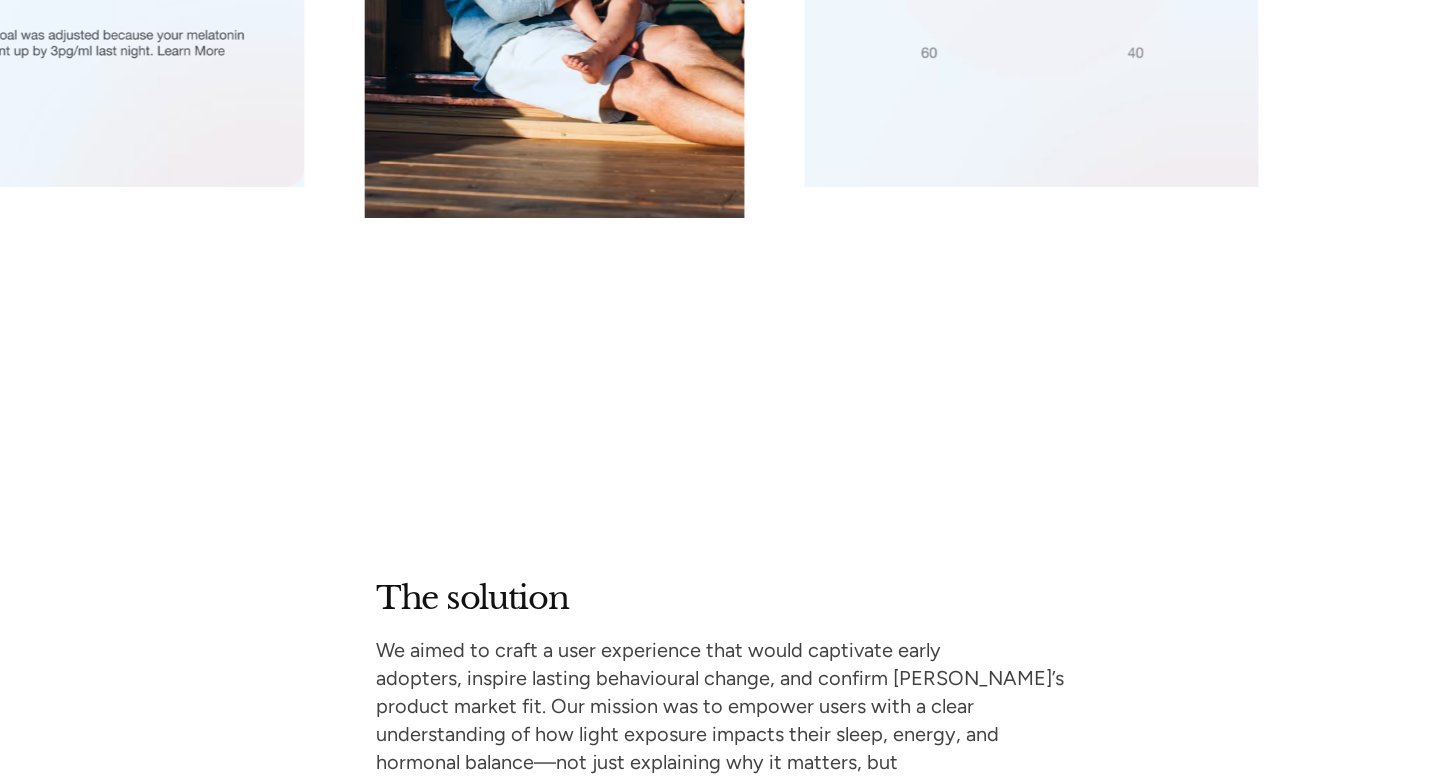 scroll, scrollTop: 3457, scrollLeft: 0, axis: vertical 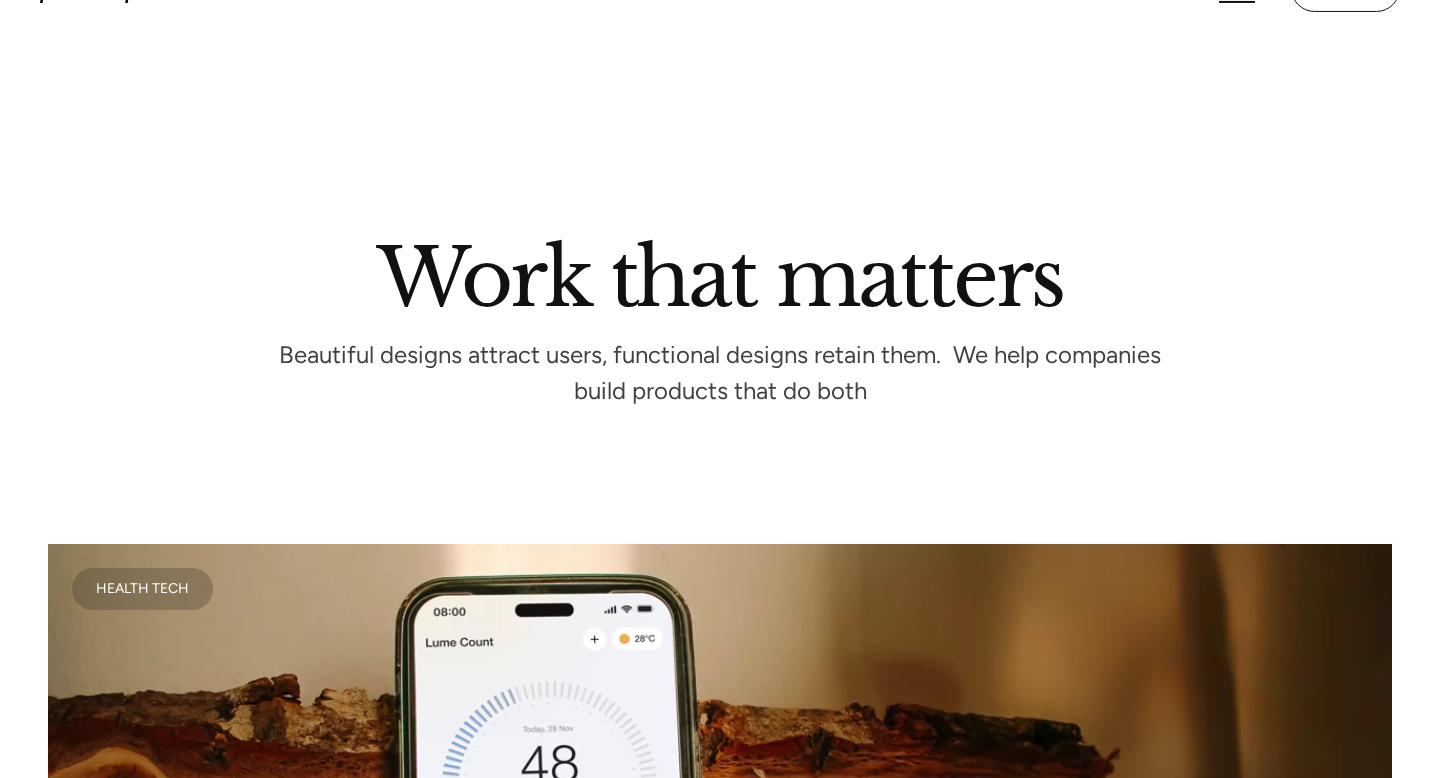 click at bounding box center (374, 1694) 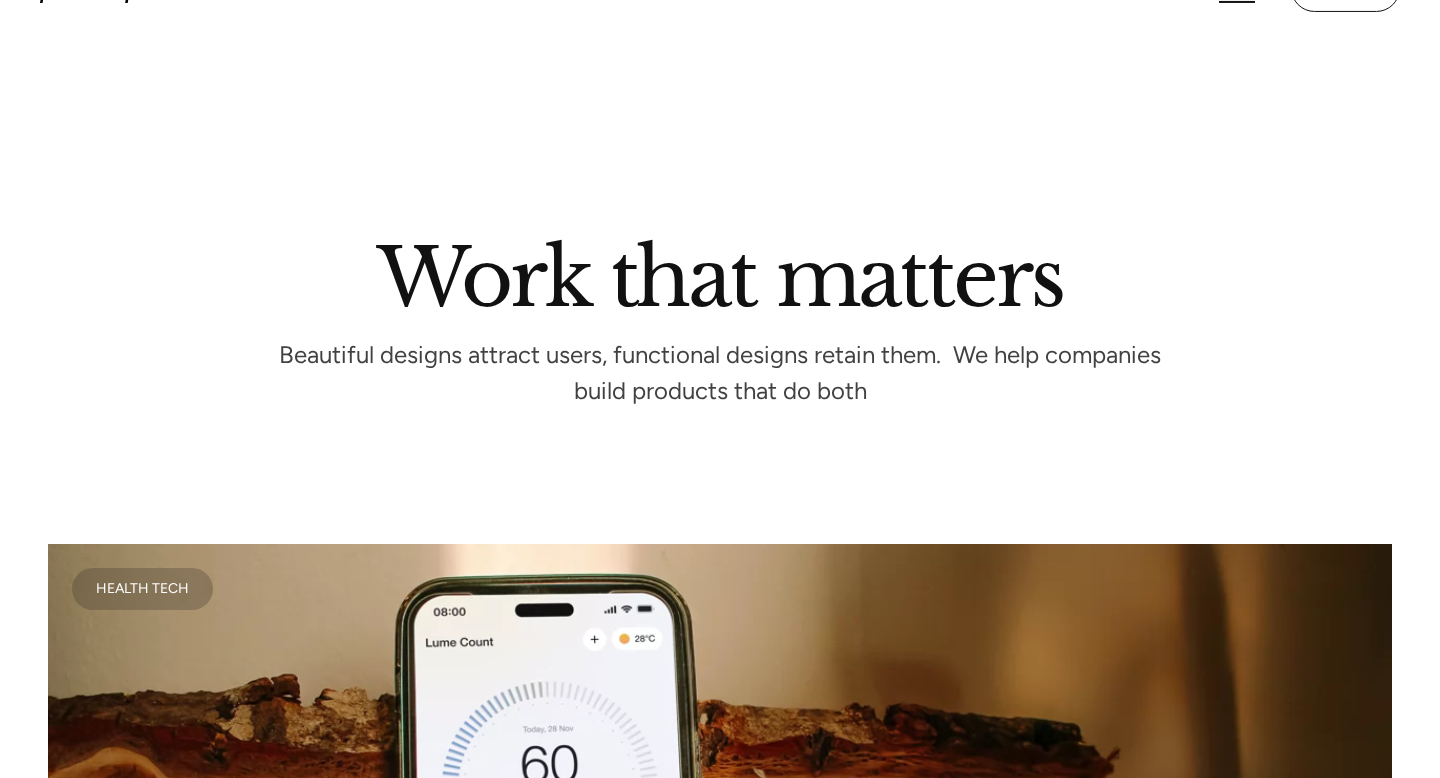 scroll, scrollTop: 1013, scrollLeft: 0, axis: vertical 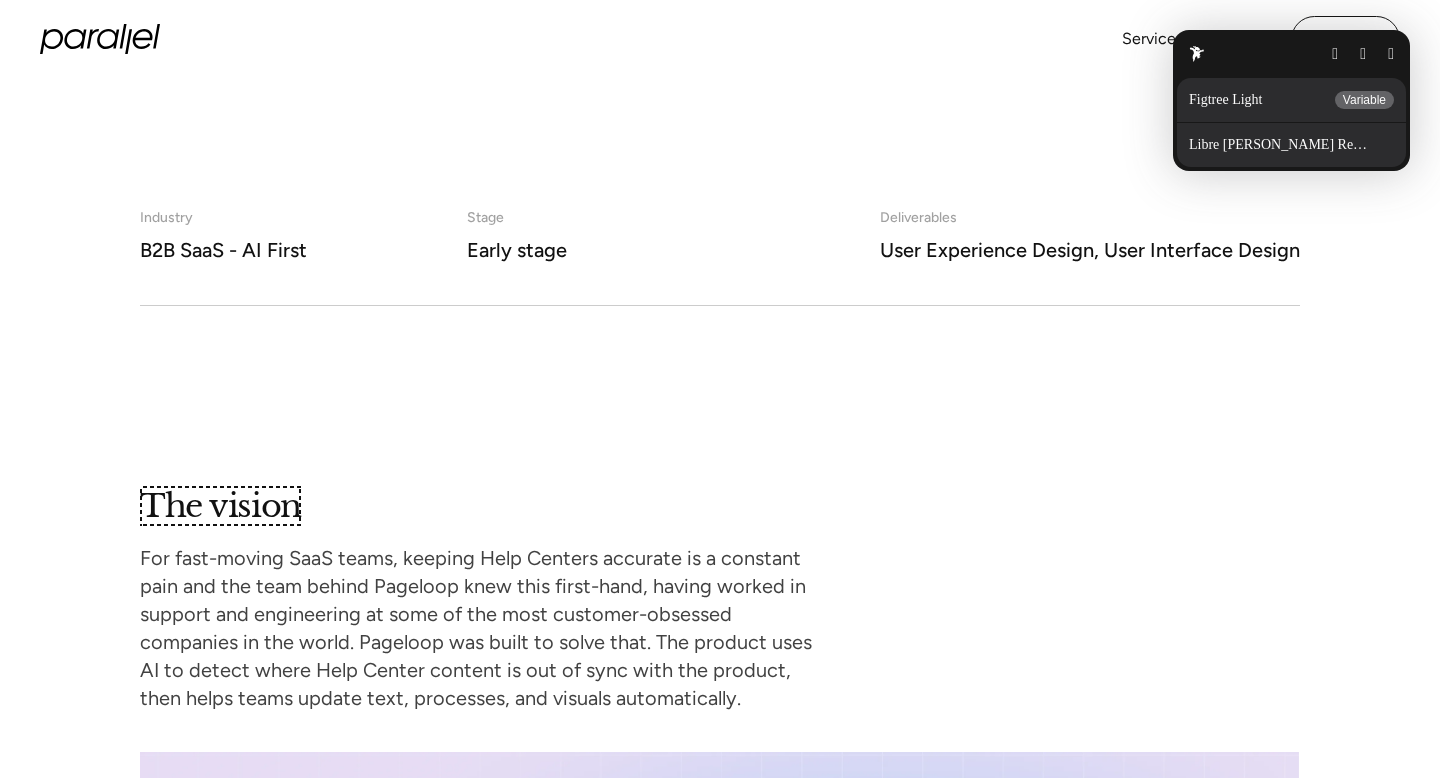 click on "Libre [PERSON_NAME] Regular" at bounding box center [1283, 145] 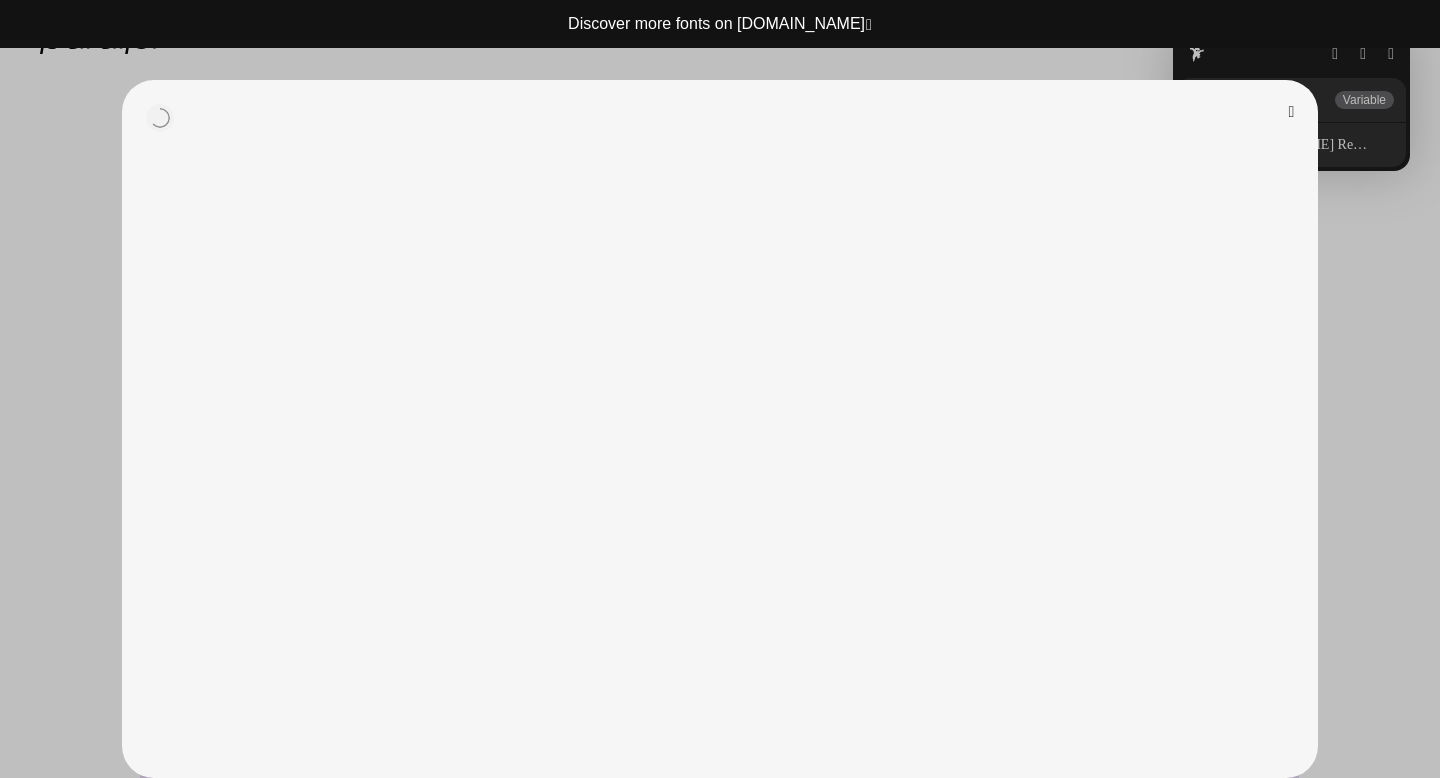 click at bounding box center [1292, 112] 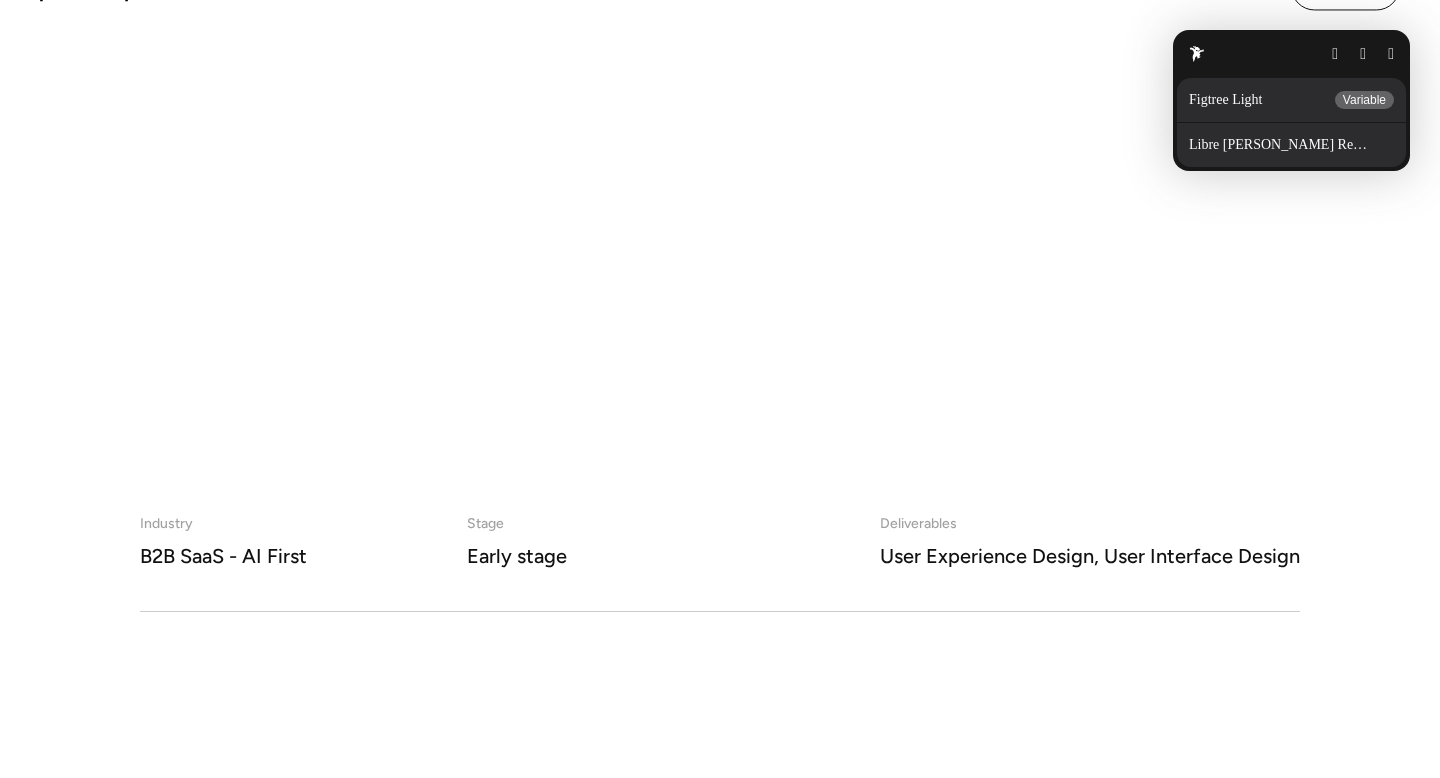scroll, scrollTop: 912, scrollLeft: 0, axis: vertical 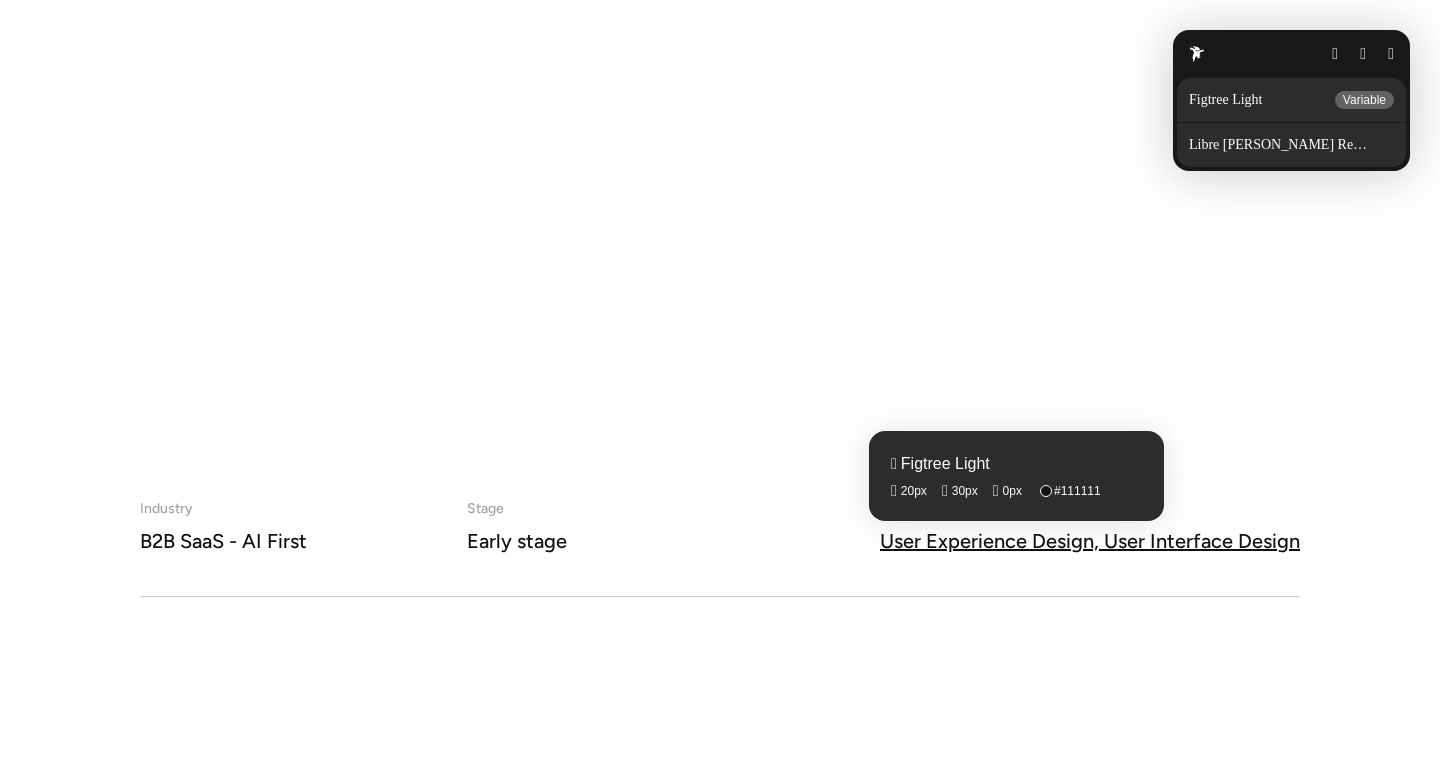 drag, startPoint x: 1320, startPoint y: 556, endPoint x: 903, endPoint y: 537, distance: 417.43262 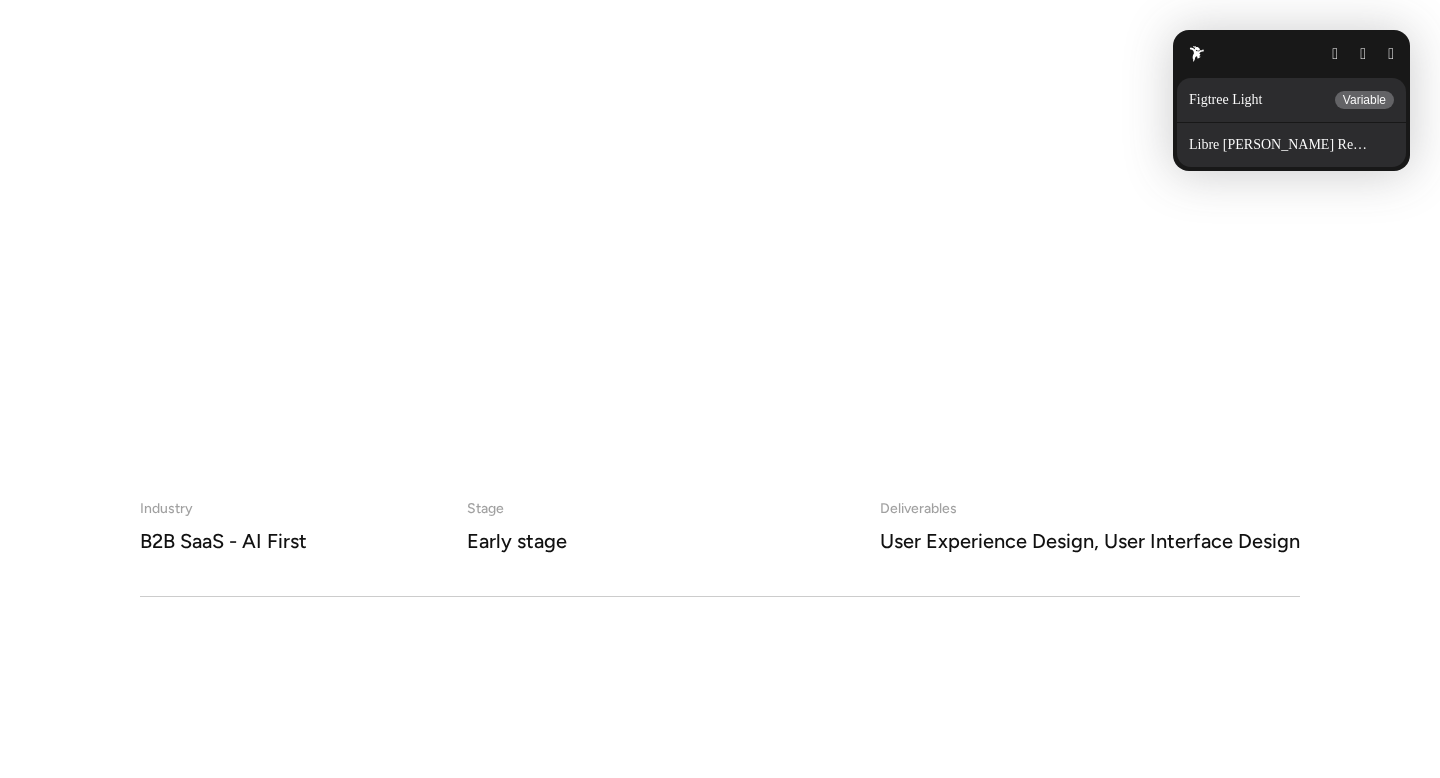 click on "Services Work About Careers Contact LinkedIn Twitter (X) [URL] Building the AI-native content ops layer for SaaS Pageloop helps SaaS companies keep their Help Center documentation accurate, up-to-date, and scalable. The AI-native platform turns product updates and internal knowledge into refreshed, structured support docs automatically. Industry B2B SaaS - AI First Stage Early stage Deliverables User Experience Design, User Interface Design The vision For fast-moving SaaS teams, keeping Help Centers accurate is a constant pain and the team behind Pageloop knew this first-hand, having worked in support and engineering at some of the most customer-obsessed companies in the world. Pageloop was built to solve that. The product uses AI to detect where Help Center content is out of sync with the product, then helps teams update text, processes, and visuals automatically. The challenge The solution Turning product updates into ready-to-publish docs Balancing automation with human control Work" at bounding box center [720, -523] 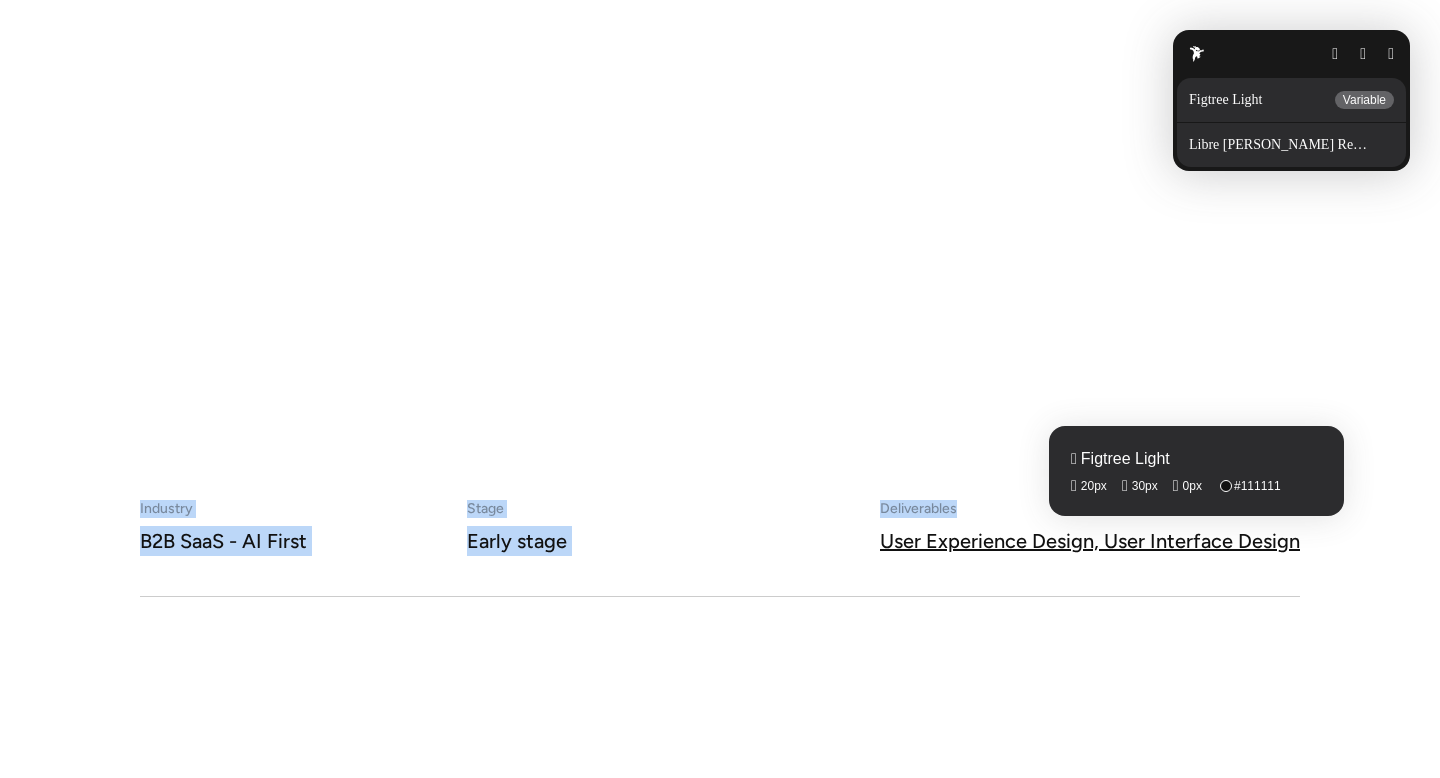 drag, startPoint x: 1318, startPoint y: 525, endPoint x: 1081, endPoint y: 531, distance: 237.07594 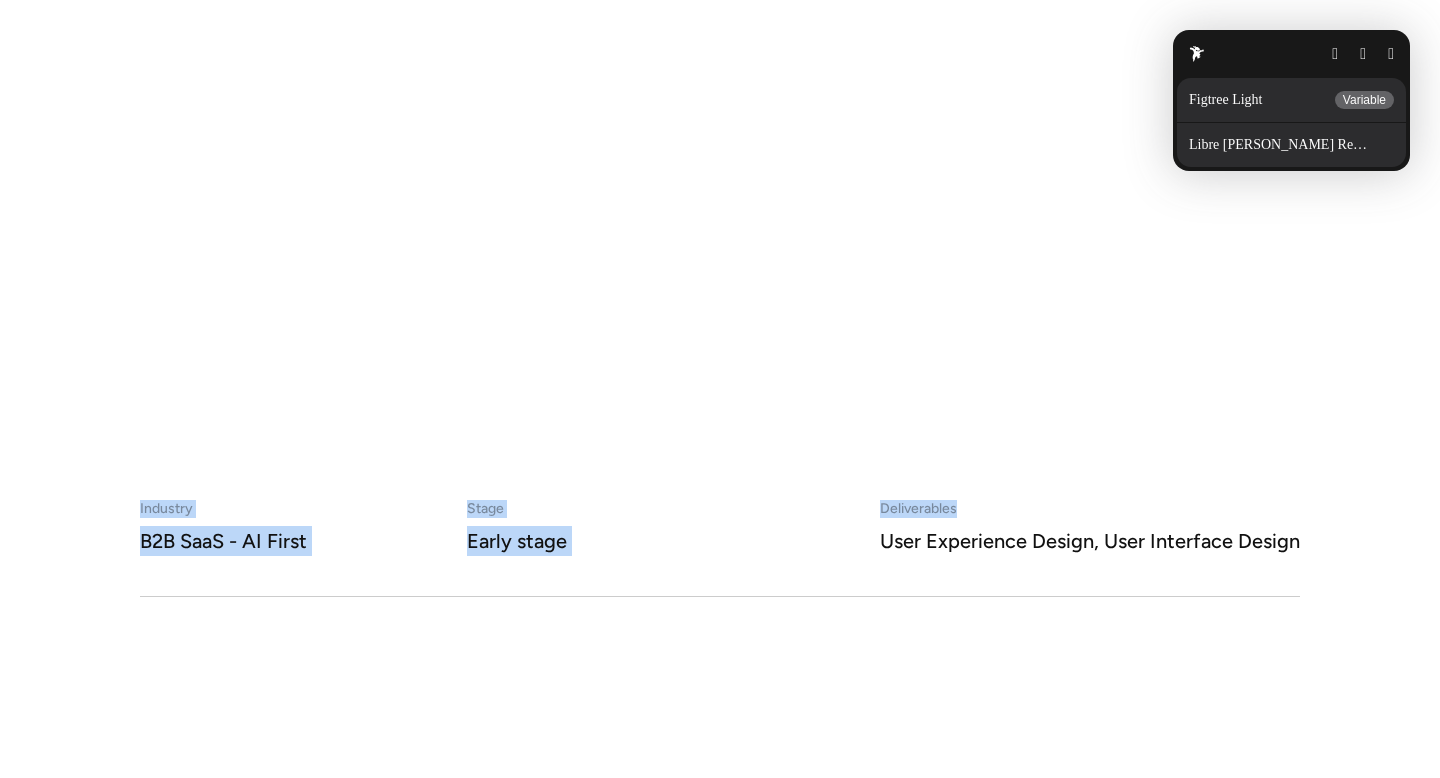 click at bounding box center [1391, 54] 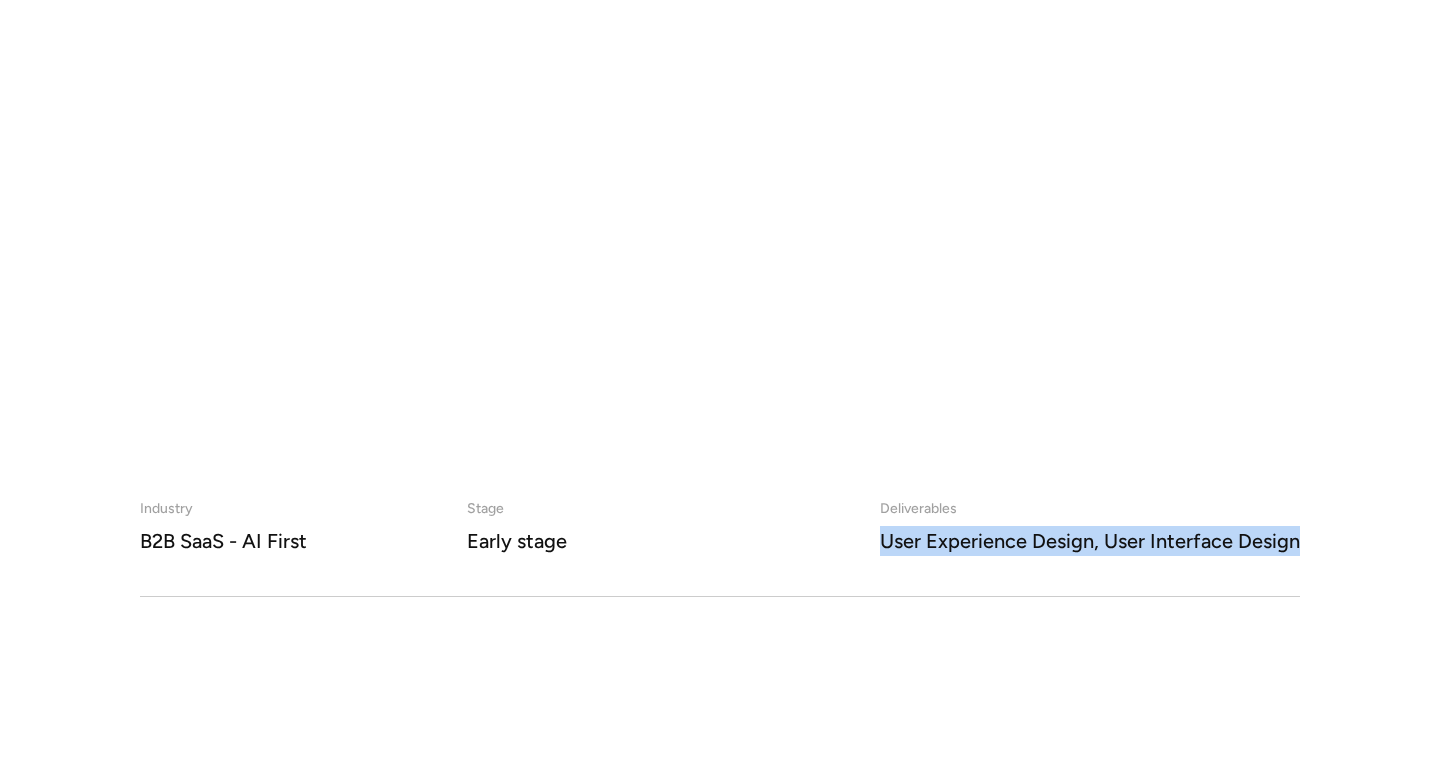 drag, startPoint x: 1321, startPoint y: 537, endPoint x: 875, endPoint y: 543, distance: 446.04034 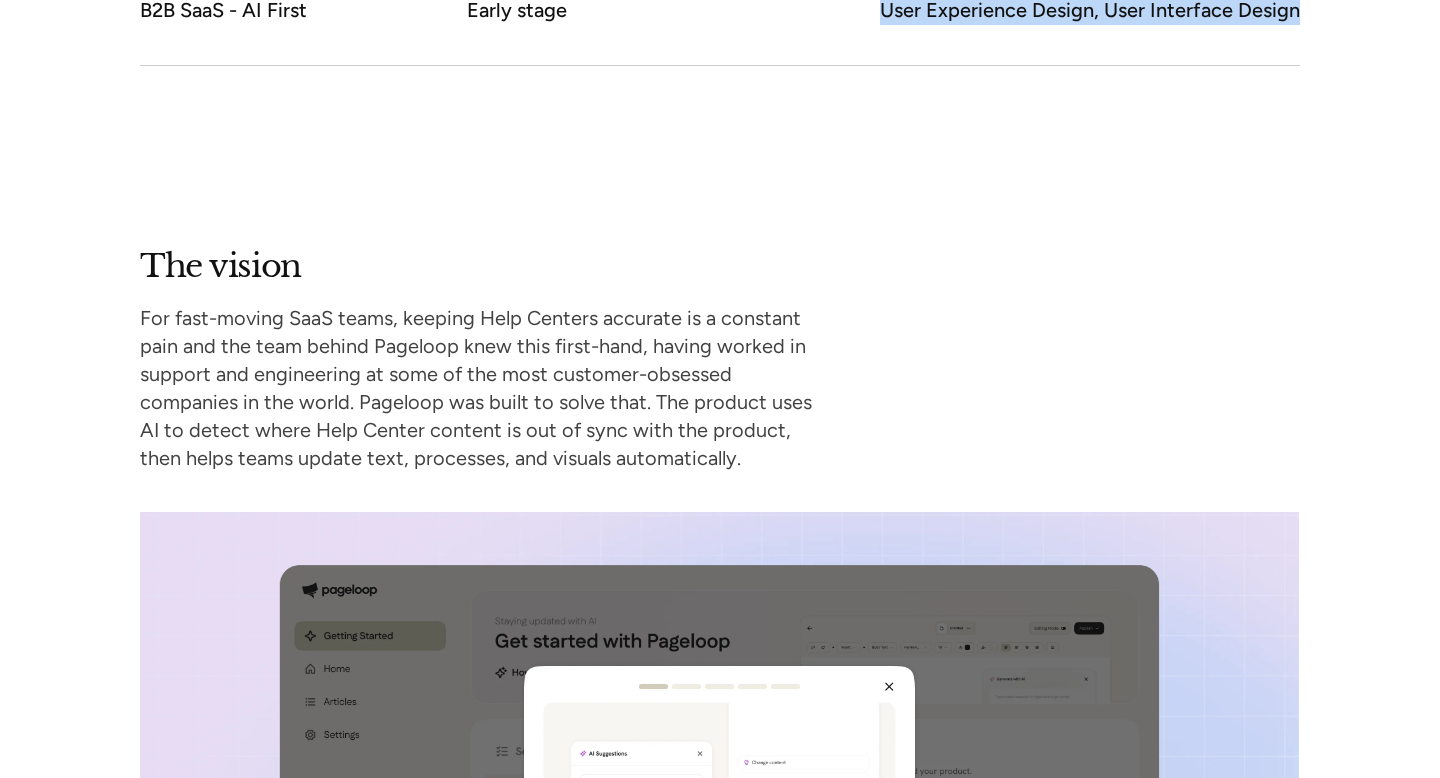 scroll, scrollTop: 1474, scrollLeft: 0, axis: vertical 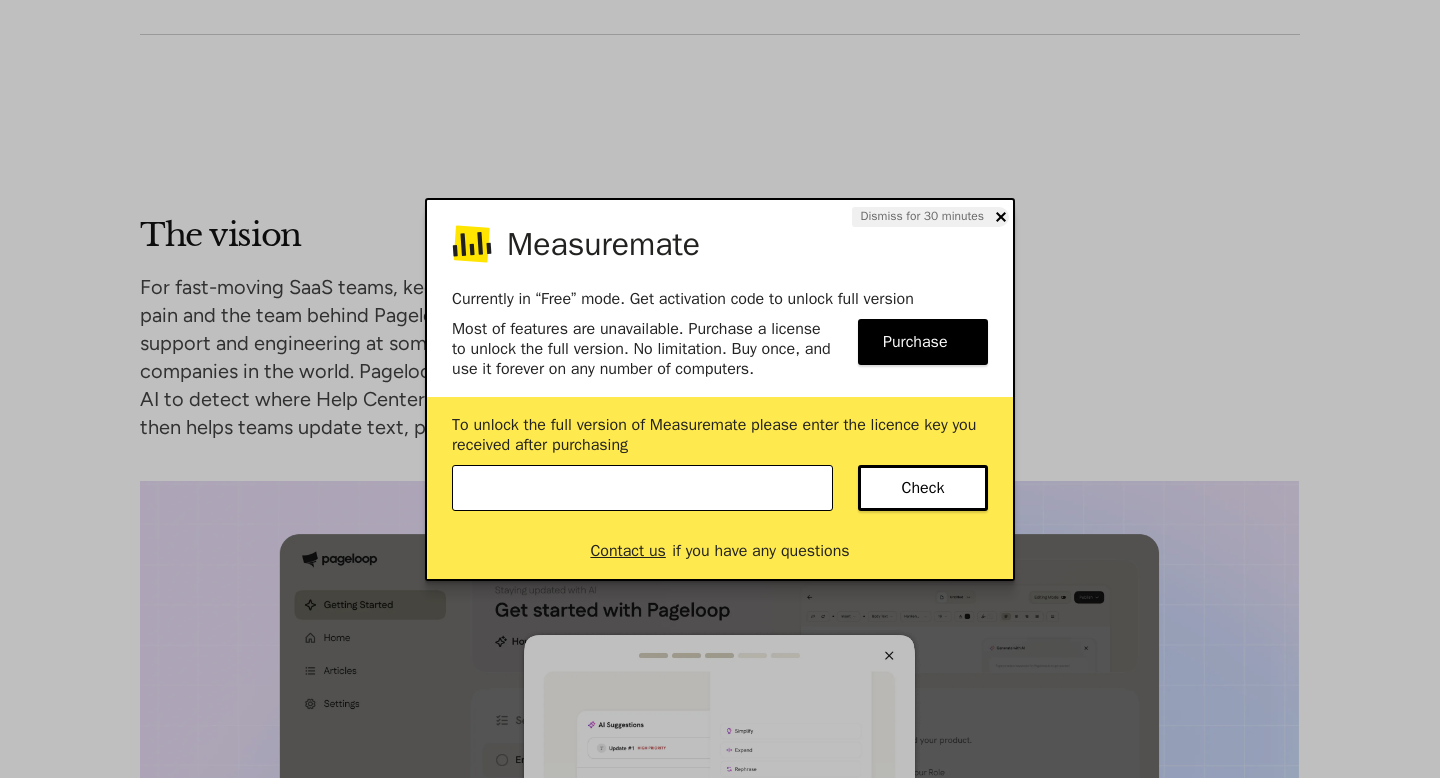 click at bounding box center (1001, 217) 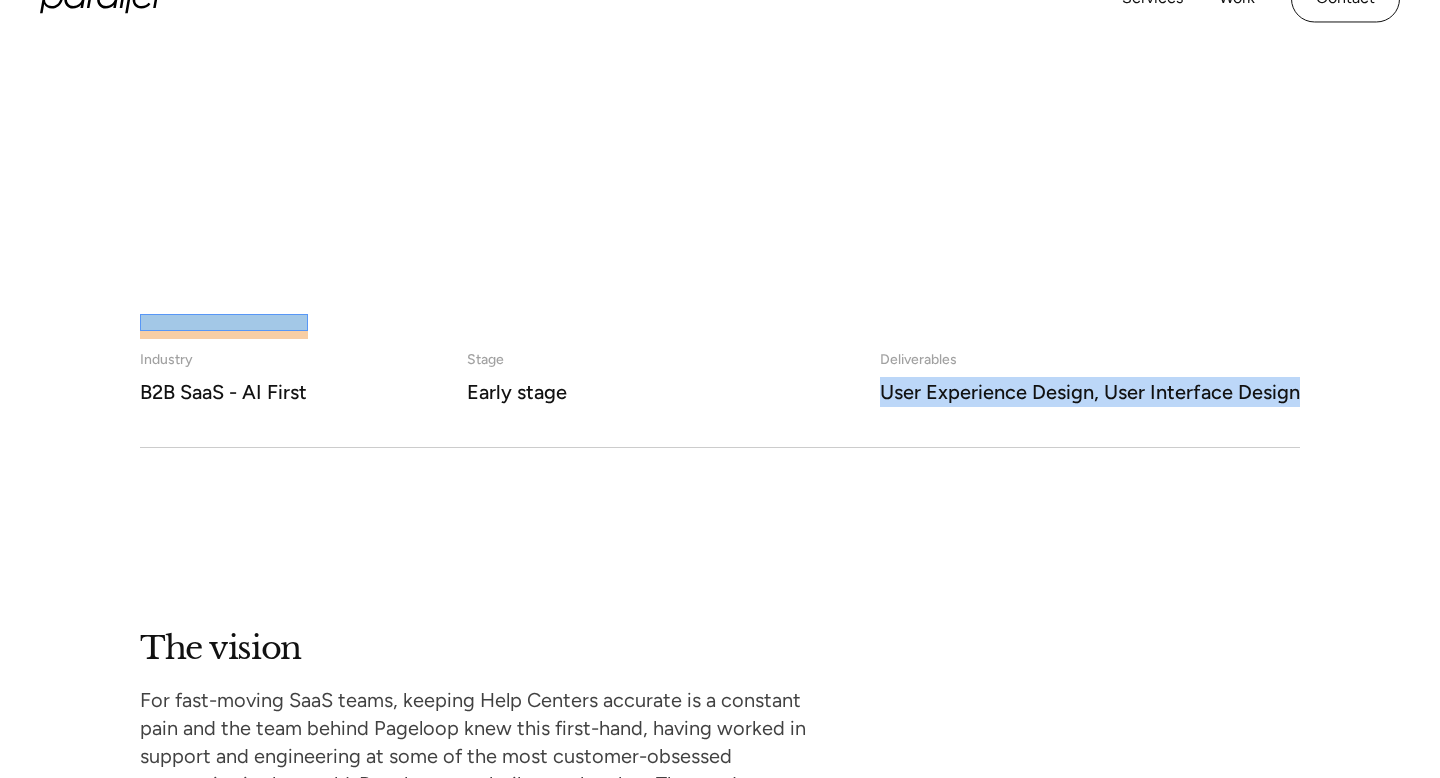 scroll, scrollTop: 1106, scrollLeft: 0, axis: vertical 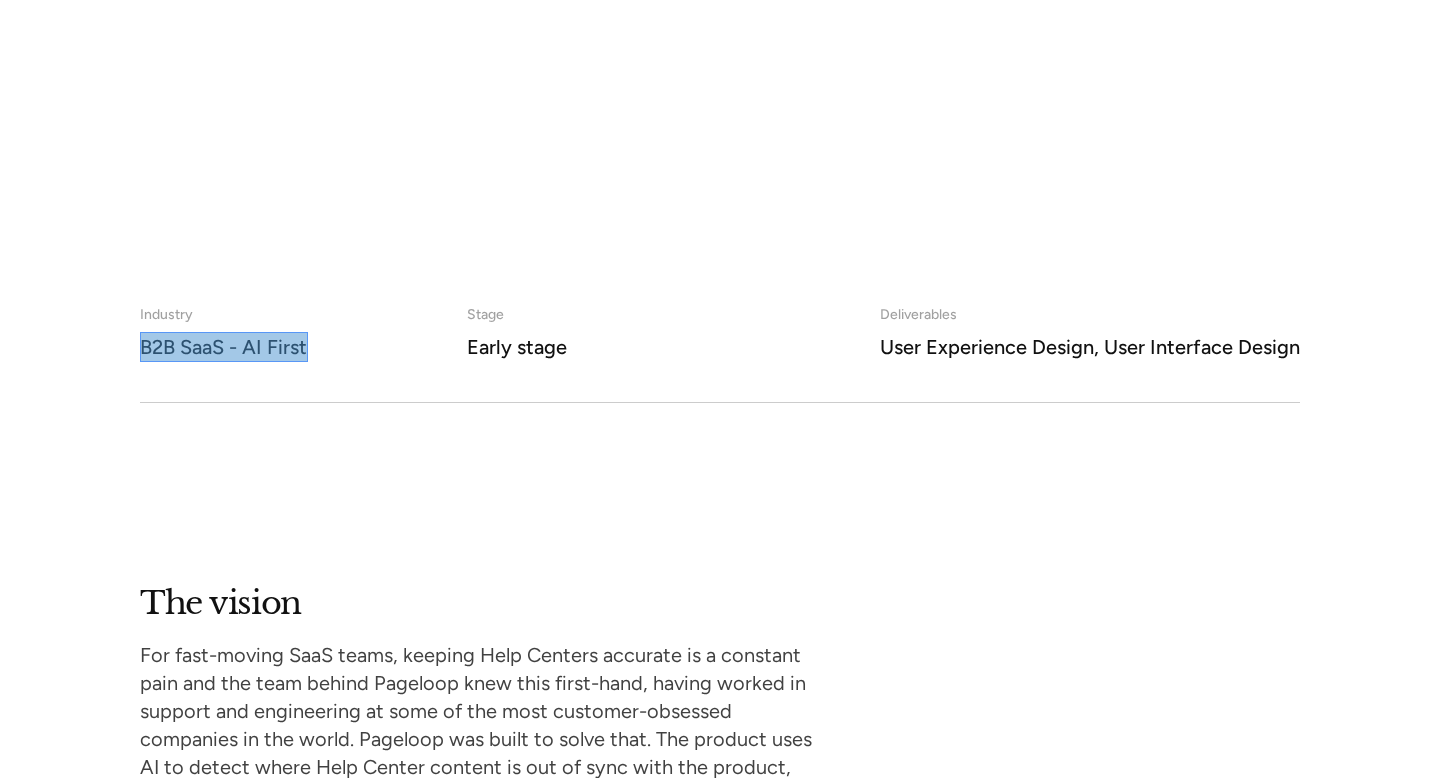 click at bounding box center [224, 347] 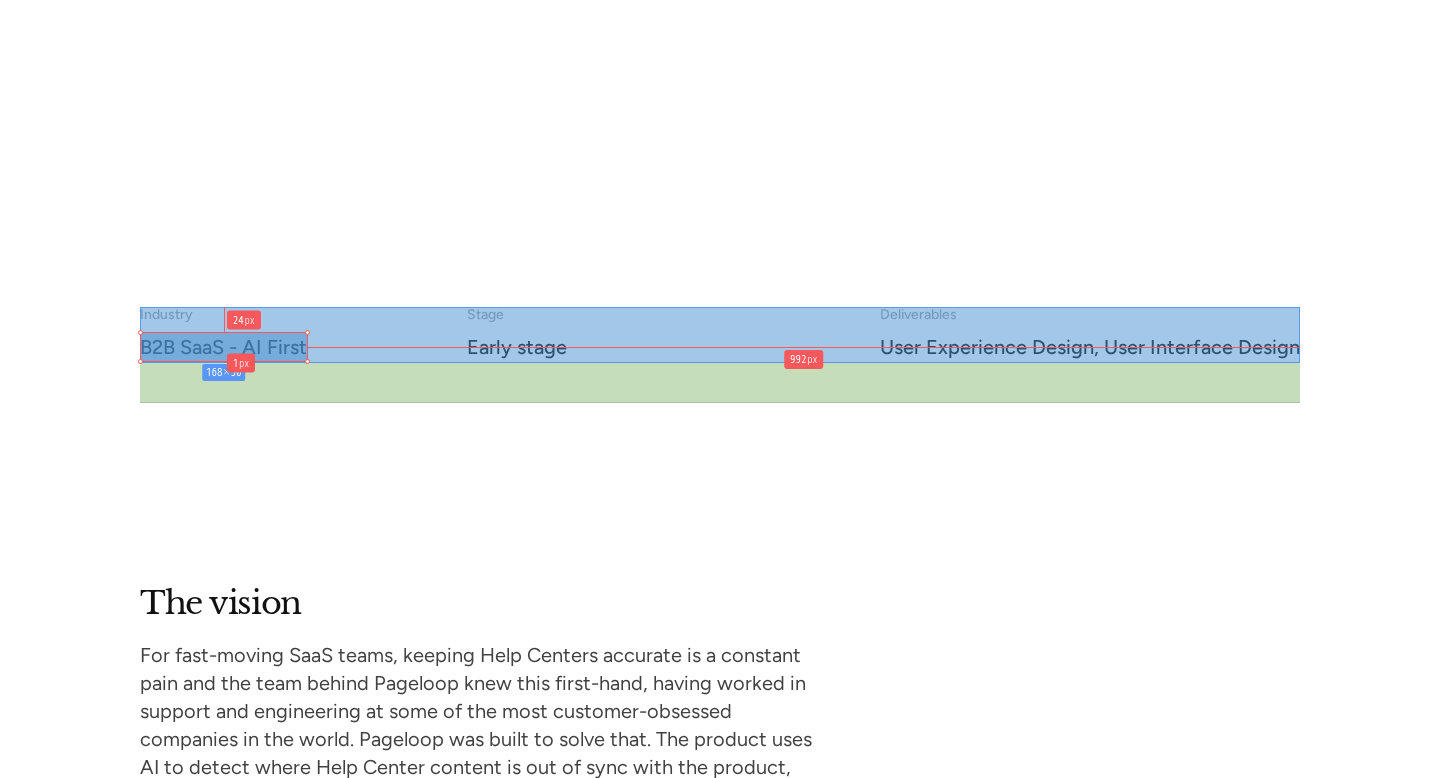 click at bounding box center (720, 383) 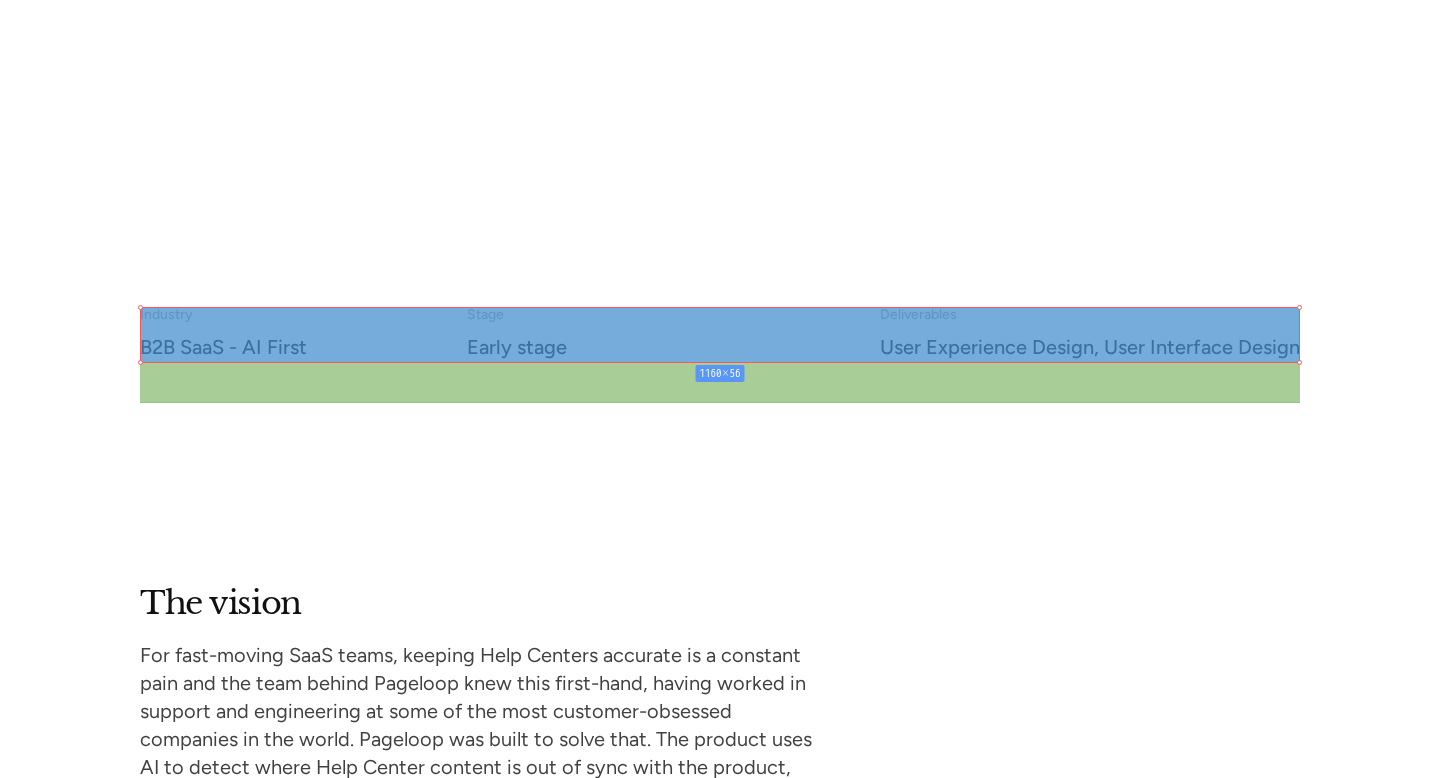click at bounding box center (720, 362) 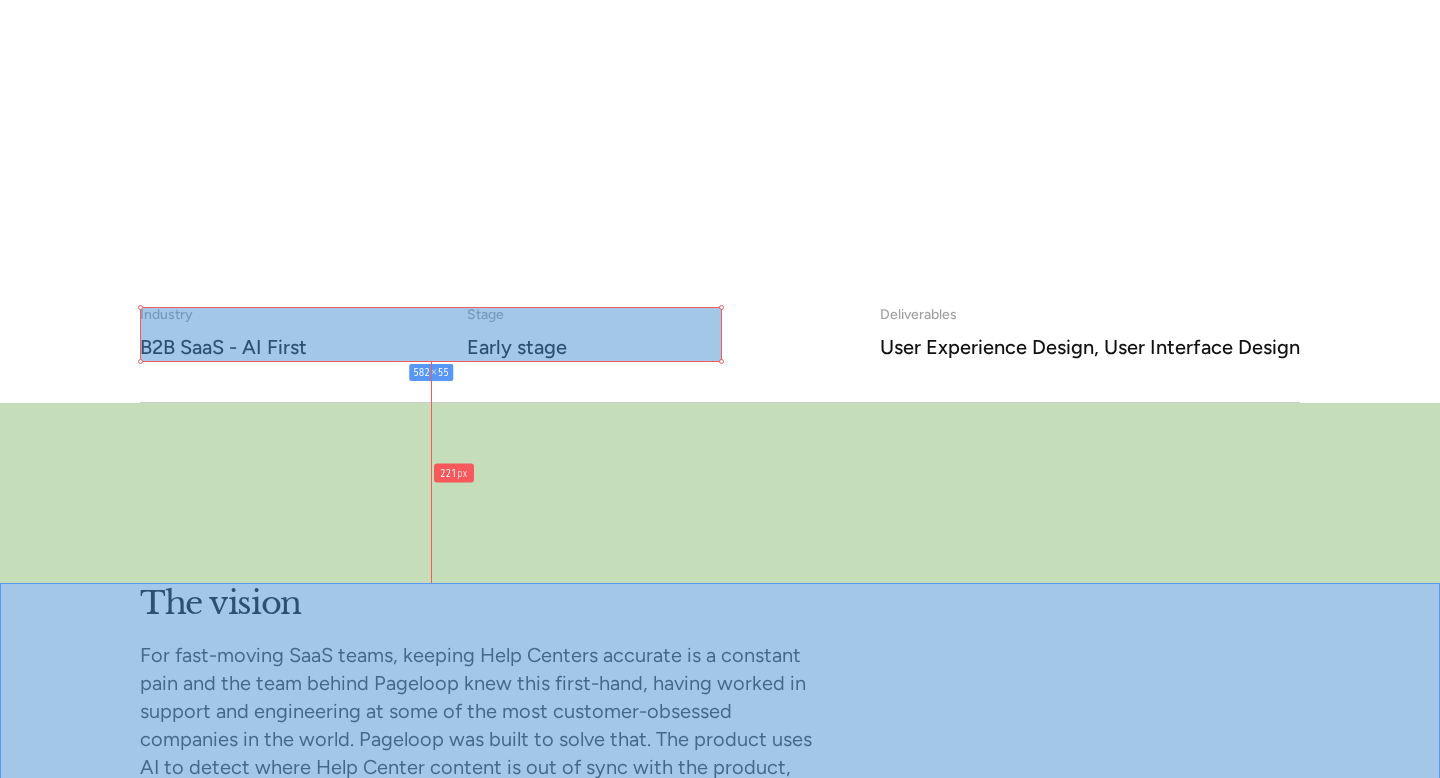 click at bounding box center [720, 493] 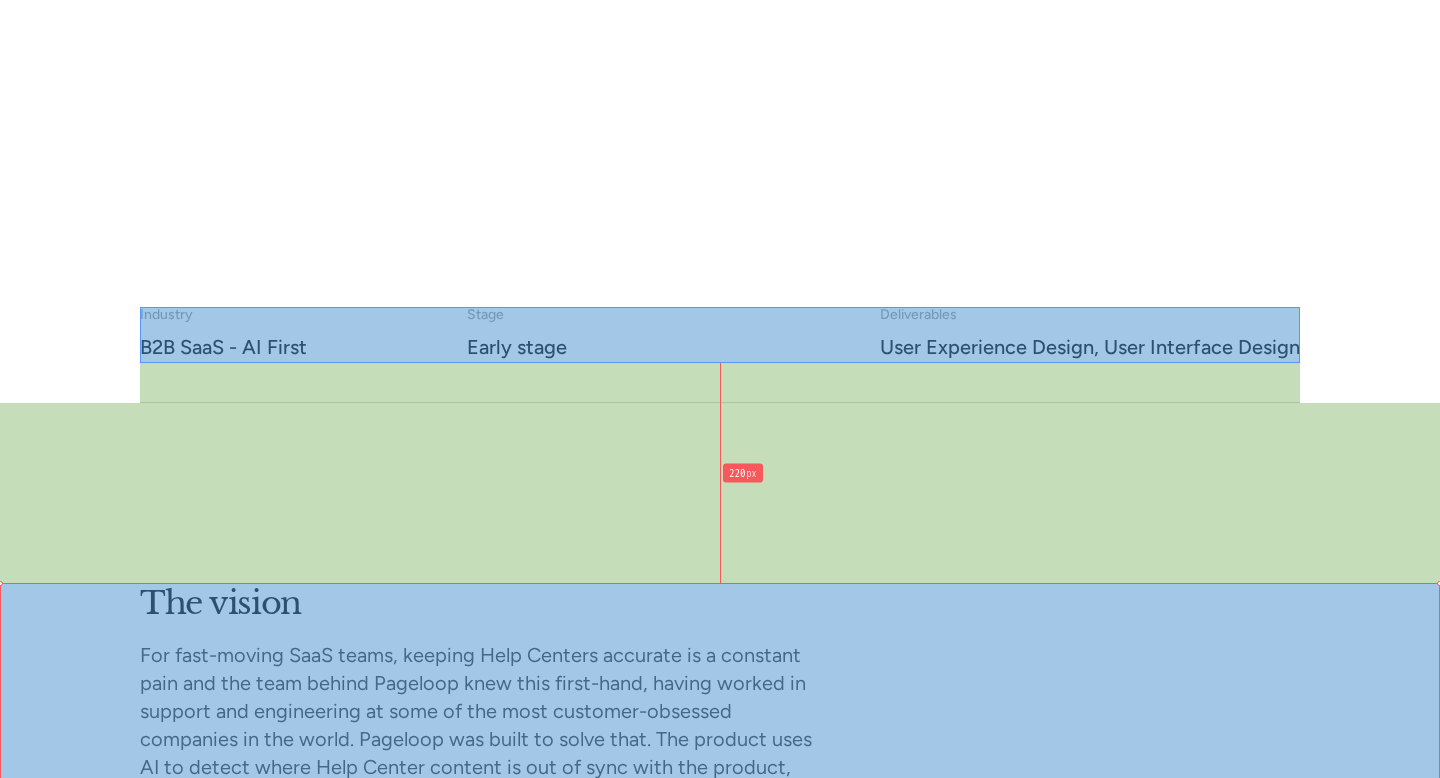 click at bounding box center (720, 383) 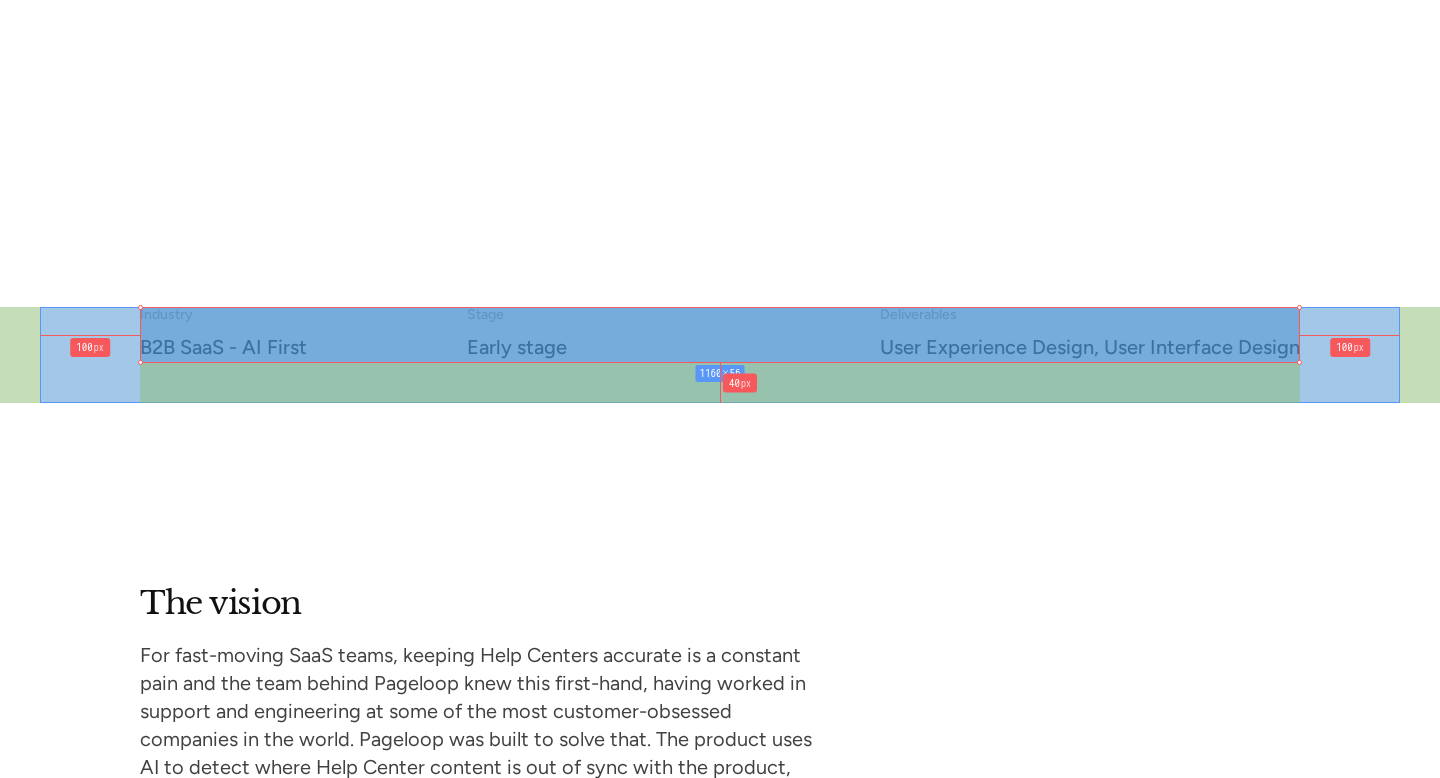 click on "100 px" at bounding box center [90, 335] 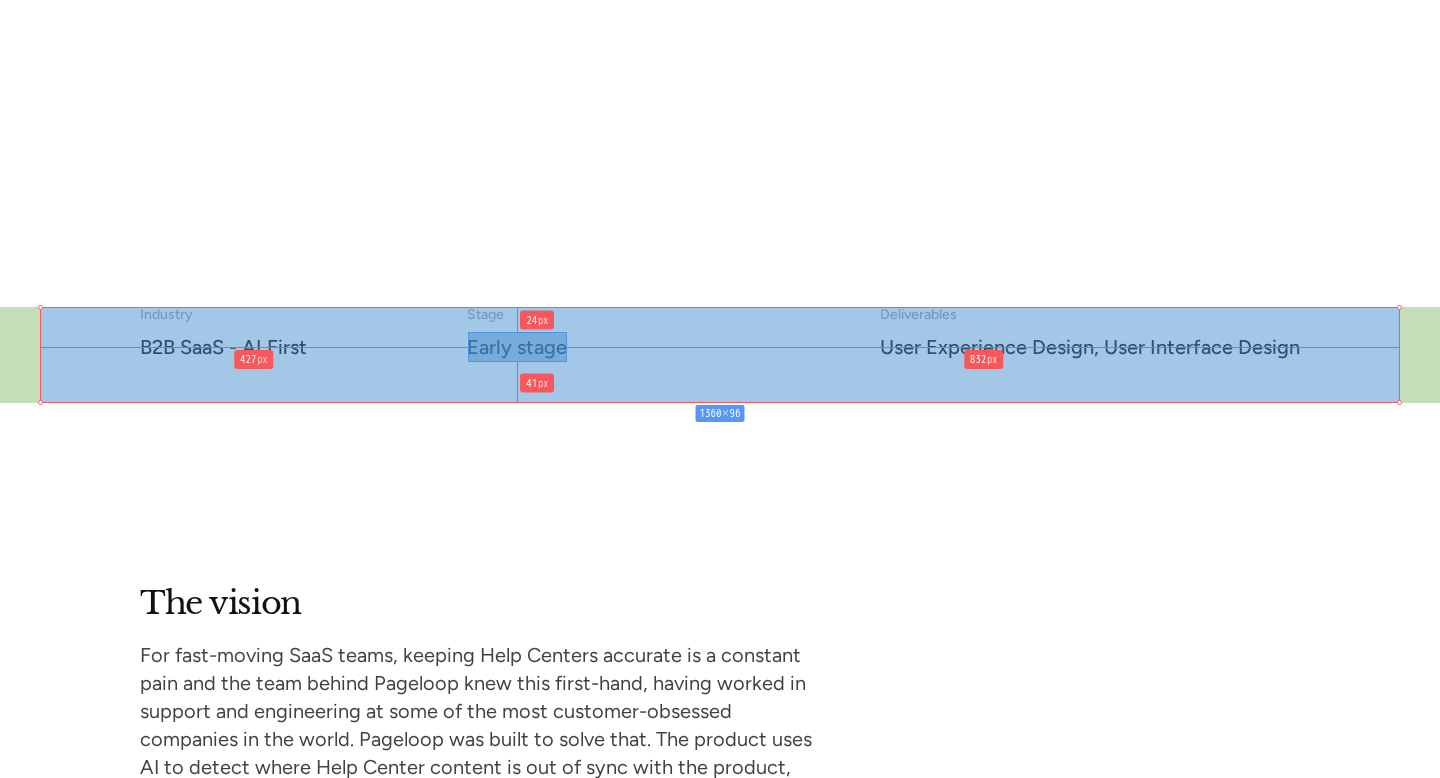 click on "1360 × 96" at bounding box center (720, 355) 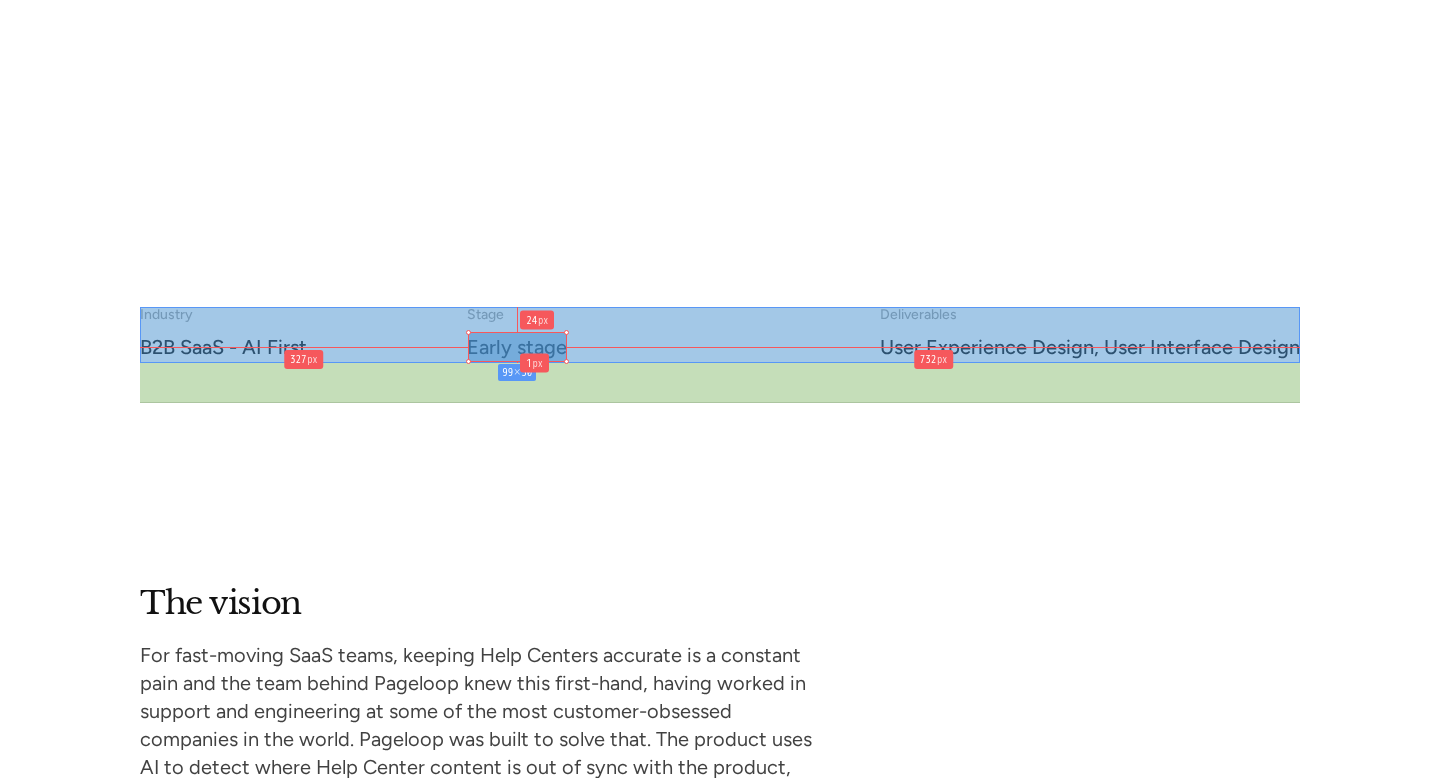 click at bounding box center [720, 383] 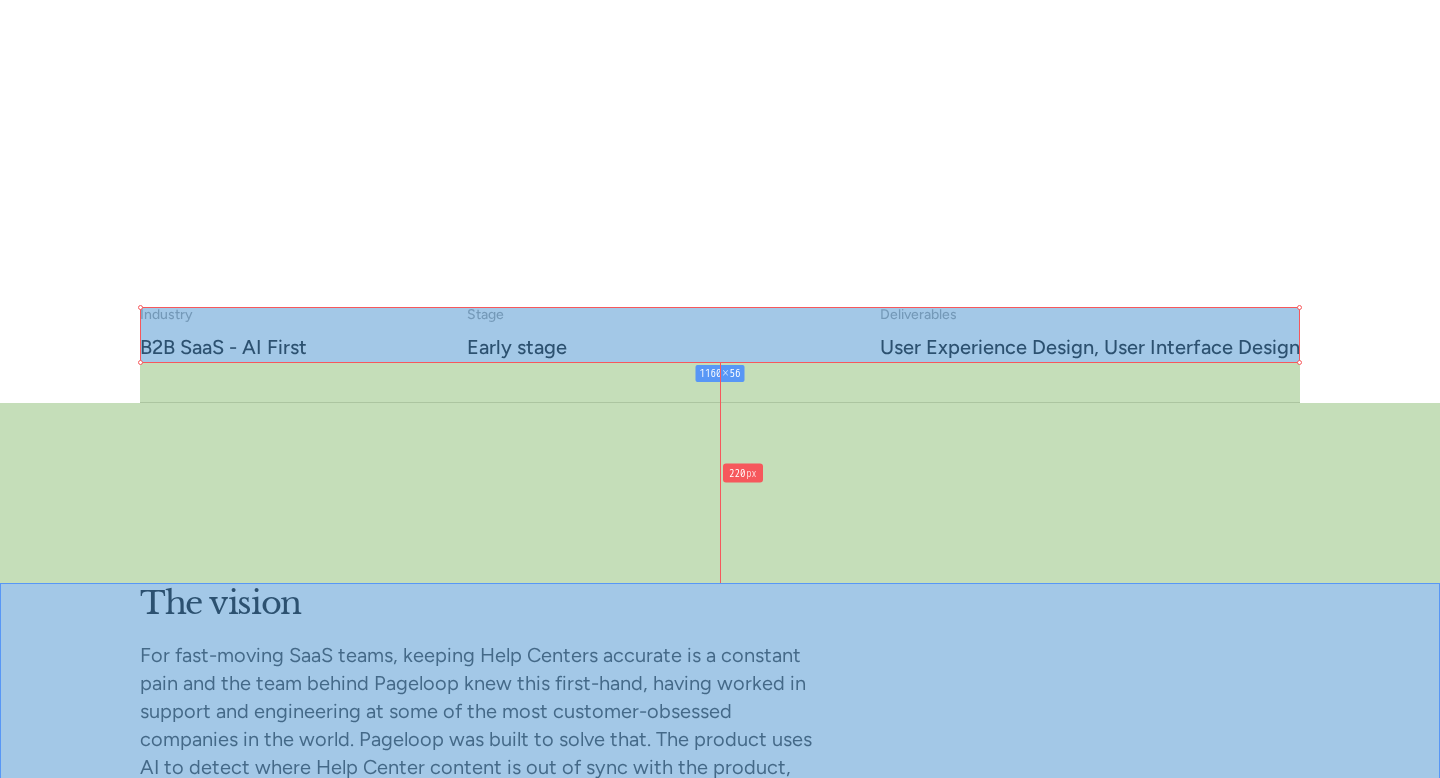 click at bounding box center (720, 493) 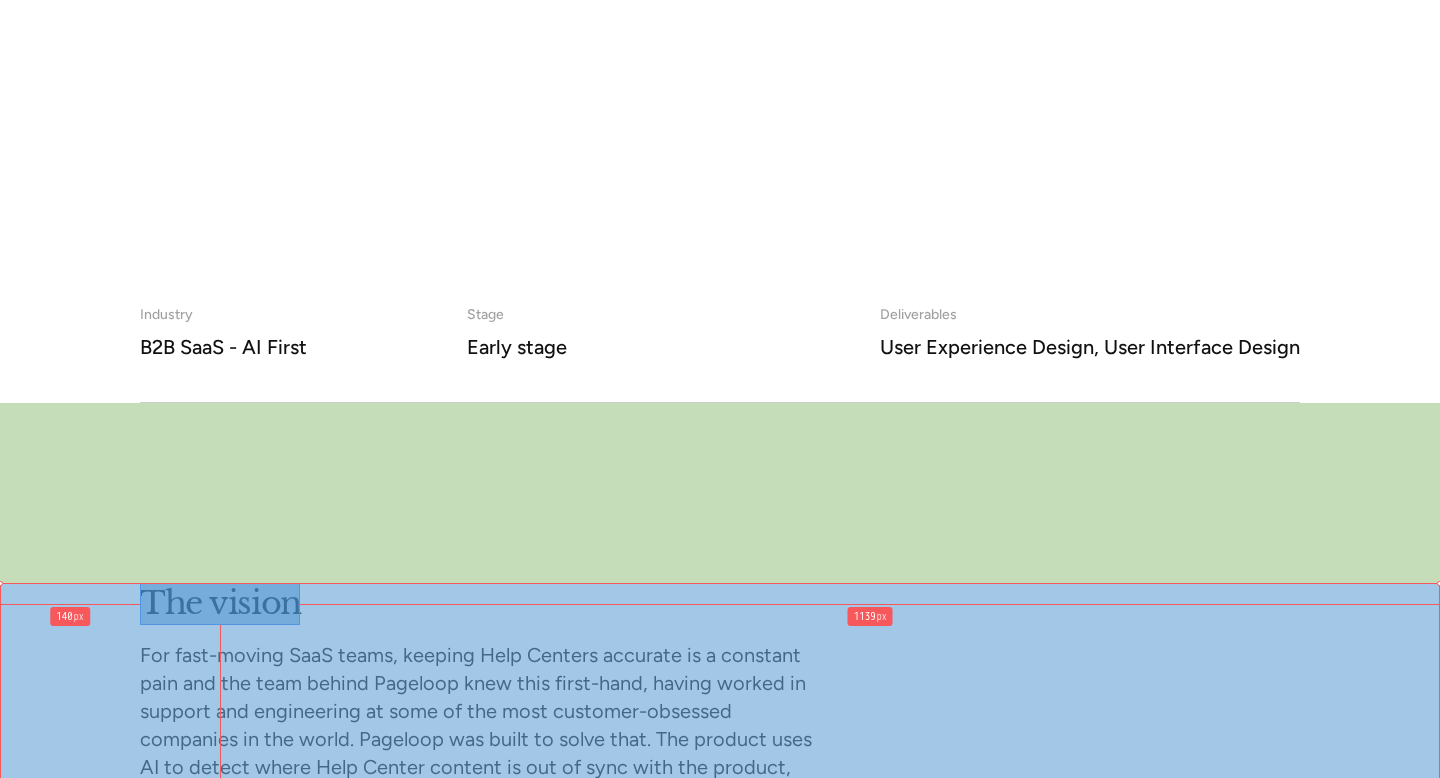 click on "1440 × 977" at bounding box center [720, 1071] 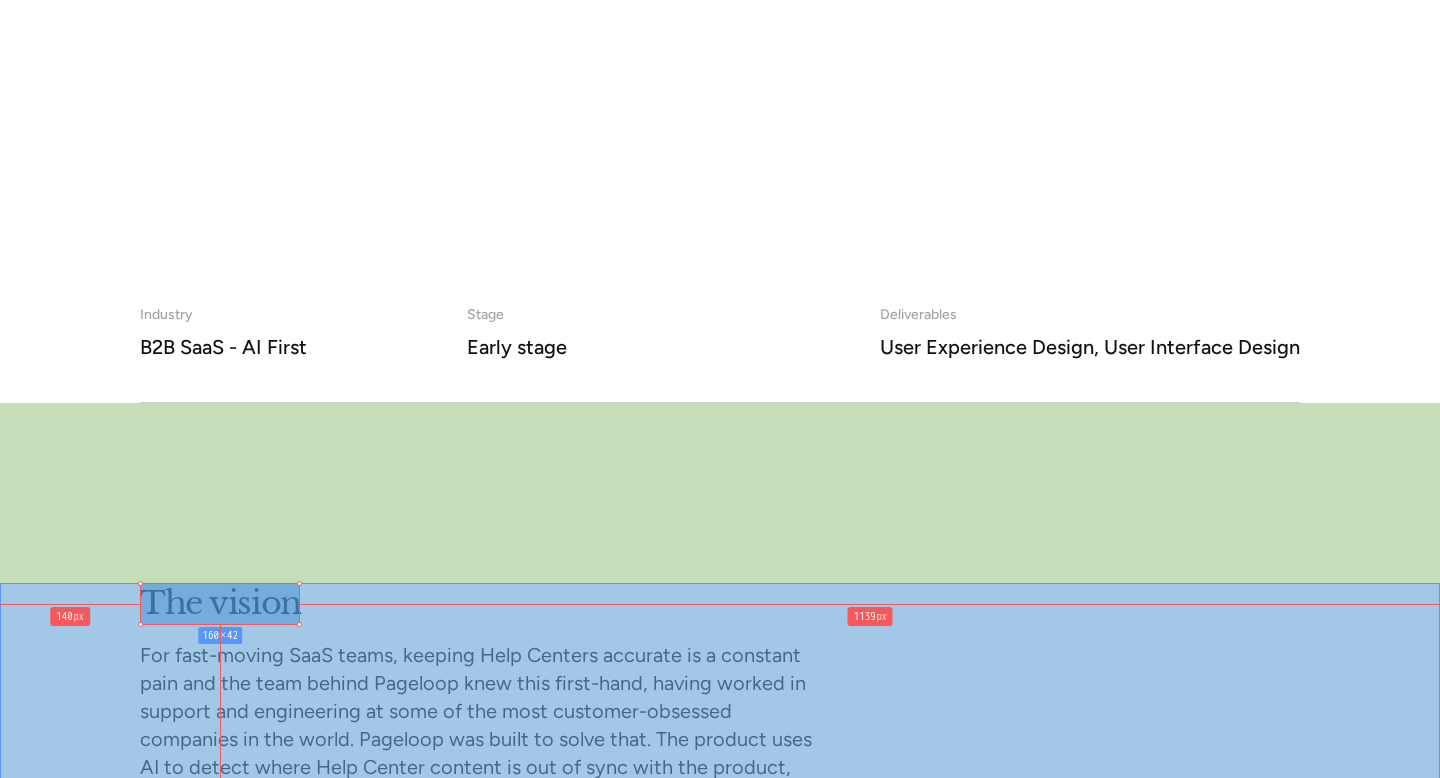 click at bounding box center [720, 493] 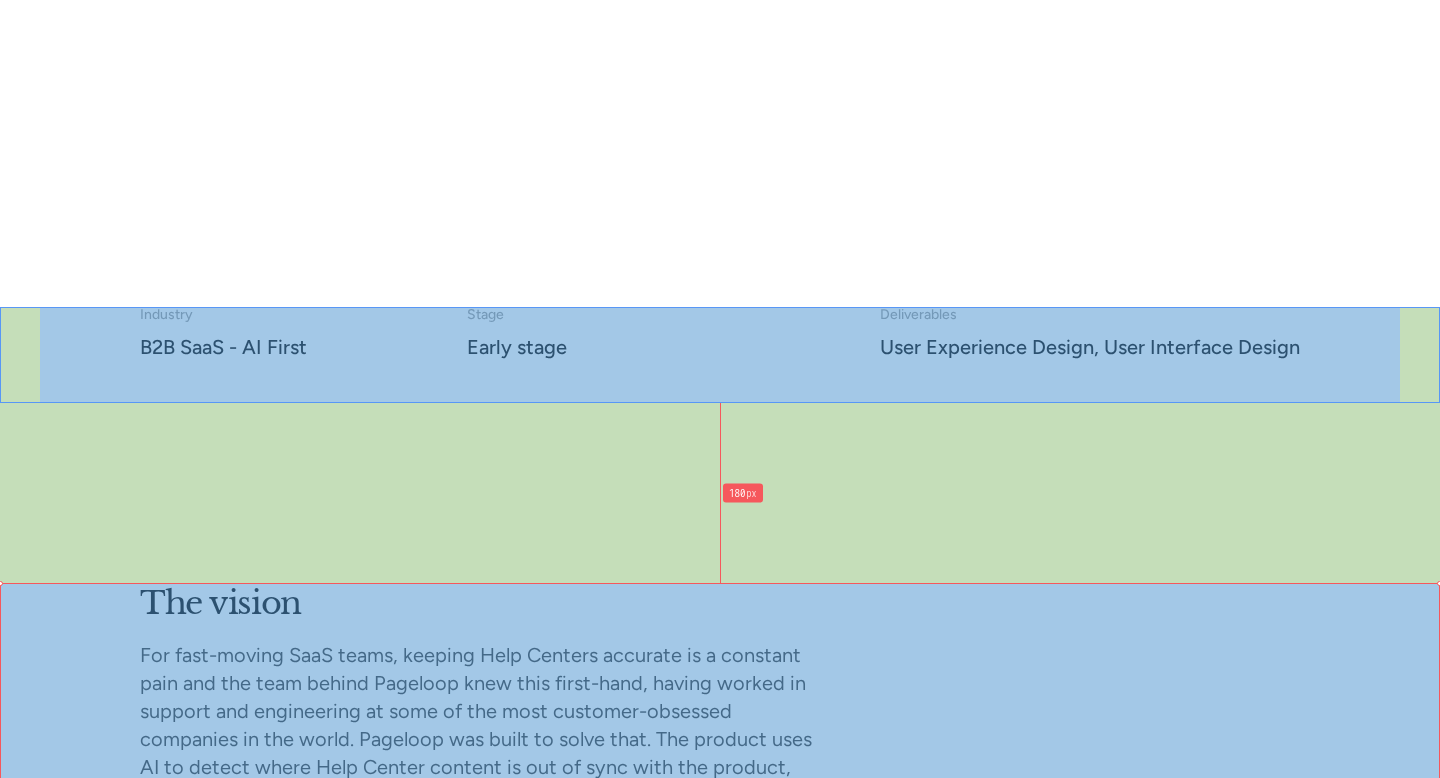 click at bounding box center (720, 355) 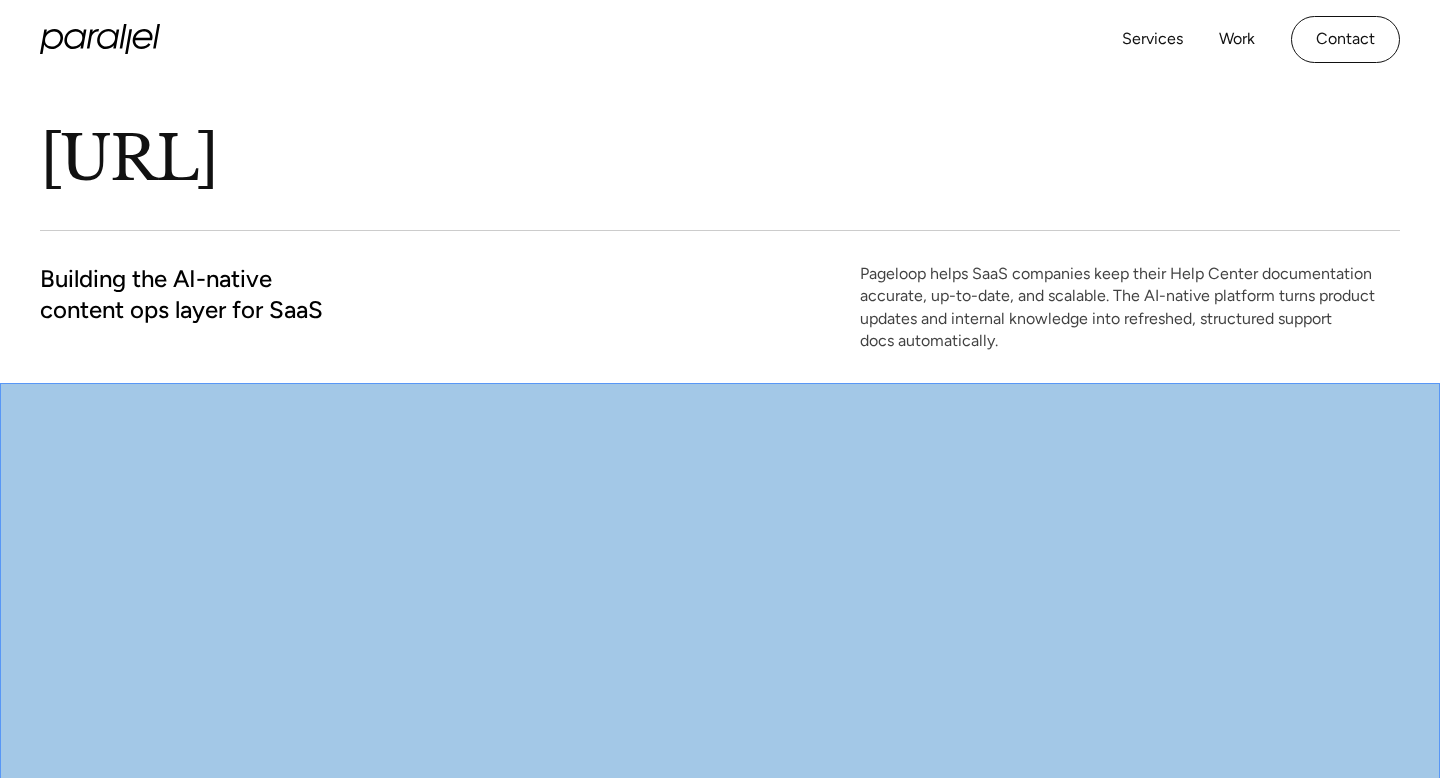 scroll, scrollTop: 237, scrollLeft: 0, axis: vertical 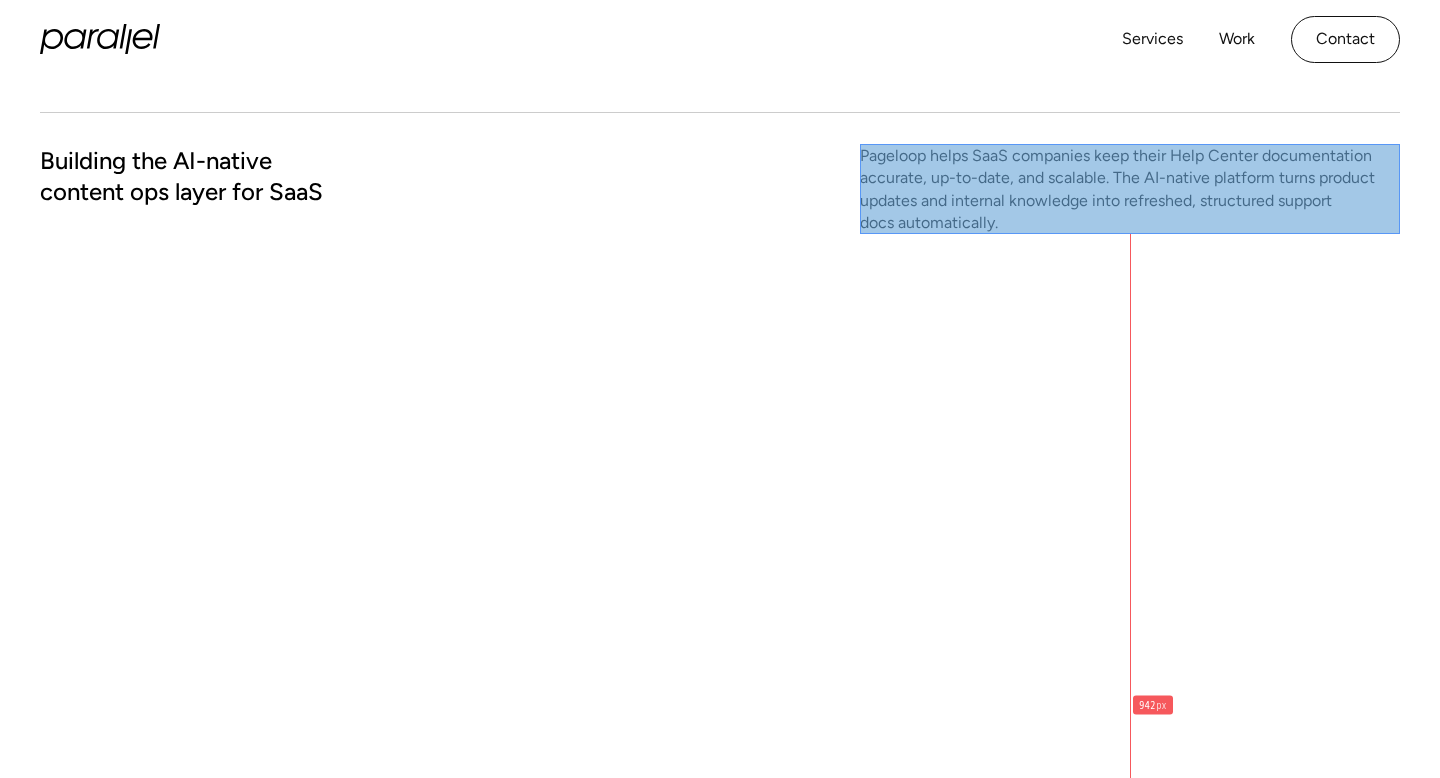 click at bounding box center (1130, 189) 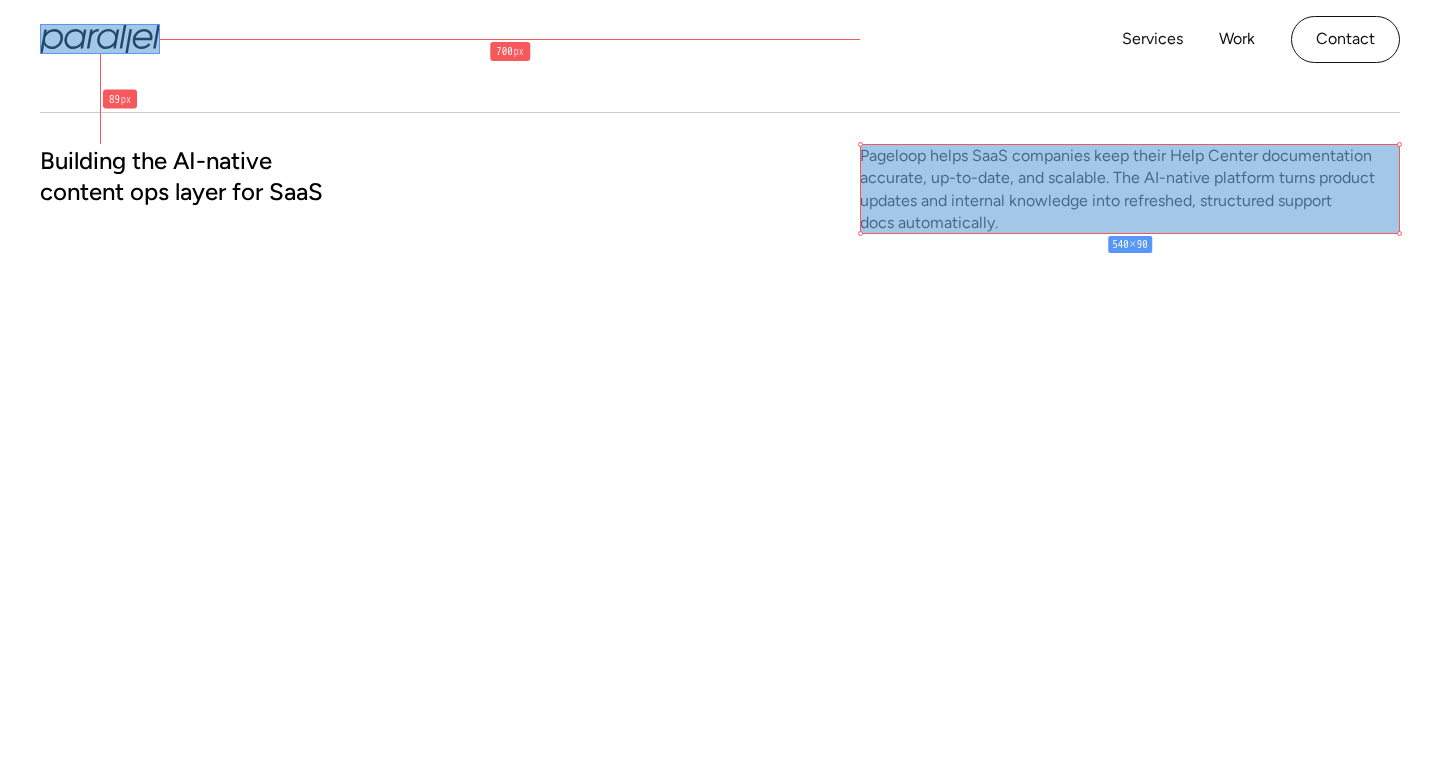 click at bounding box center (100, 39) 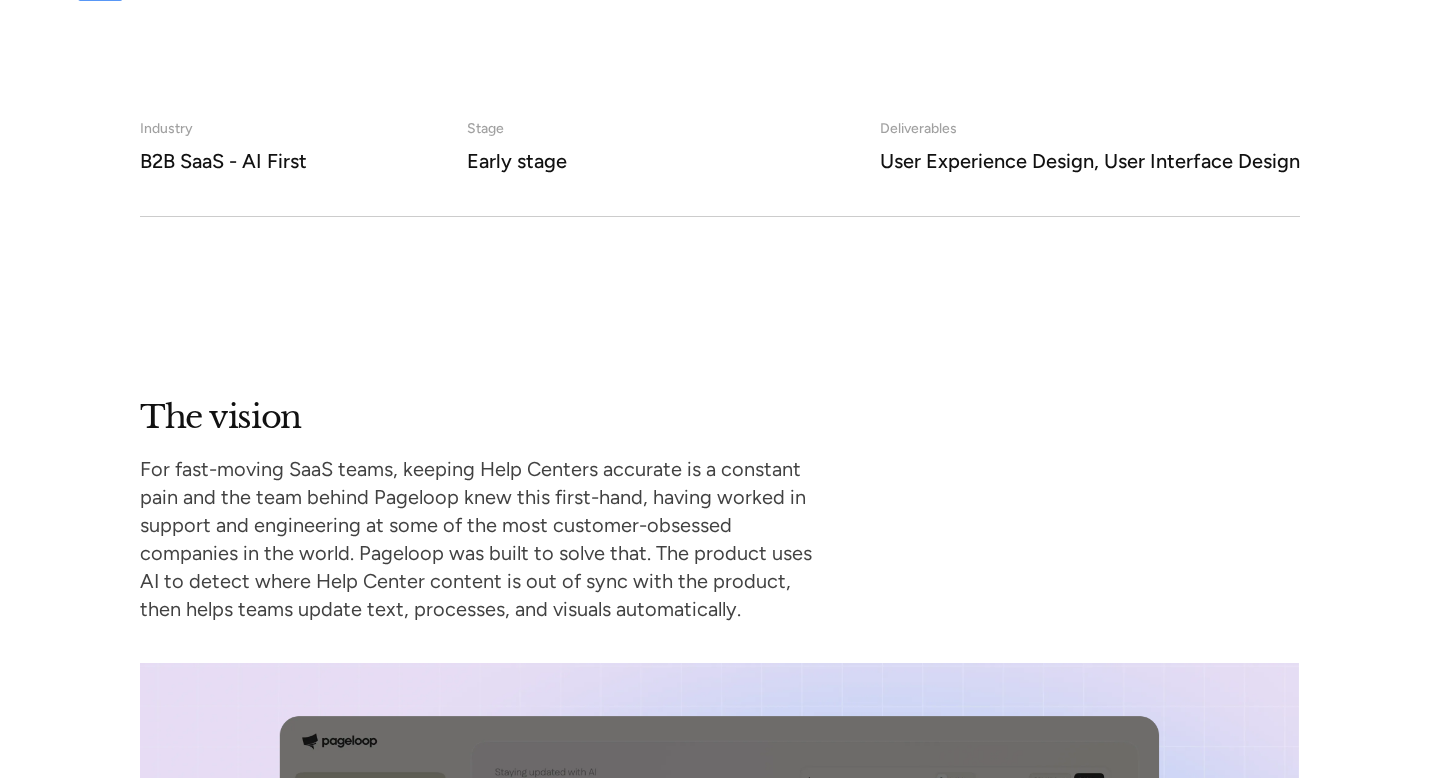 scroll, scrollTop: 1310, scrollLeft: 0, axis: vertical 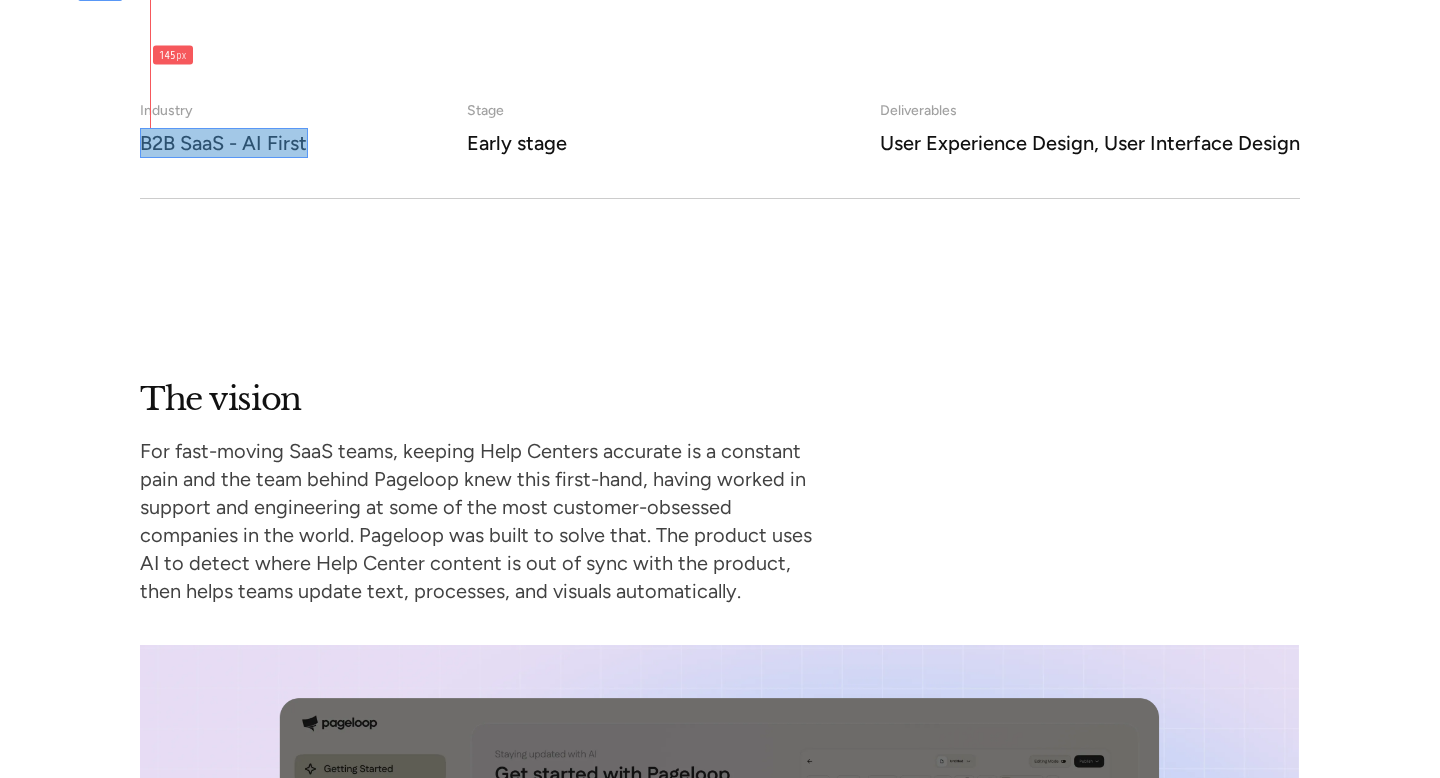 click at bounding box center [224, 143] 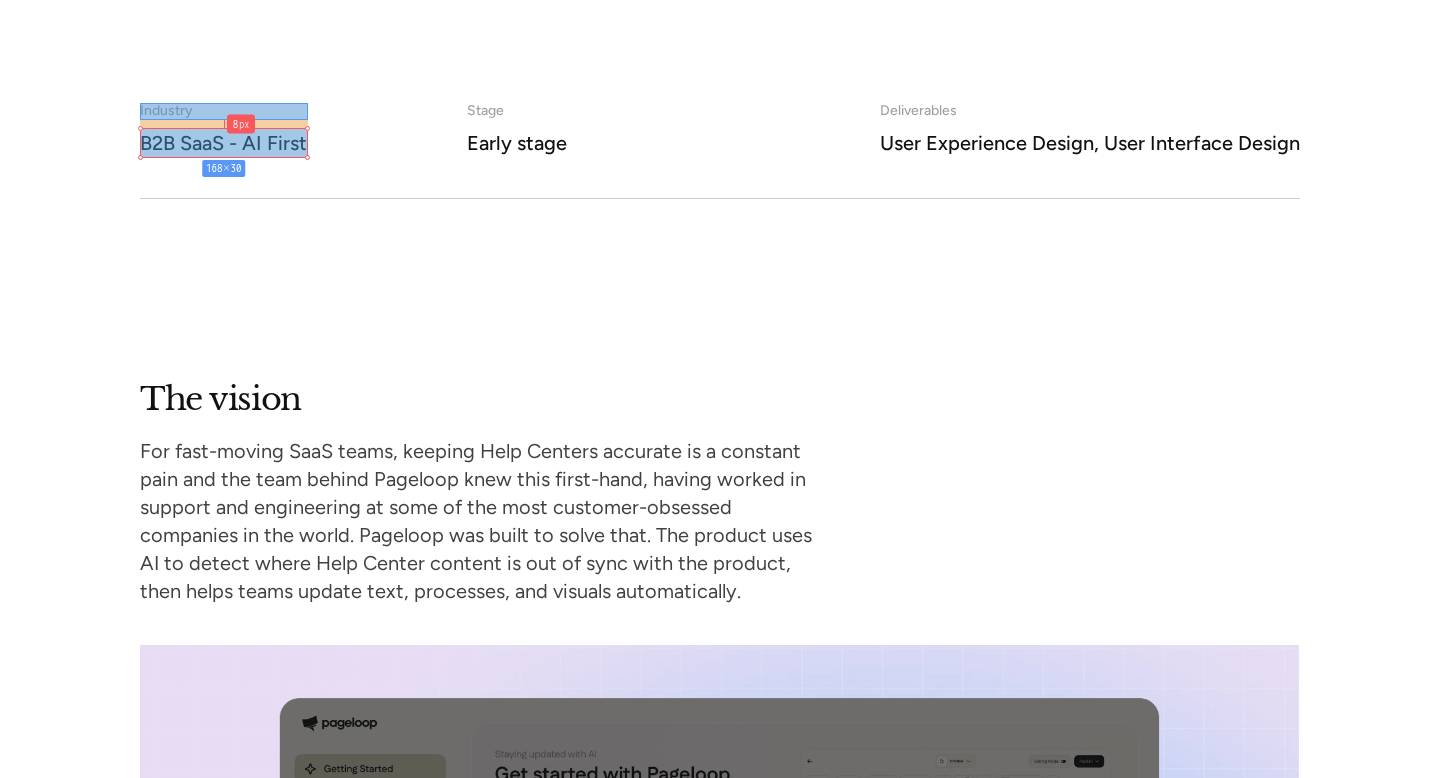 click at bounding box center (224, 111) 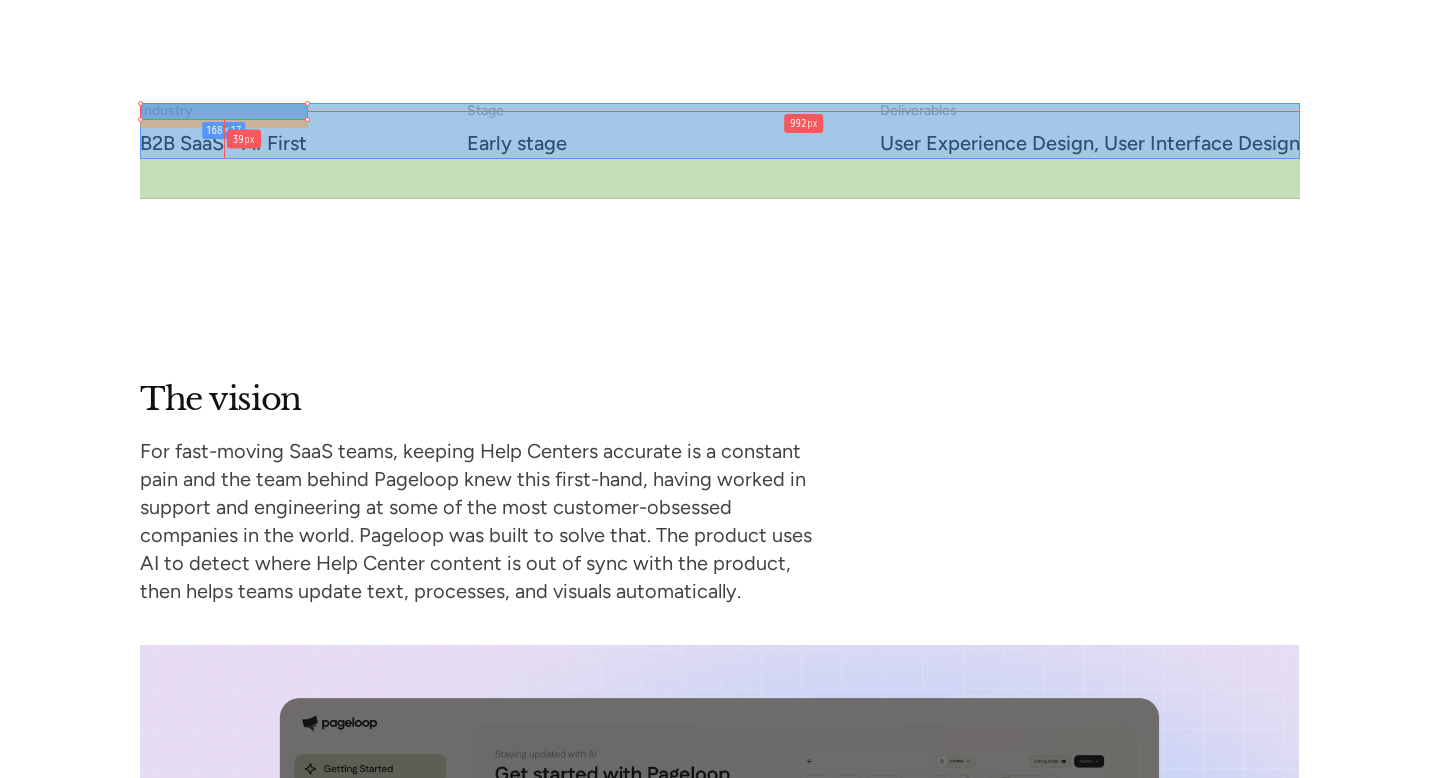 click at bounding box center (720, 131) 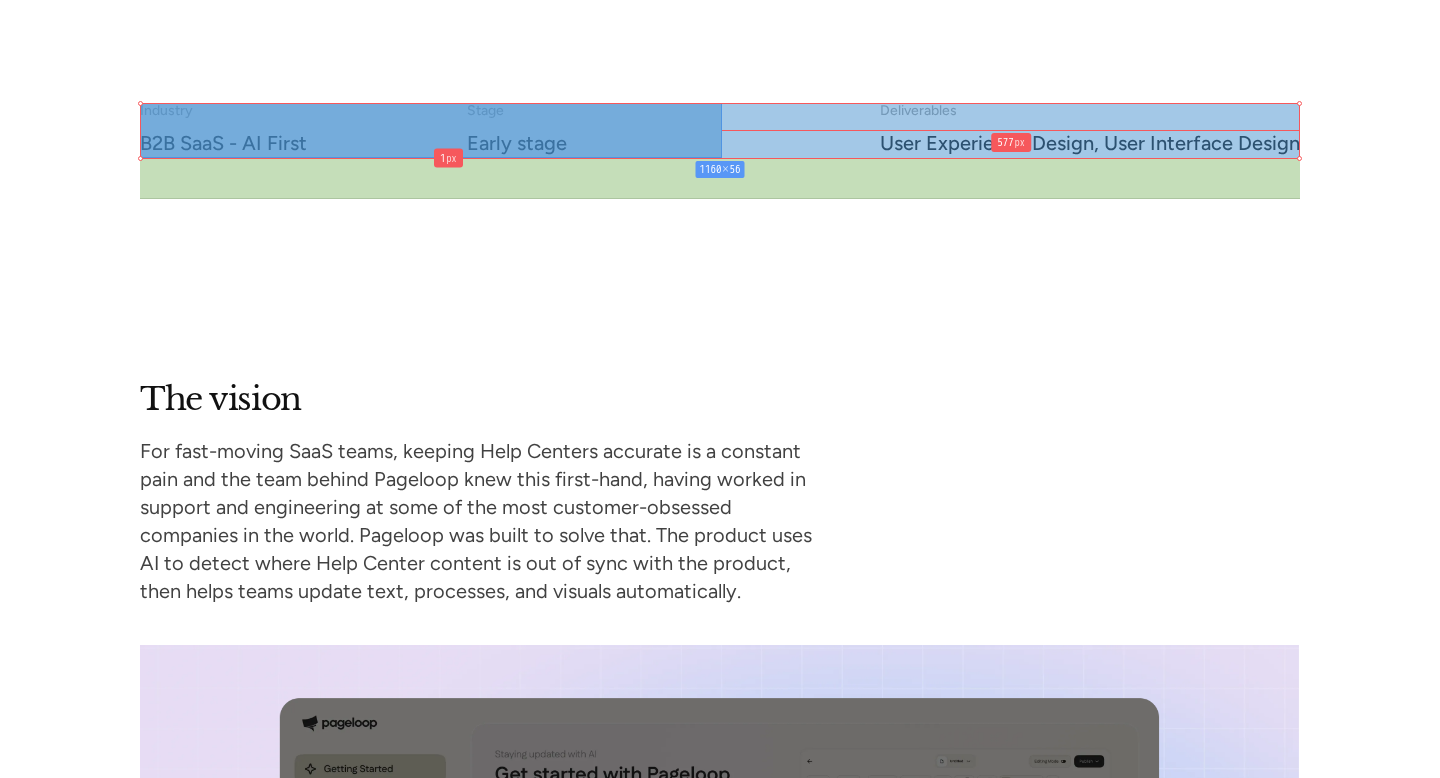 click on "1160 × 56" at bounding box center [720, 131] 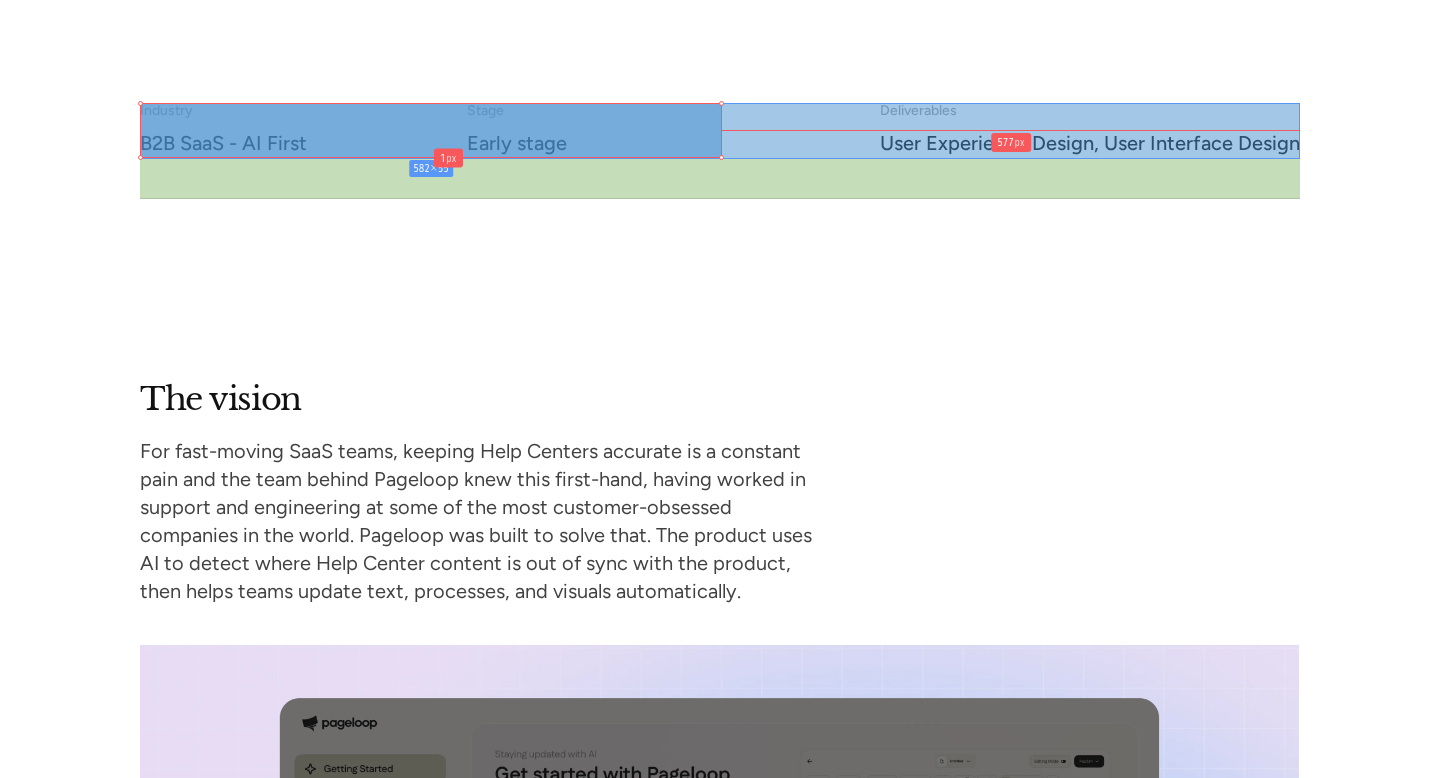 click at bounding box center (720, 179) 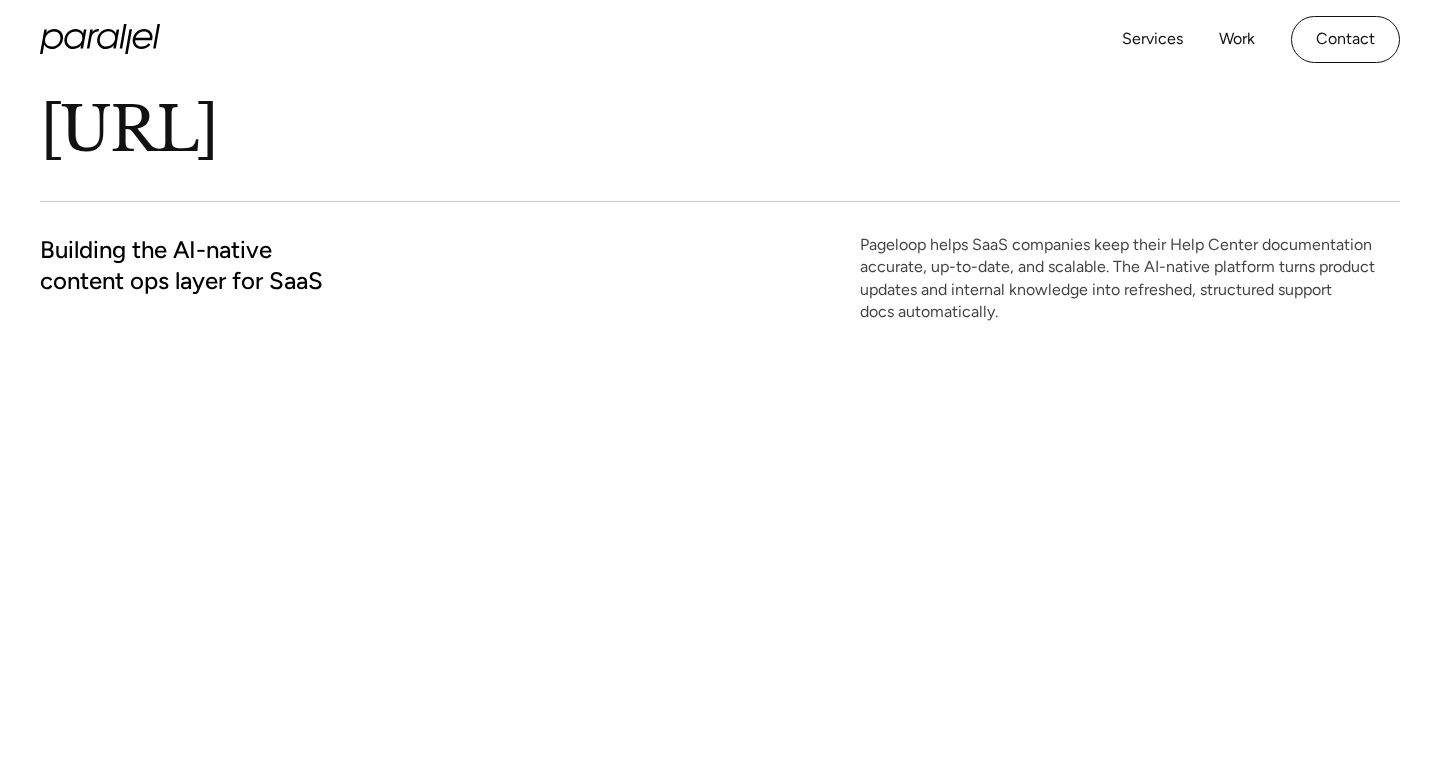 scroll, scrollTop: 0, scrollLeft: 0, axis: both 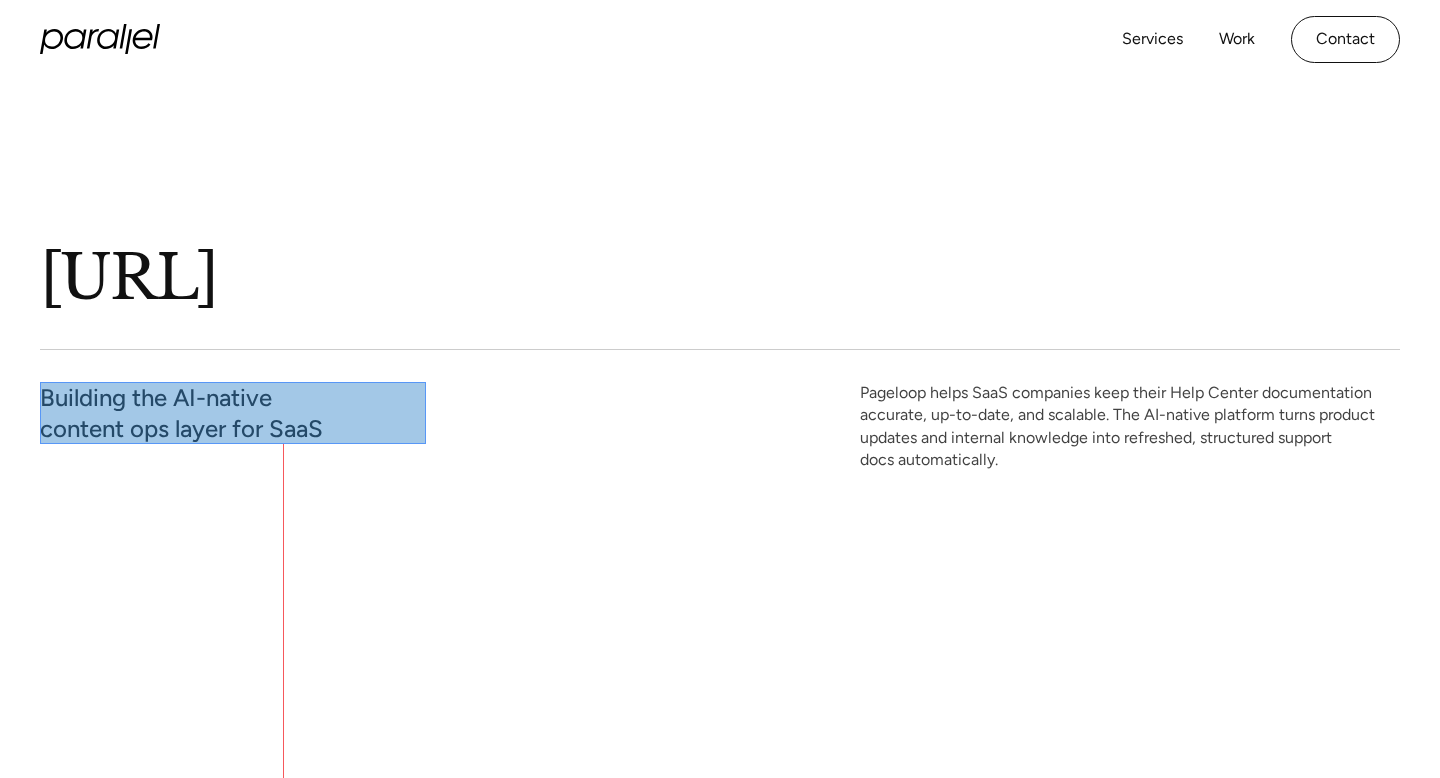 click at bounding box center (233, 413) 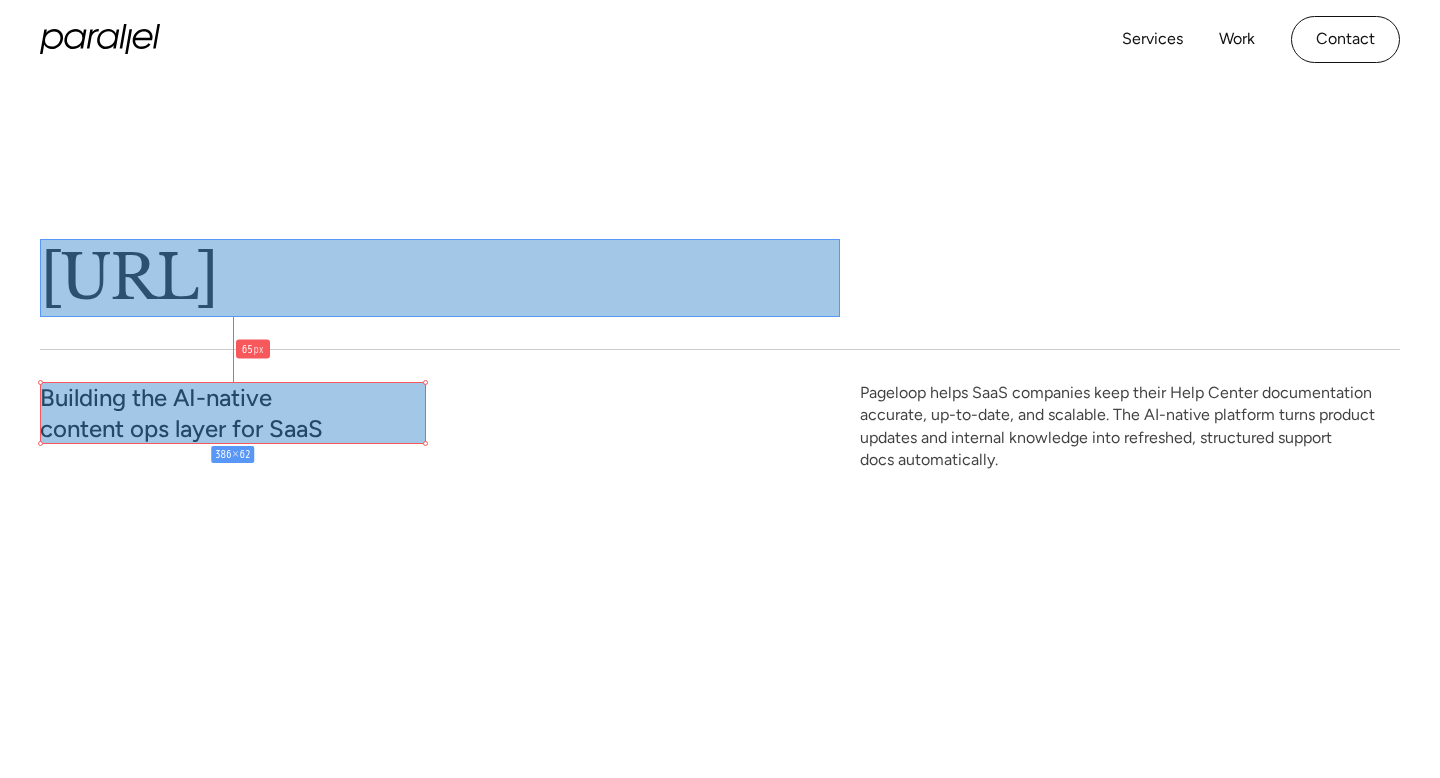 click at bounding box center (440, 278) 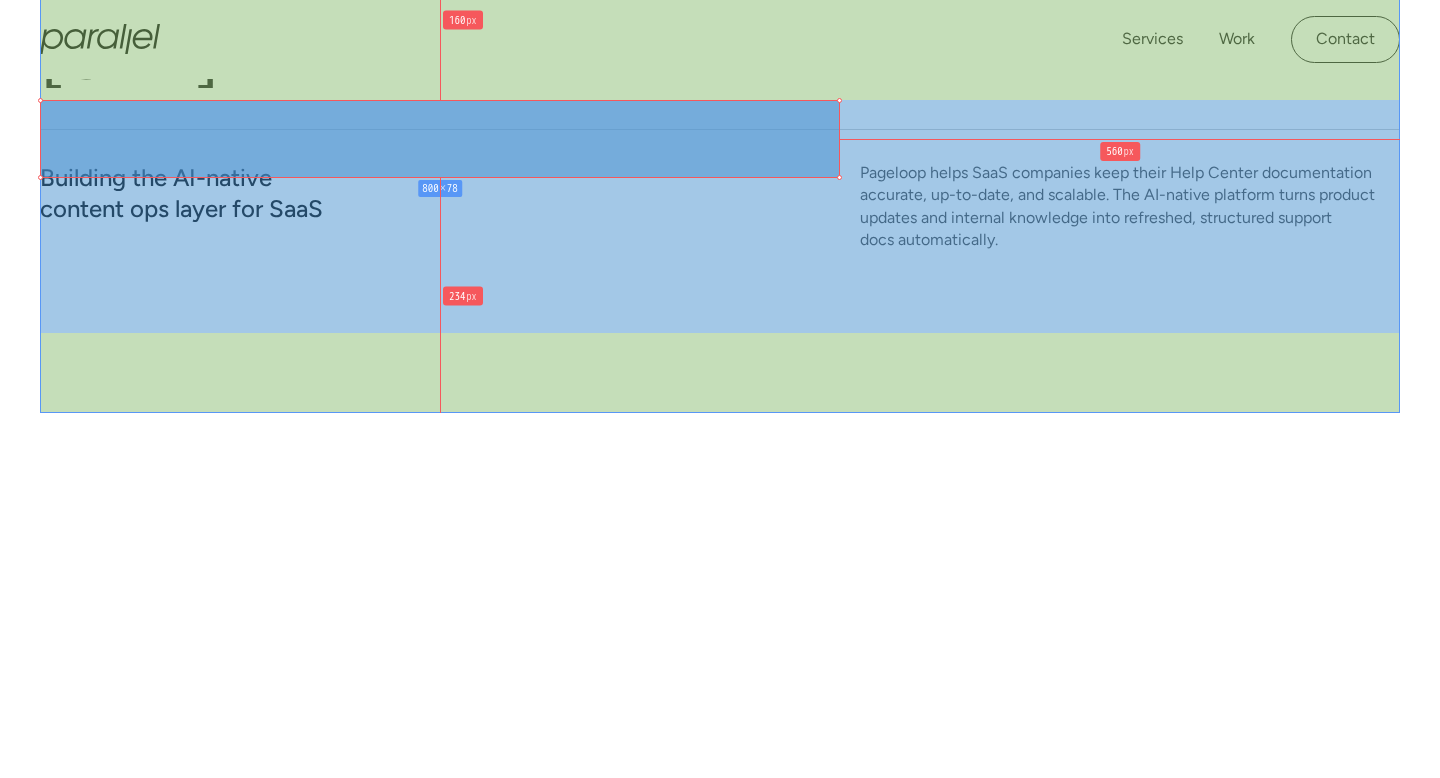 scroll, scrollTop: 415, scrollLeft: 0, axis: vertical 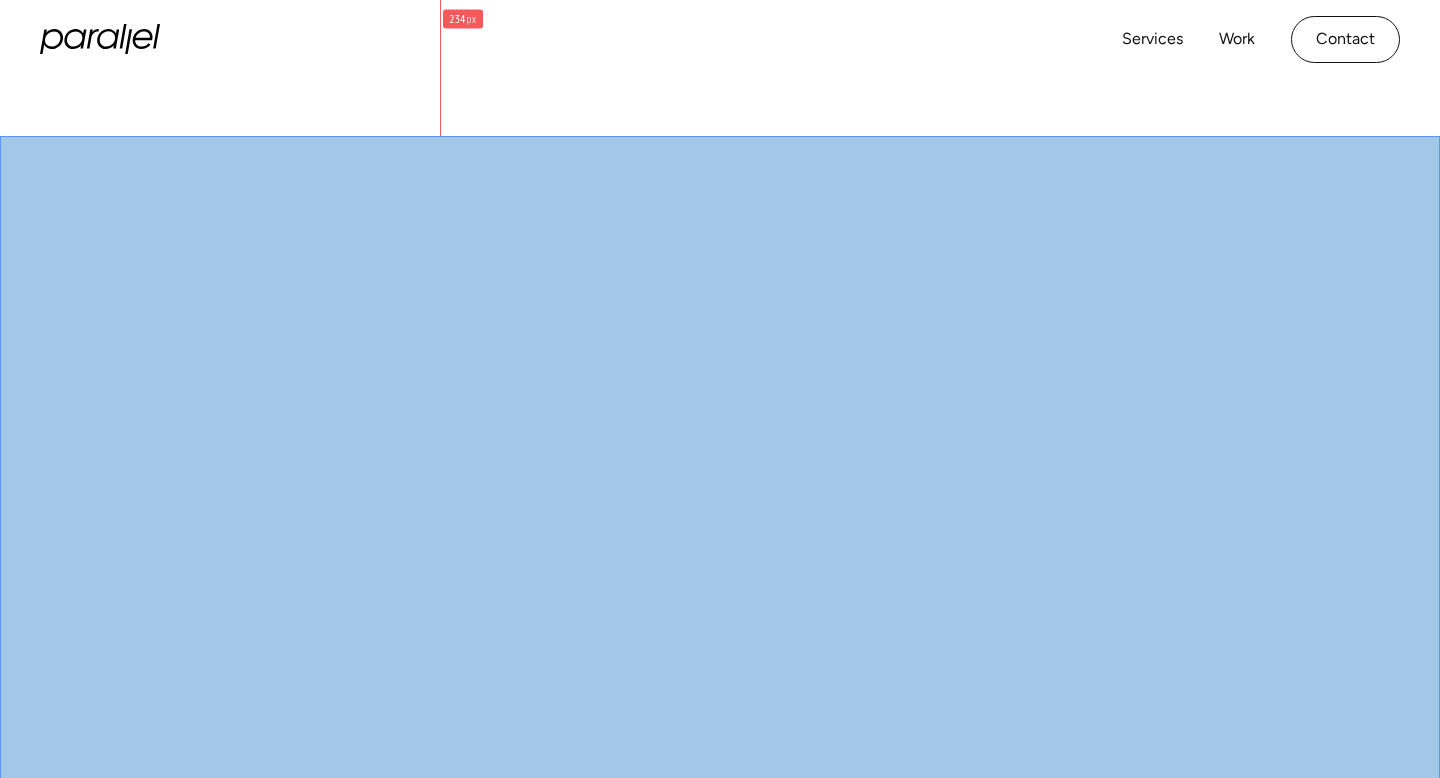 click at bounding box center [720, 527] 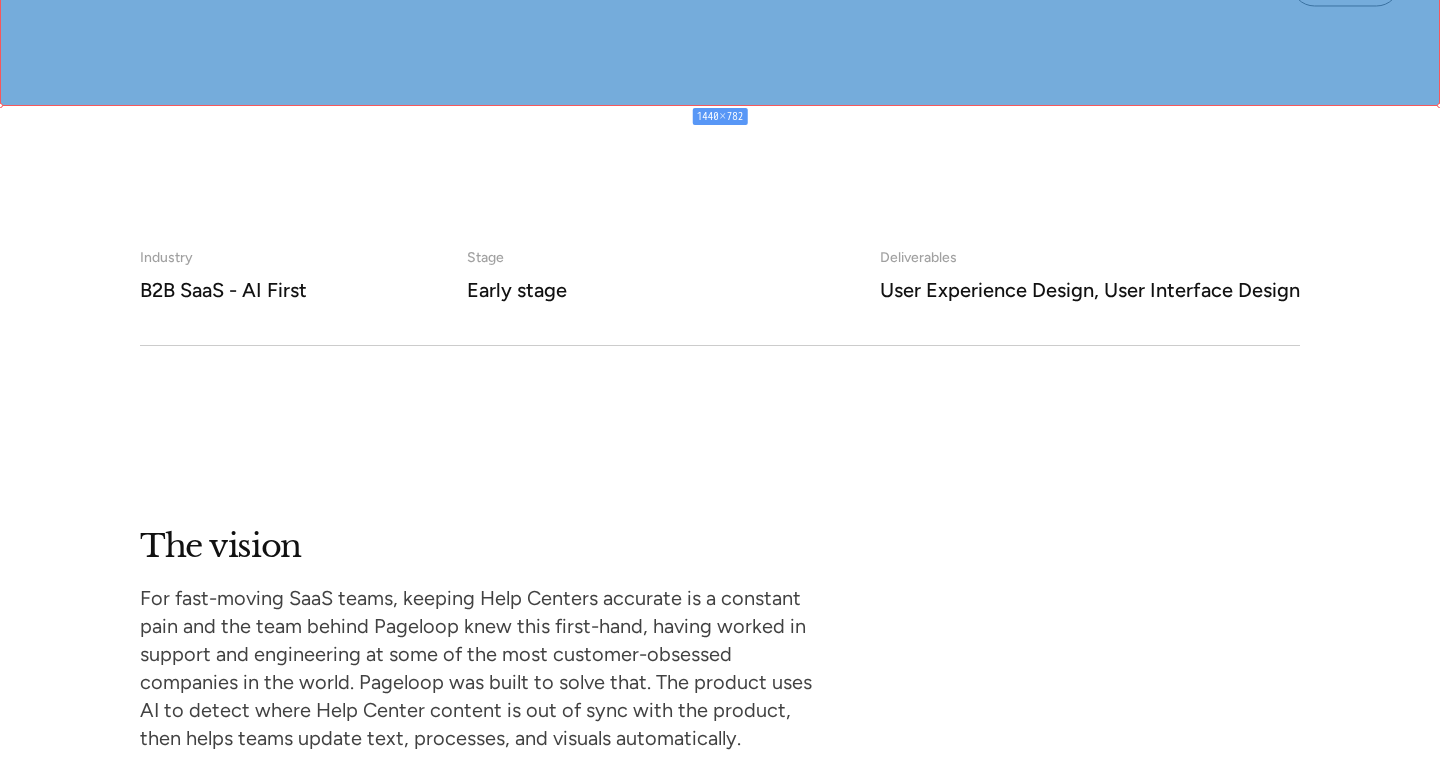 scroll, scrollTop: 1287, scrollLeft: 0, axis: vertical 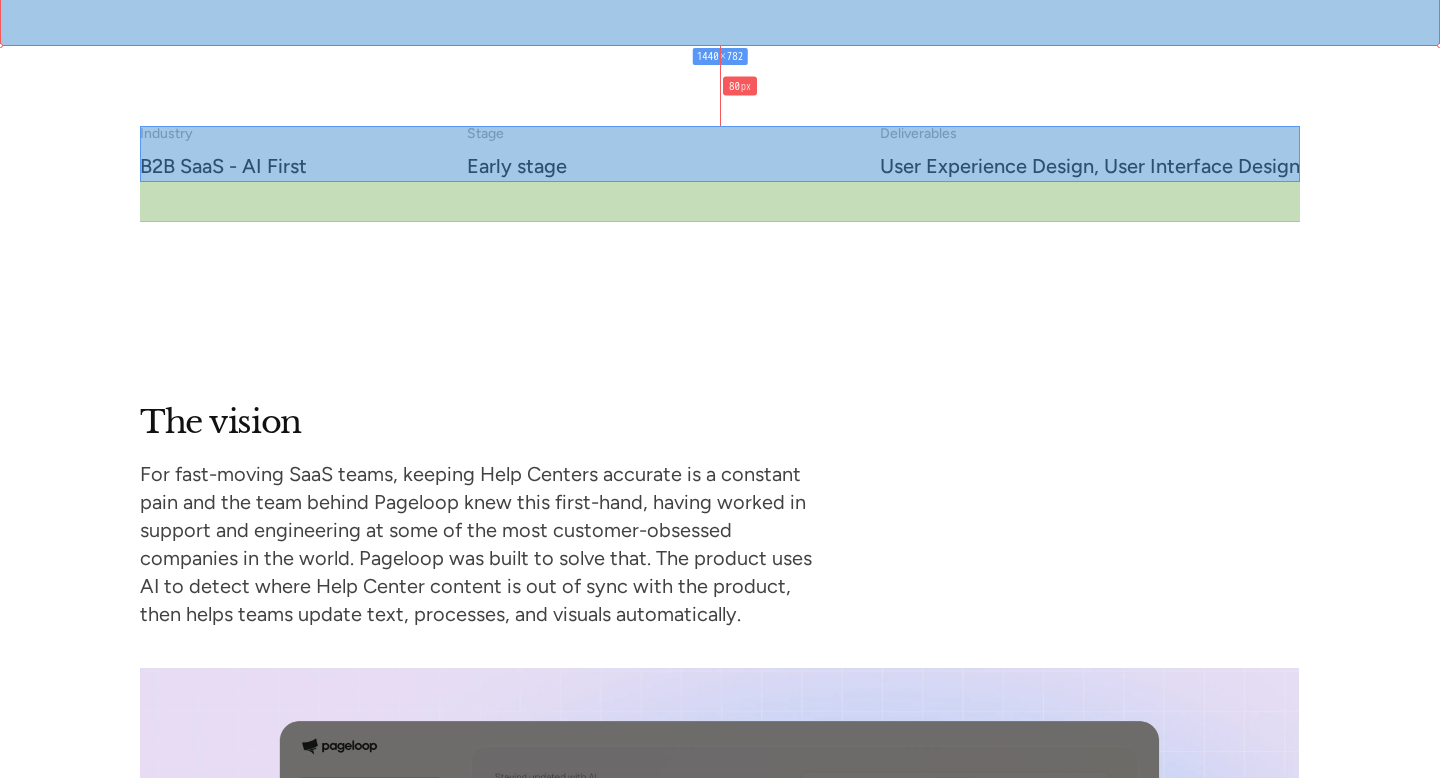 click at bounding box center [720, 202] 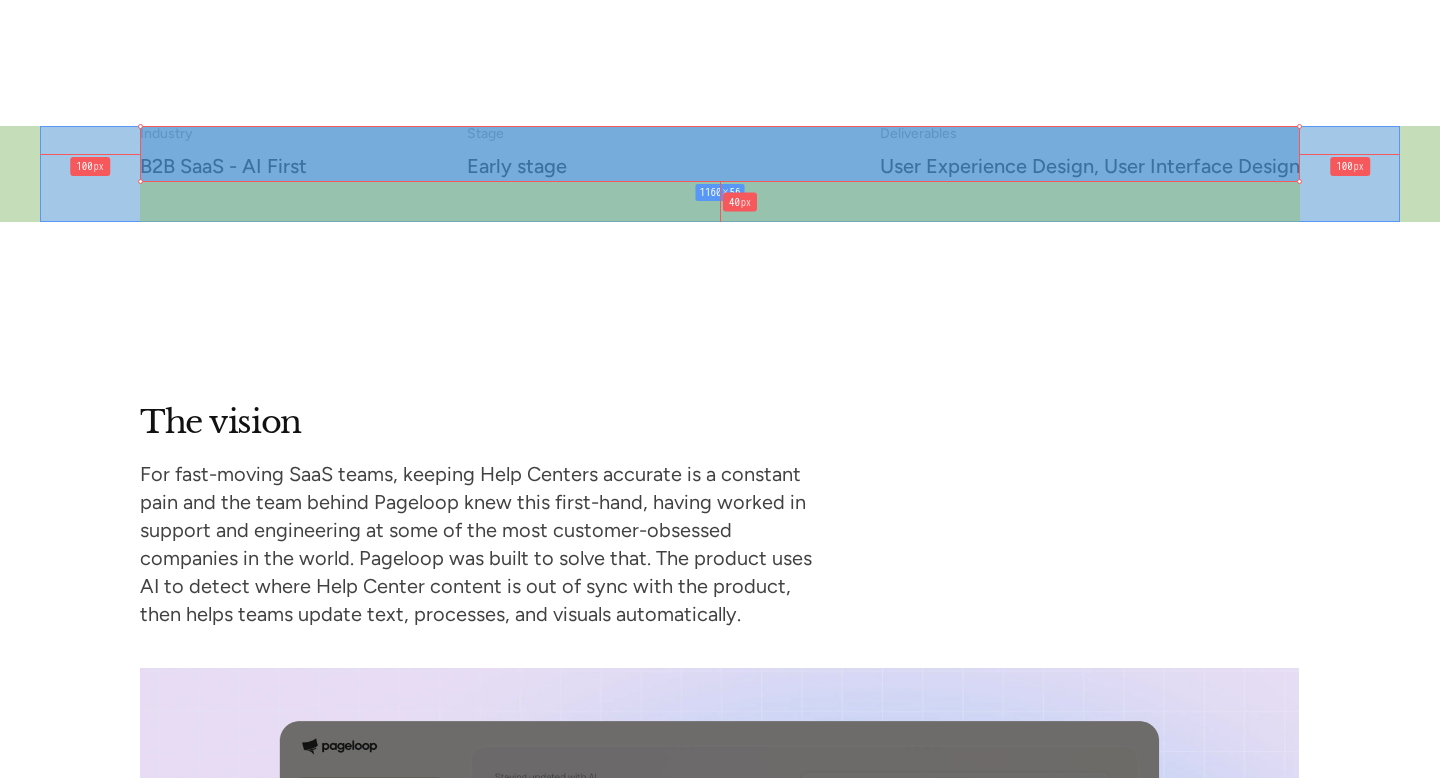 click at bounding box center [720, 174] 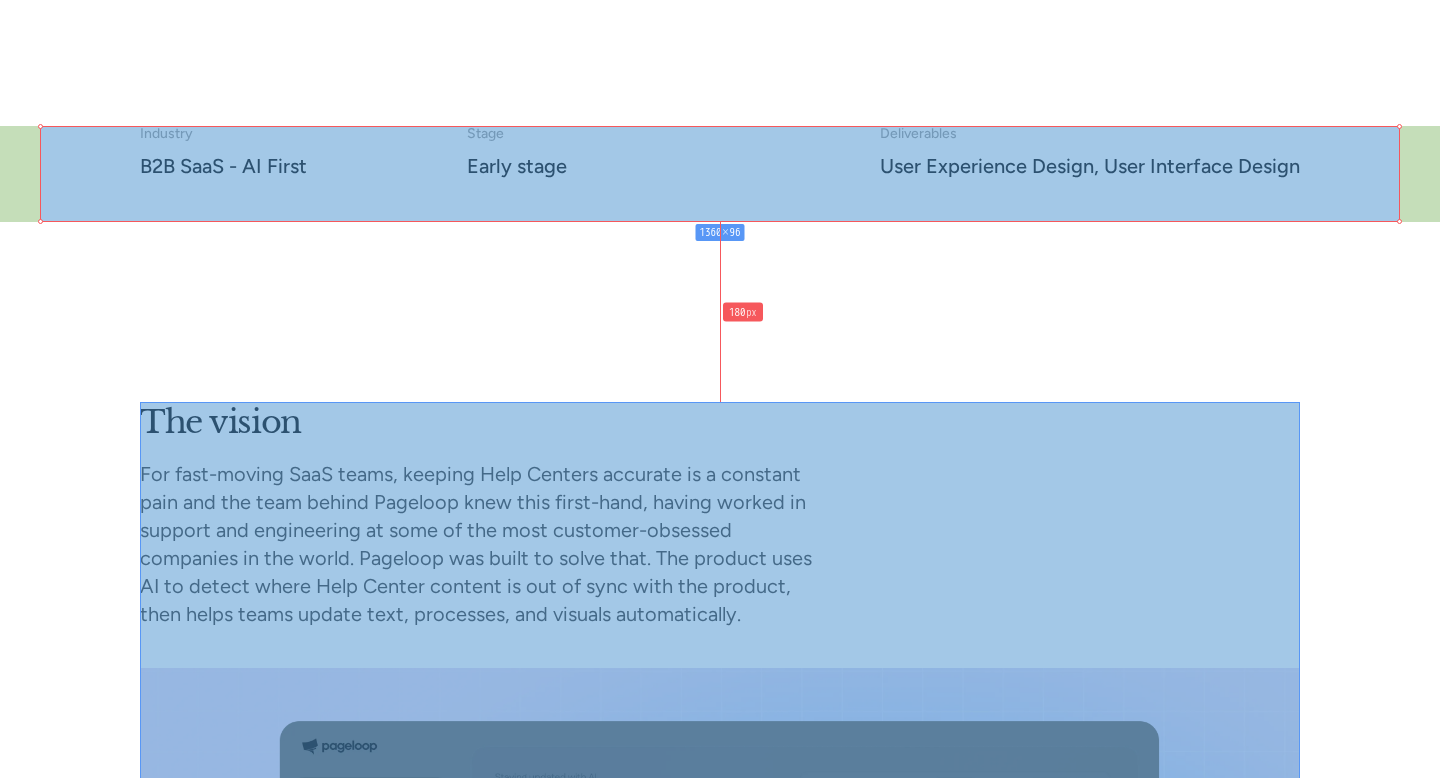 click at bounding box center [720, 890] 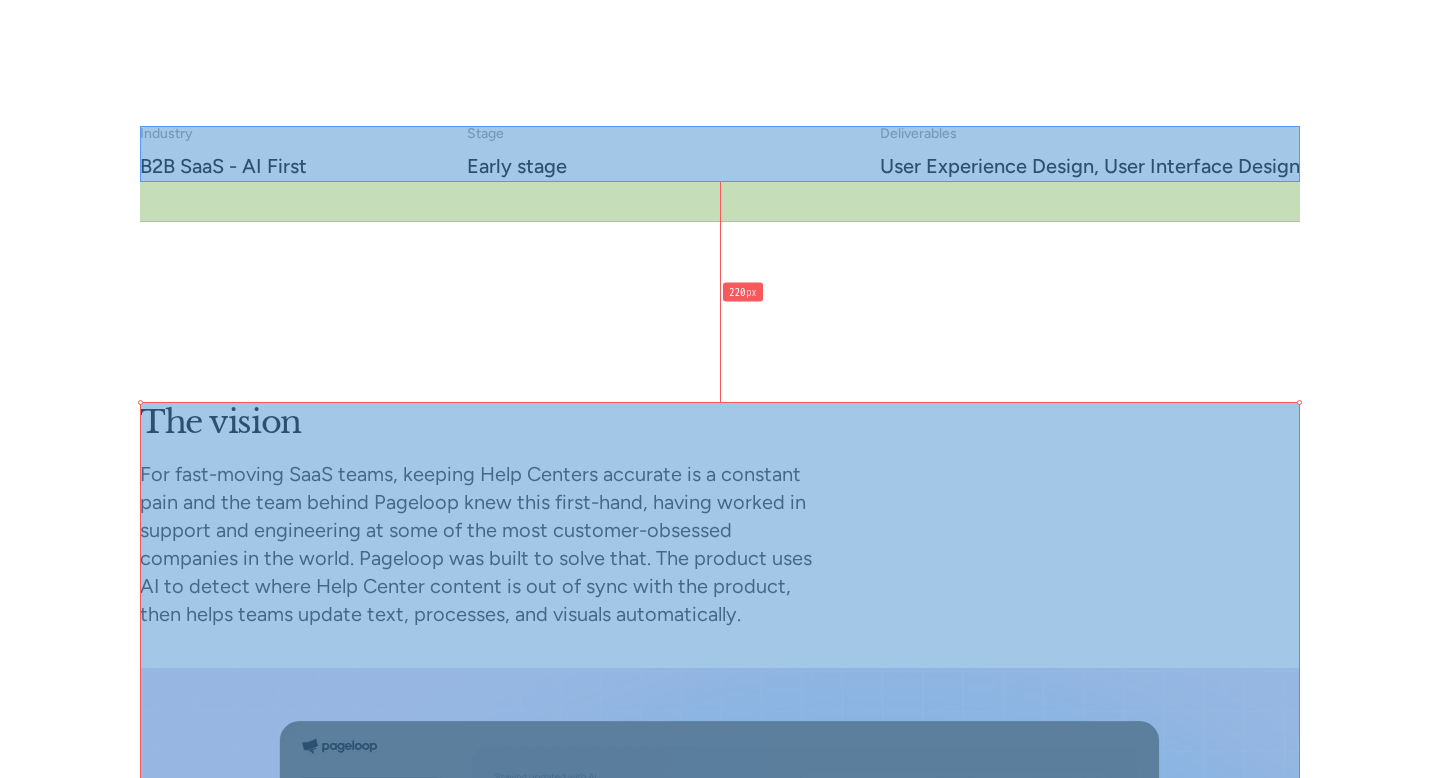 click at bounding box center (720, 202) 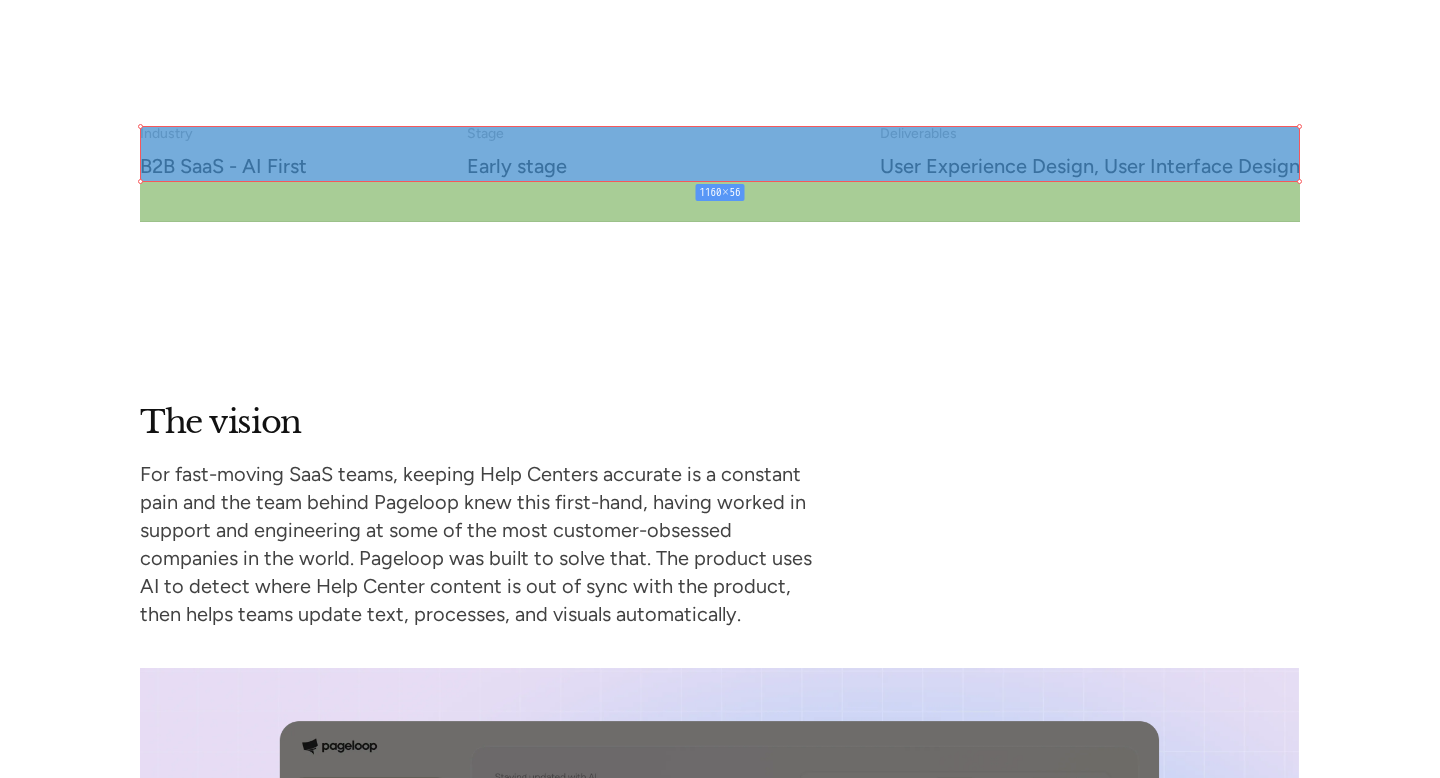 click at bounding box center (720, 202) 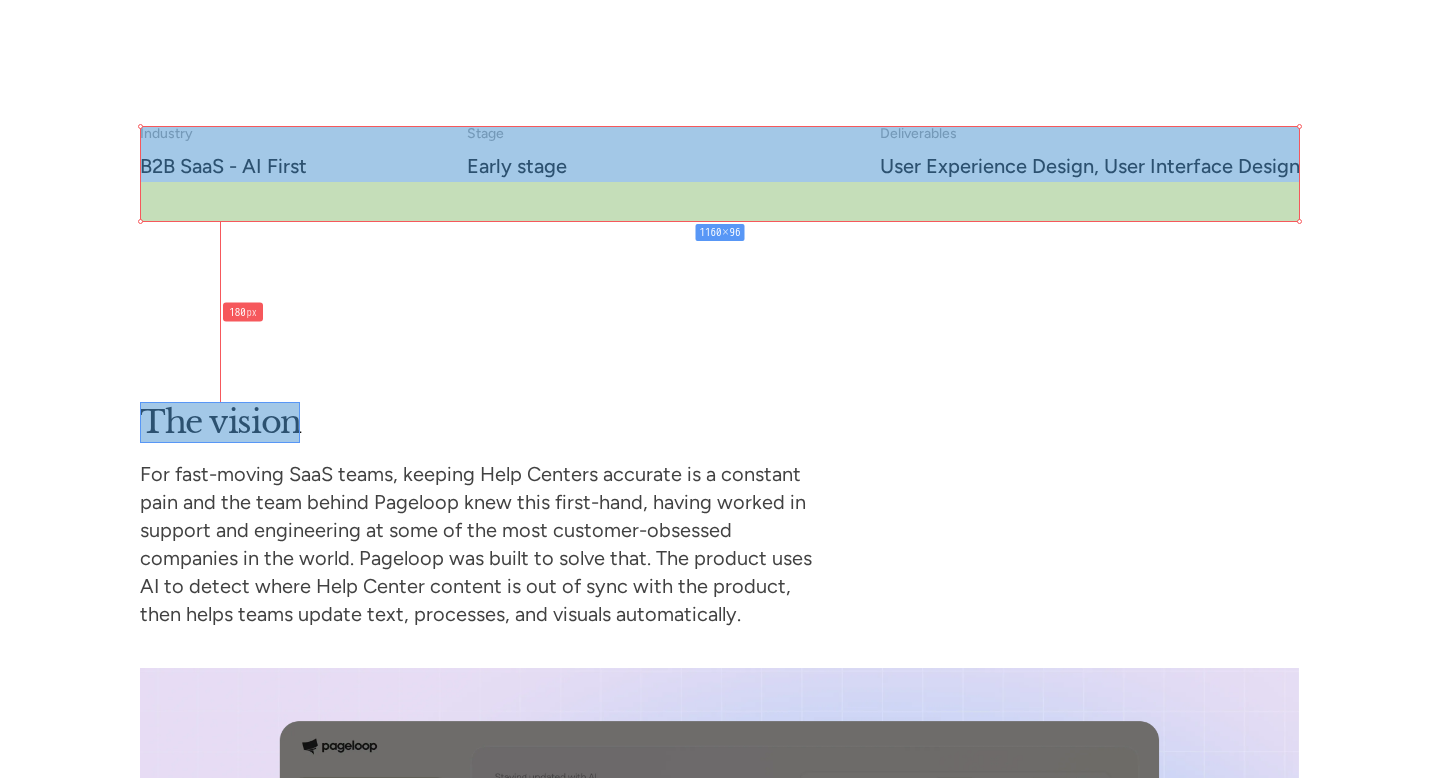 click at bounding box center [220, 423] 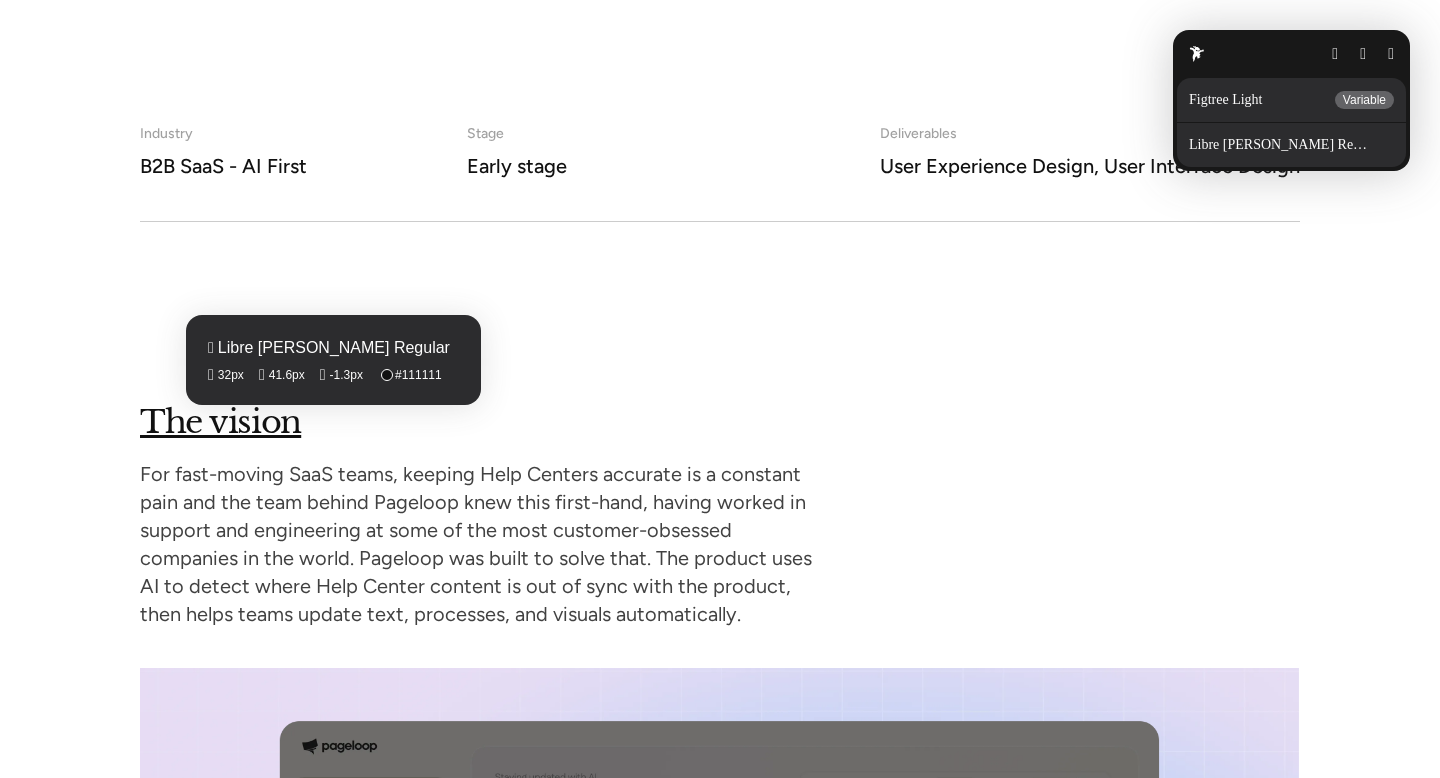 click on "The vision" at bounding box center [220, 422] 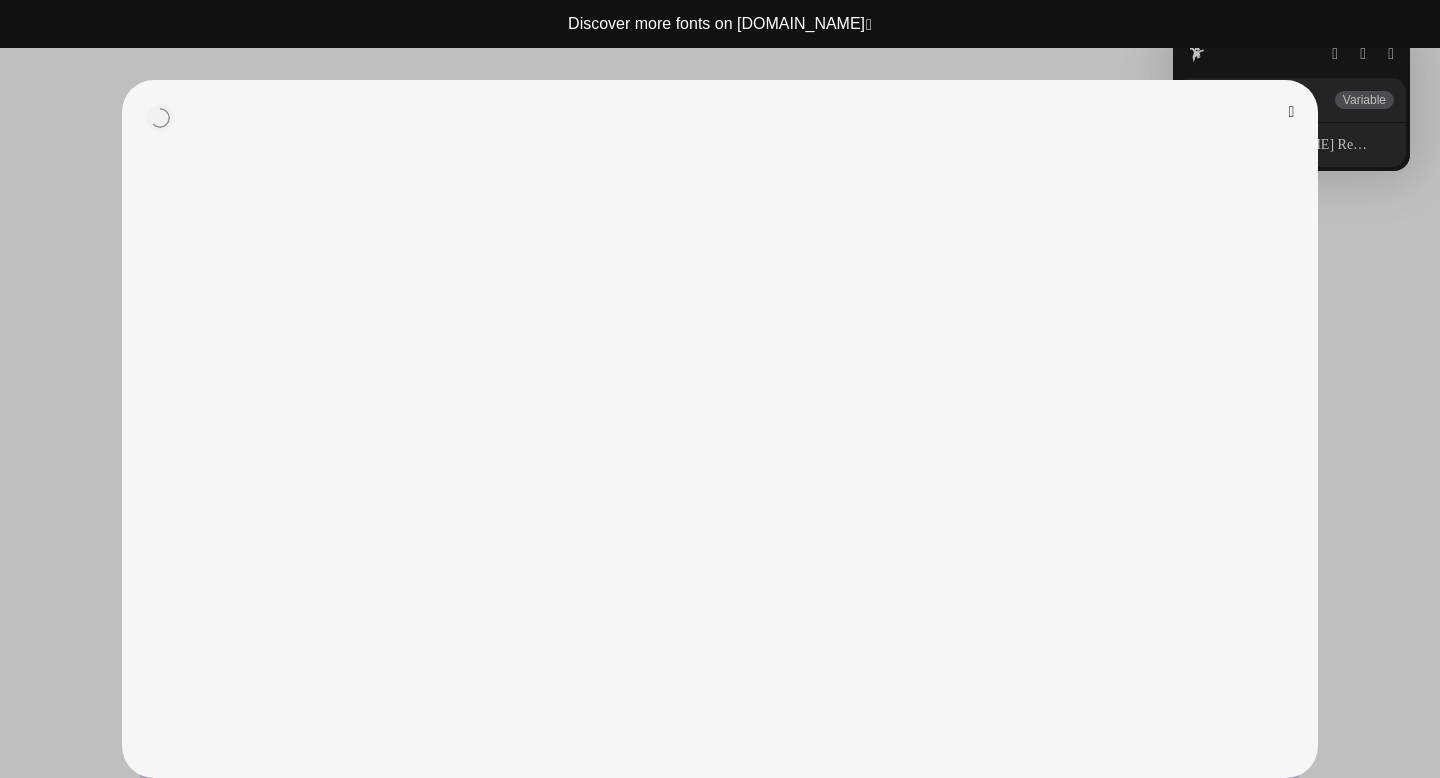 click at bounding box center [1292, 112] 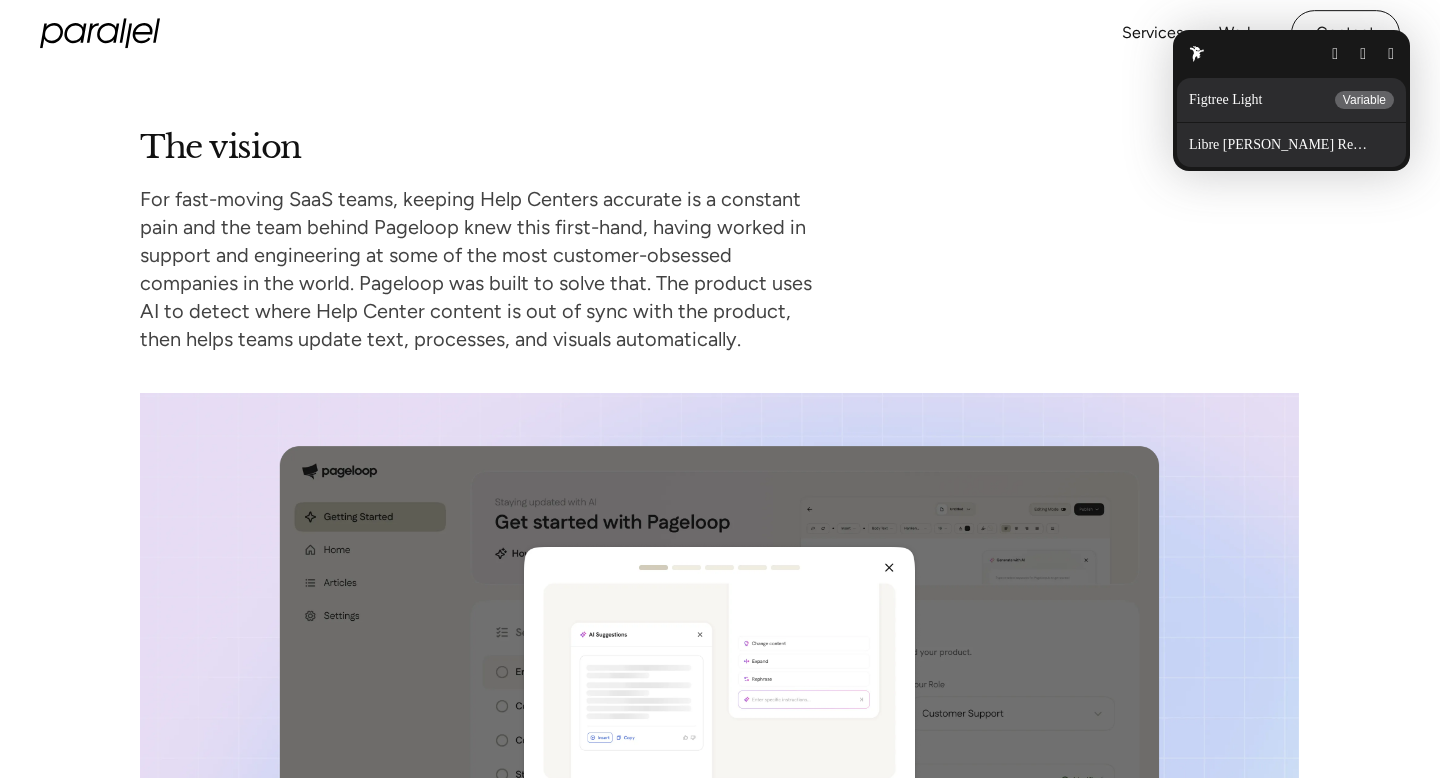 scroll, scrollTop: 1554, scrollLeft: 0, axis: vertical 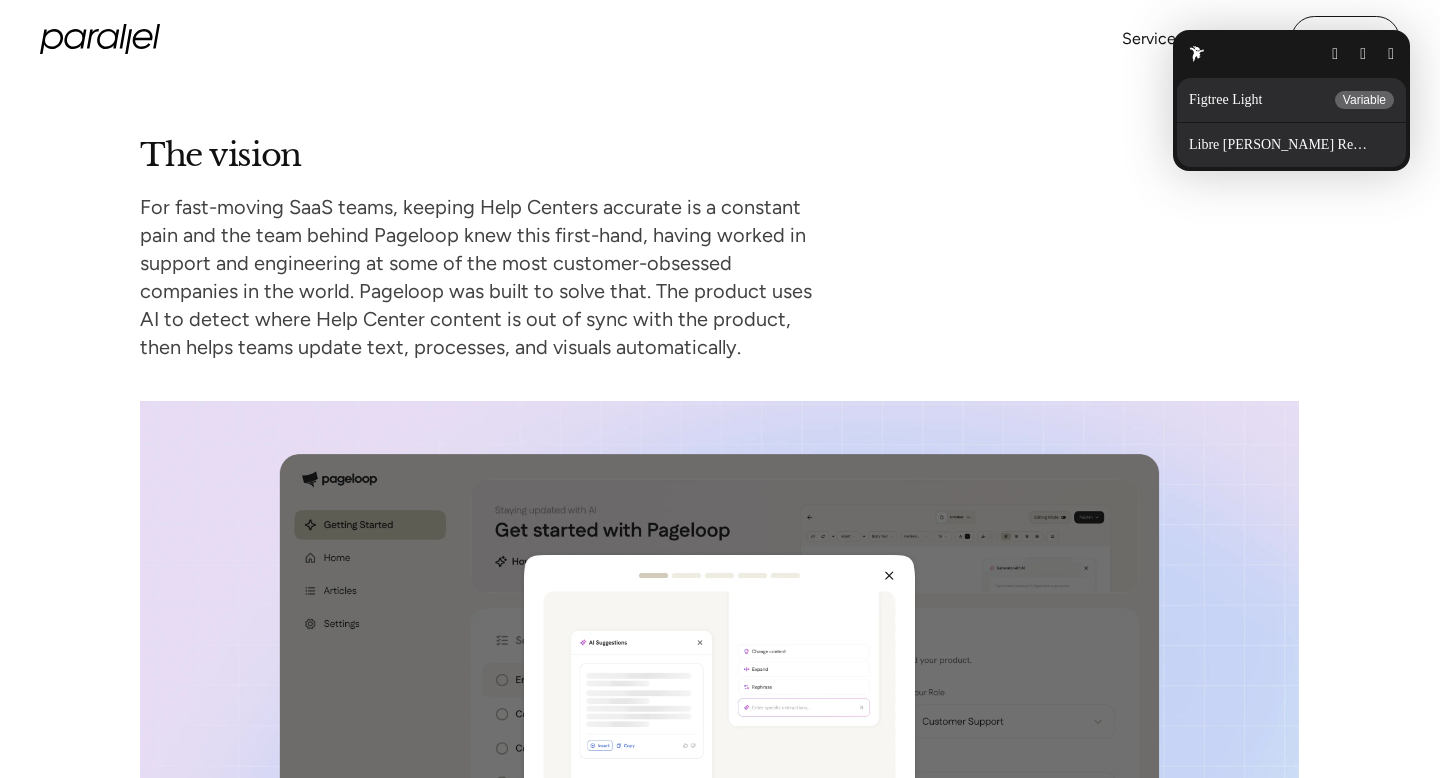click at bounding box center (1391, 54) 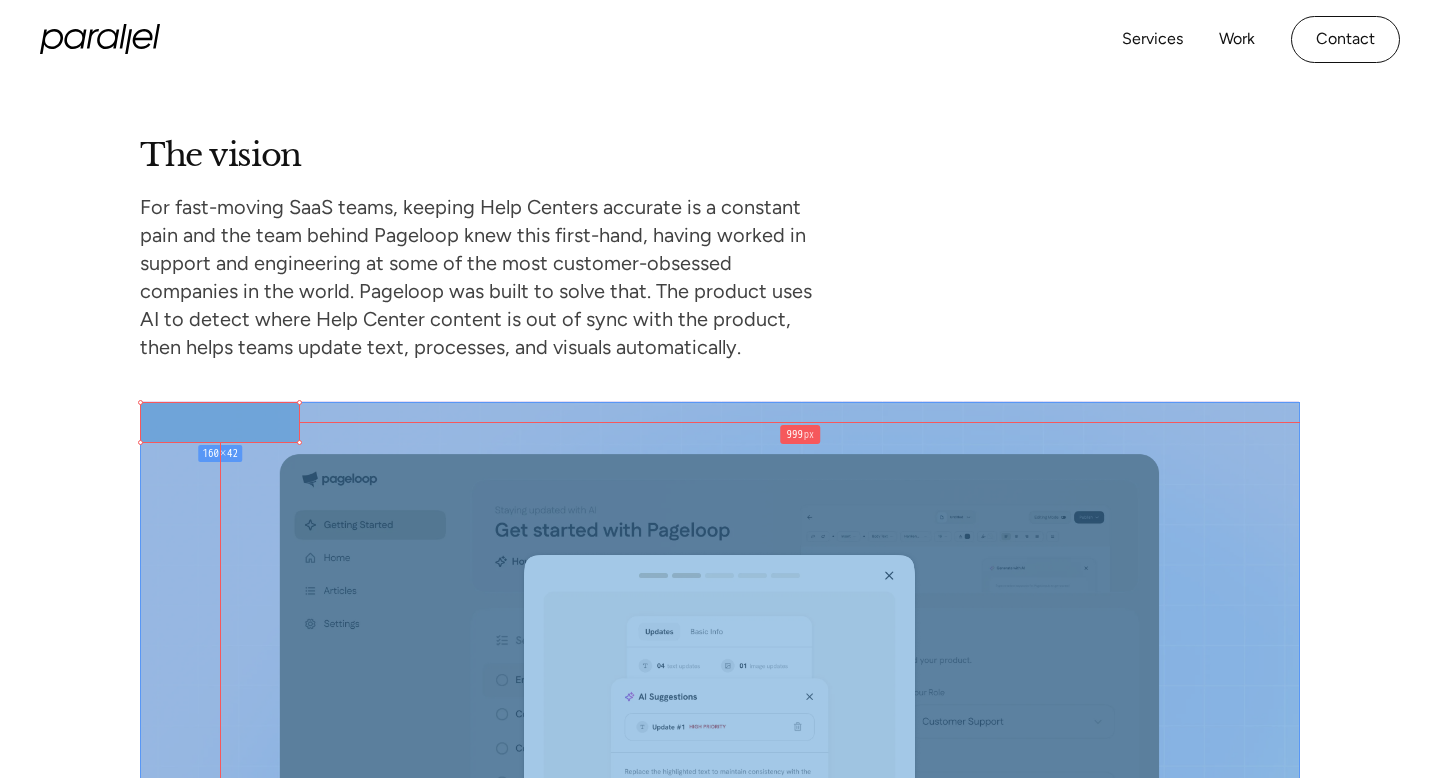 click on "160 × 42 935 px 999 px" at bounding box center [720, 389] 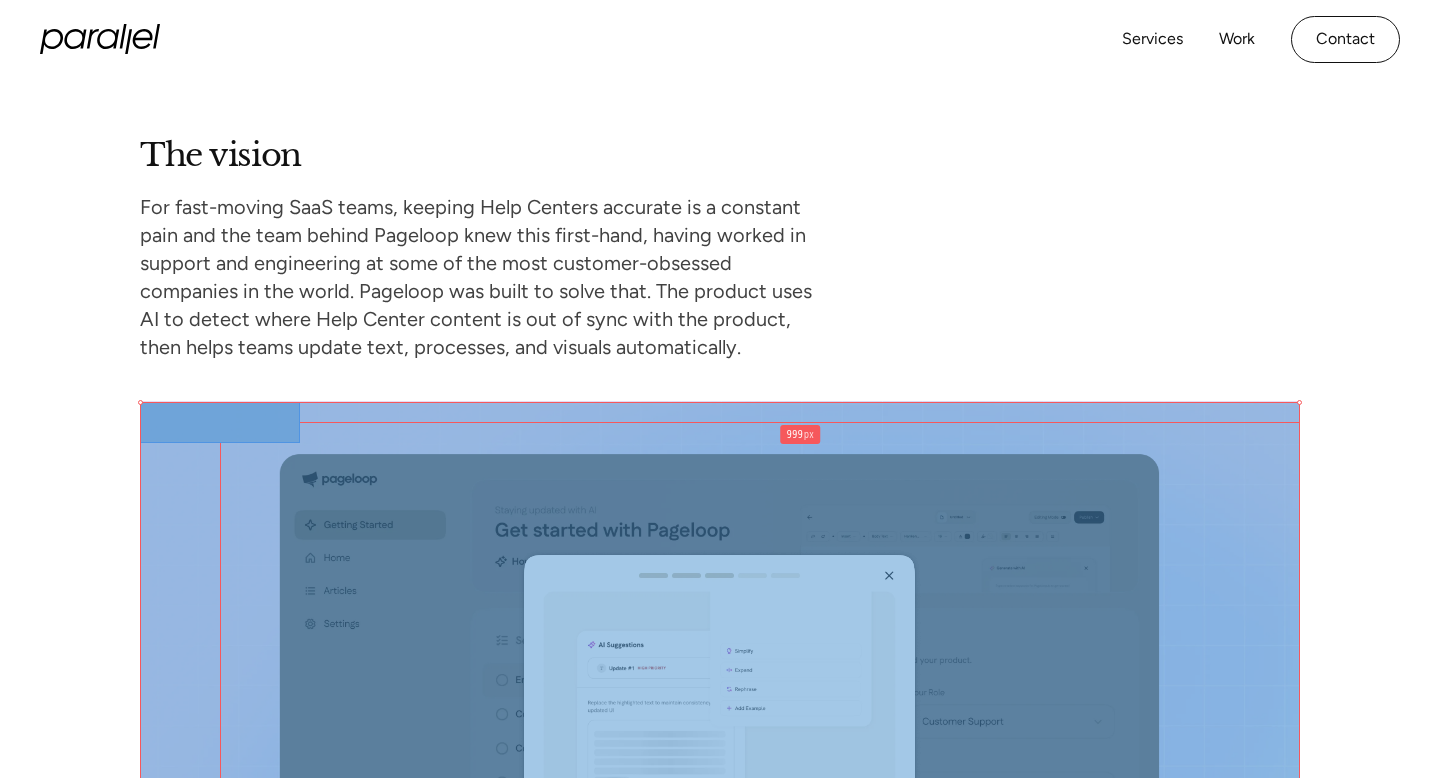 click on "1160 × 977 935 px 999 px" at bounding box center (720, 389) 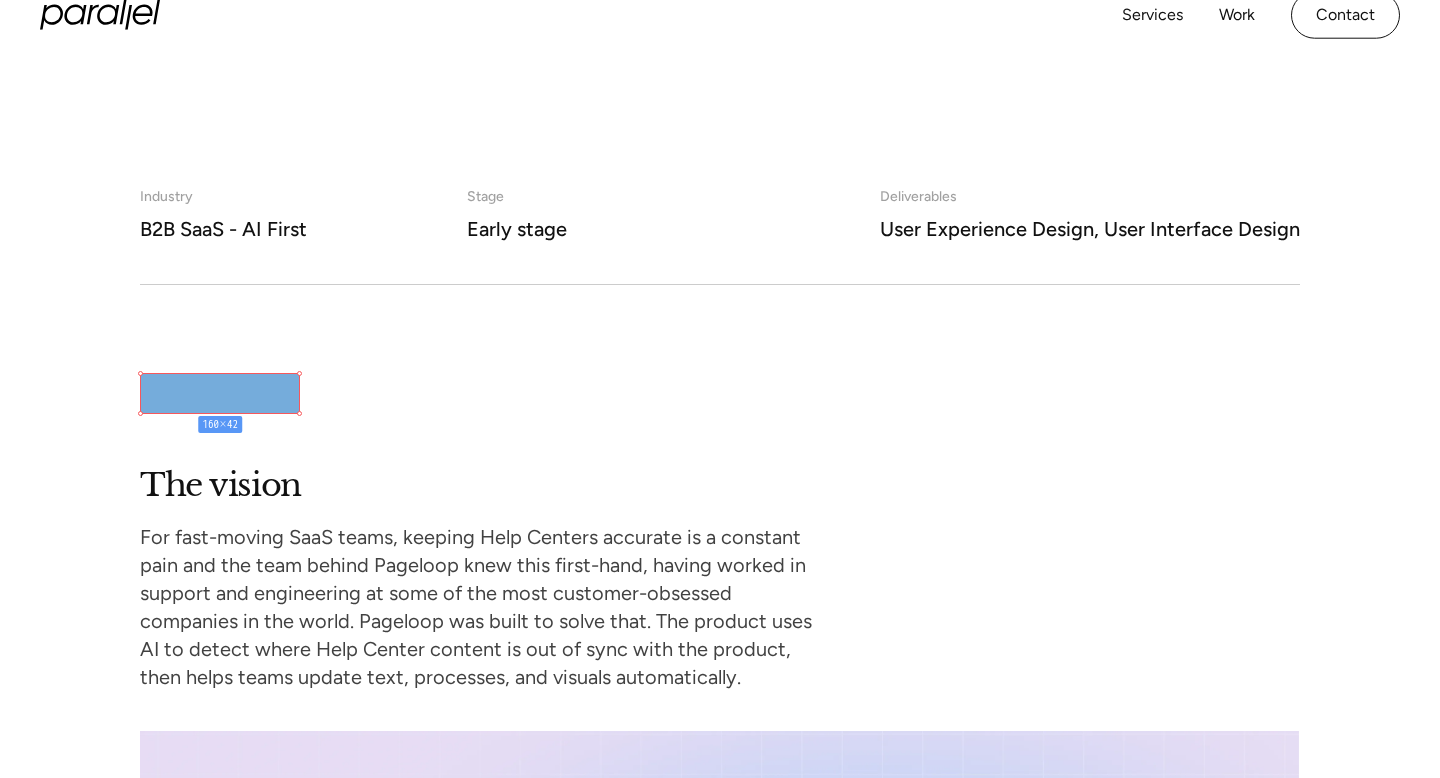 scroll, scrollTop: 1346, scrollLeft: 0, axis: vertical 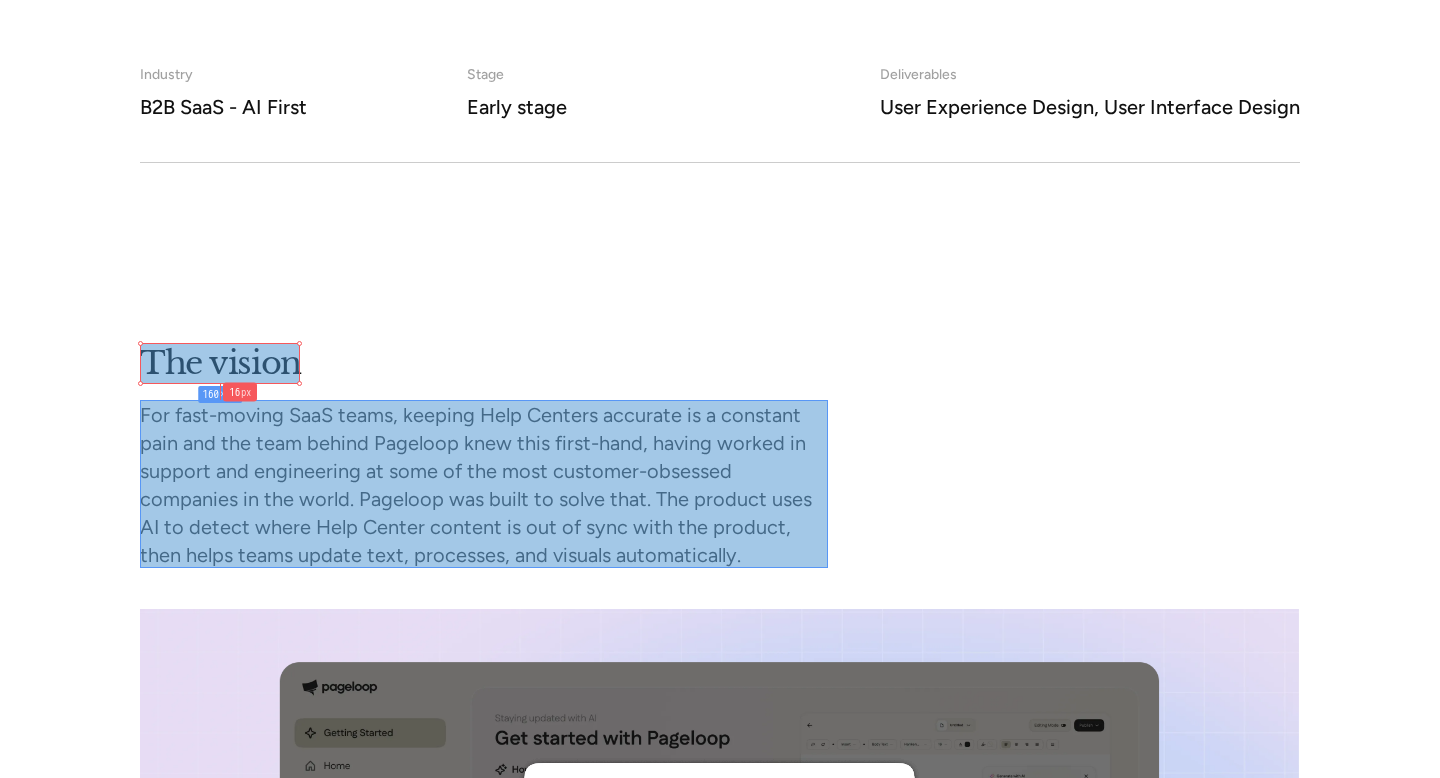 click at bounding box center [484, 484] 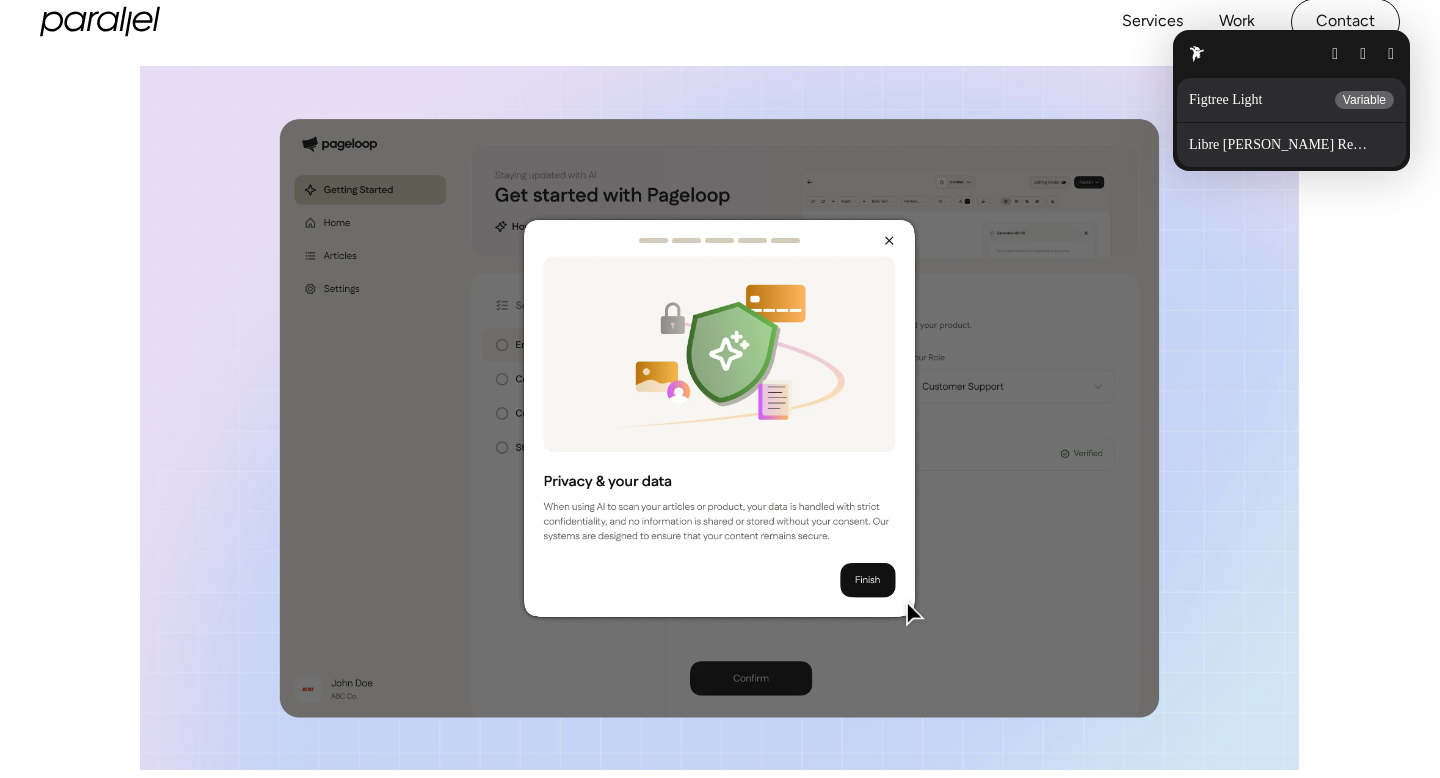 scroll, scrollTop: 1798, scrollLeft: 0, axis: vertical 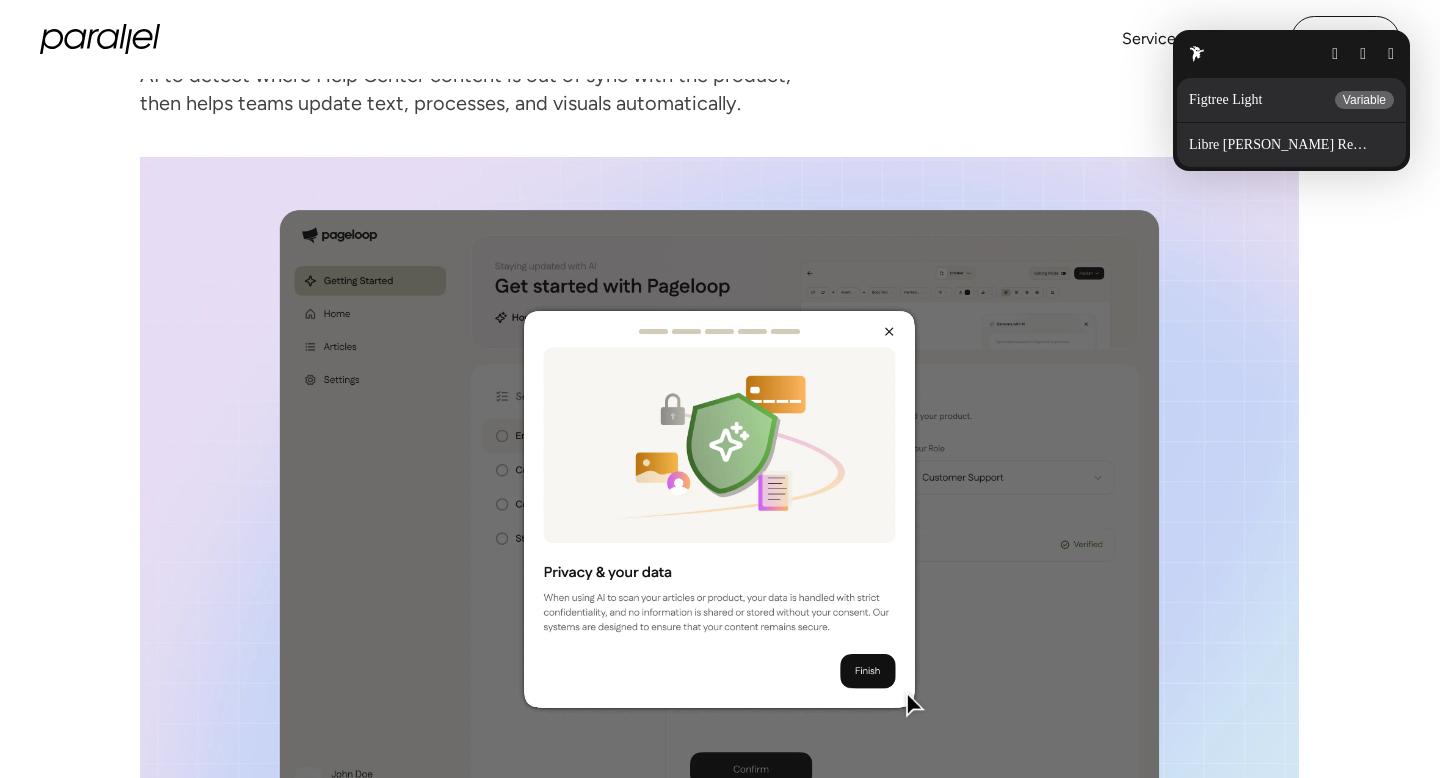 click at bounding box center [1391, 54] 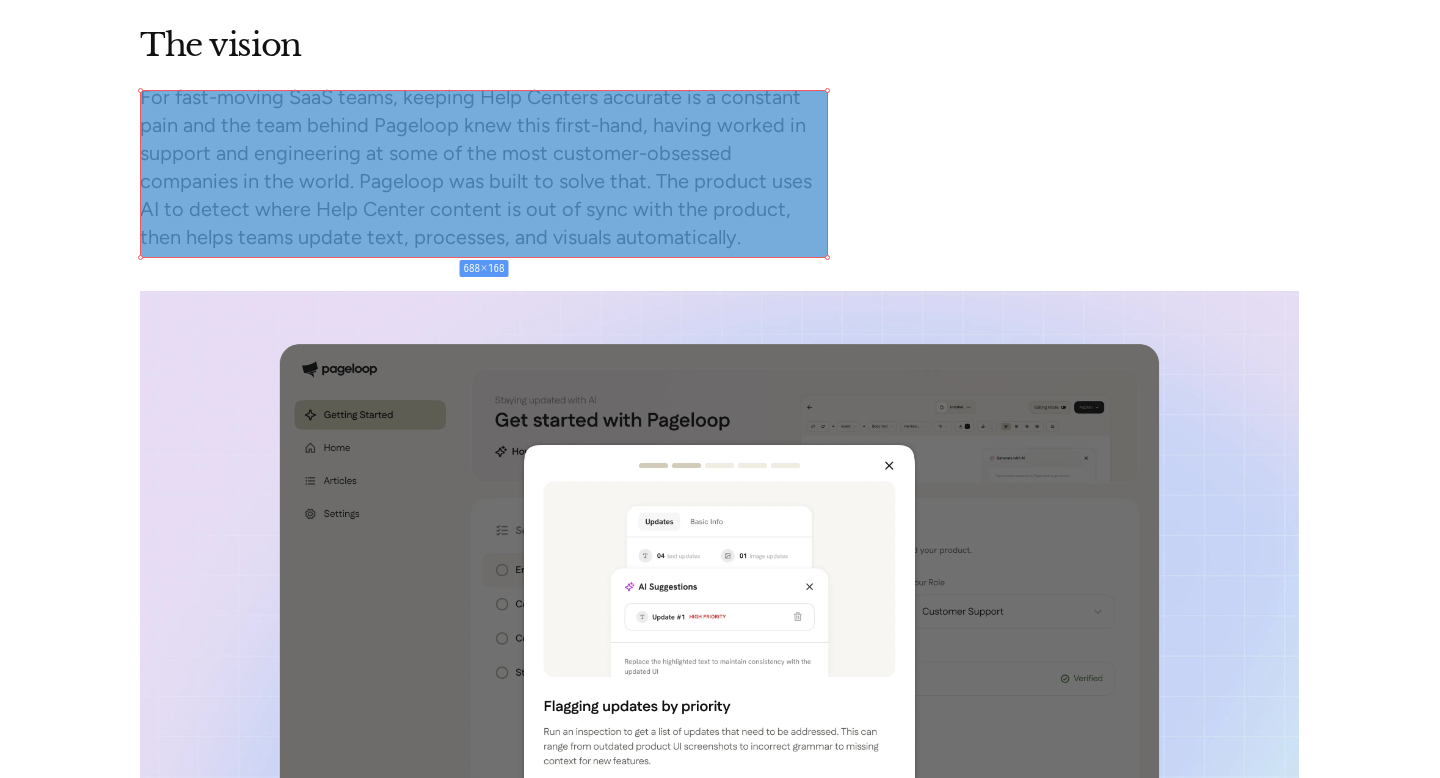 scroll, scrollTop: 1671, scrollLeft: 0, axis: vertical 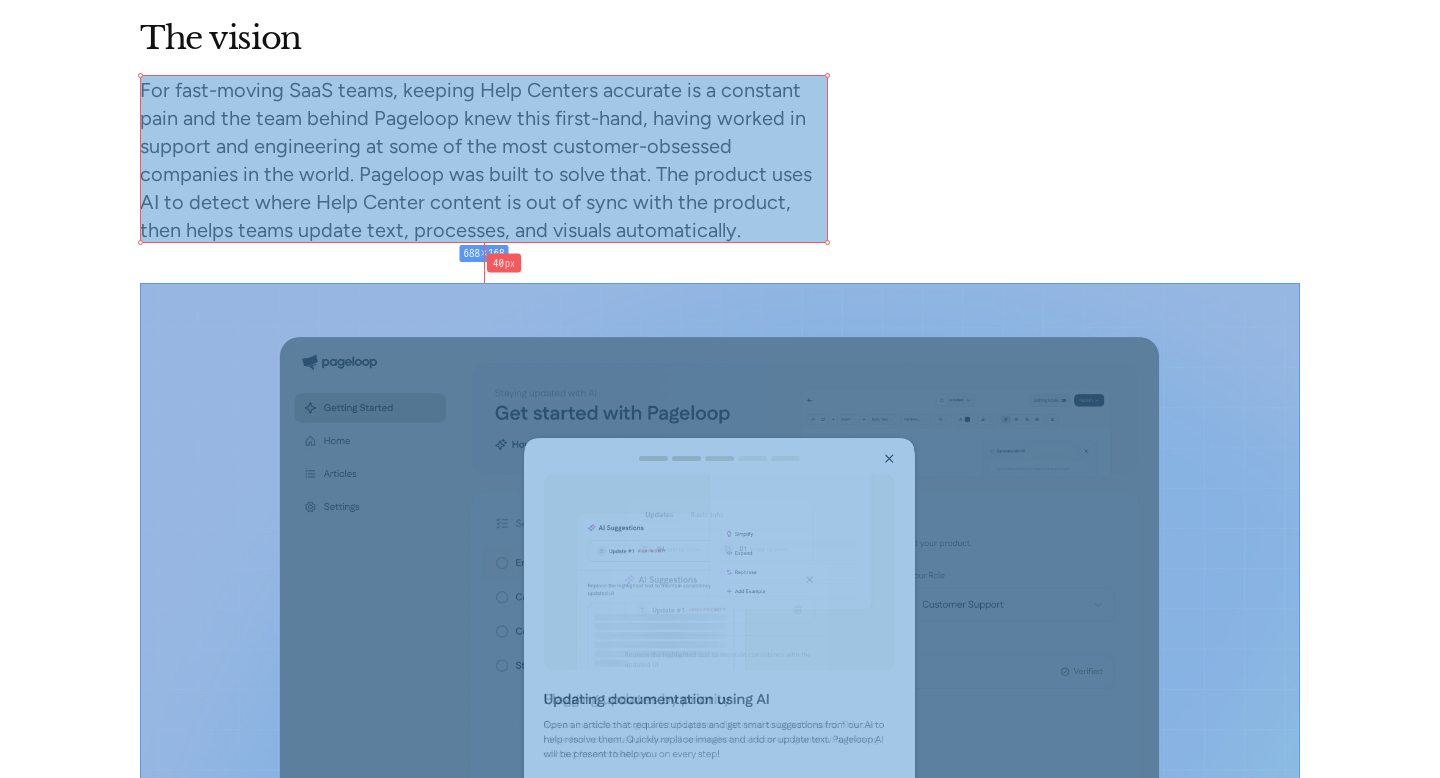 click at bounding box center [720, 635] 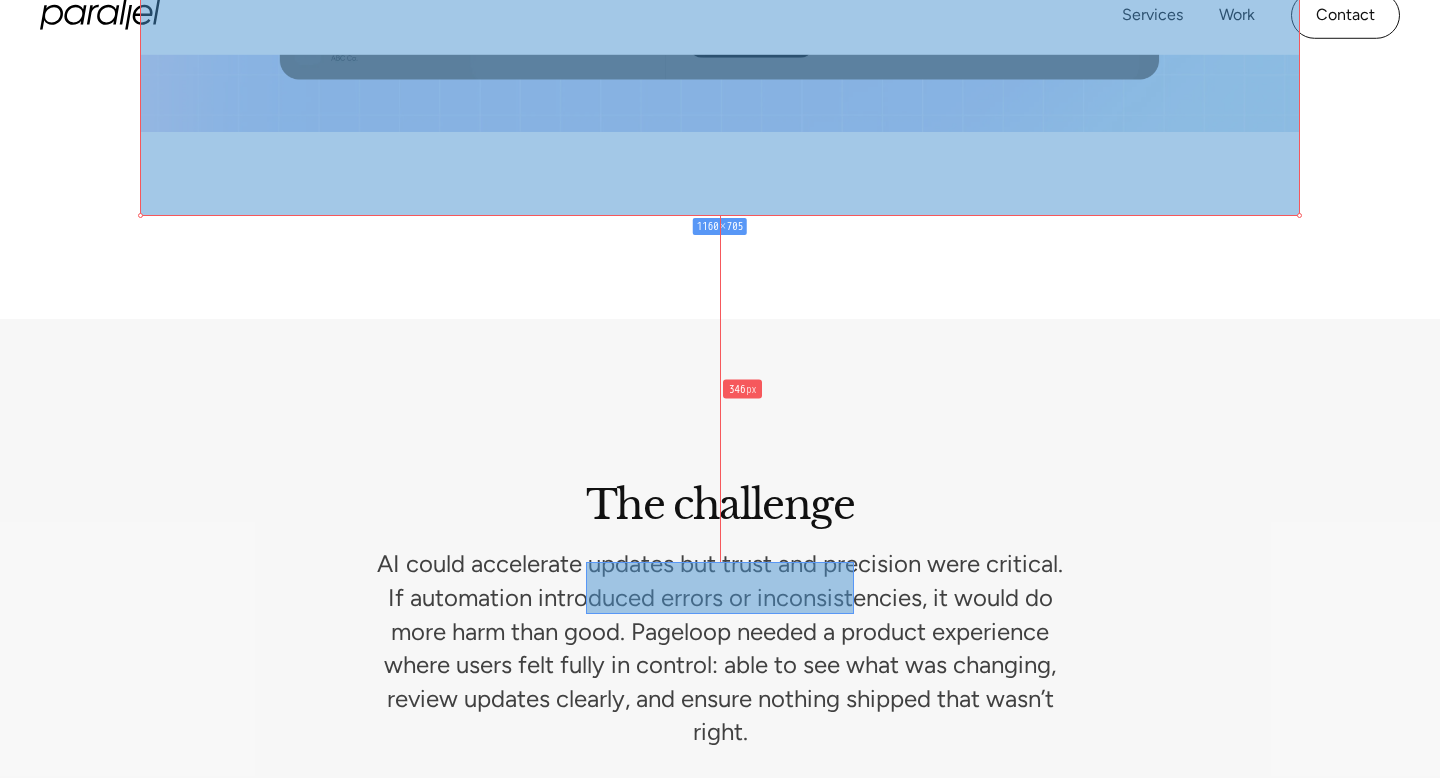 scroll, scrollTop: 2443, scrollLeft: 0, axis: vertical 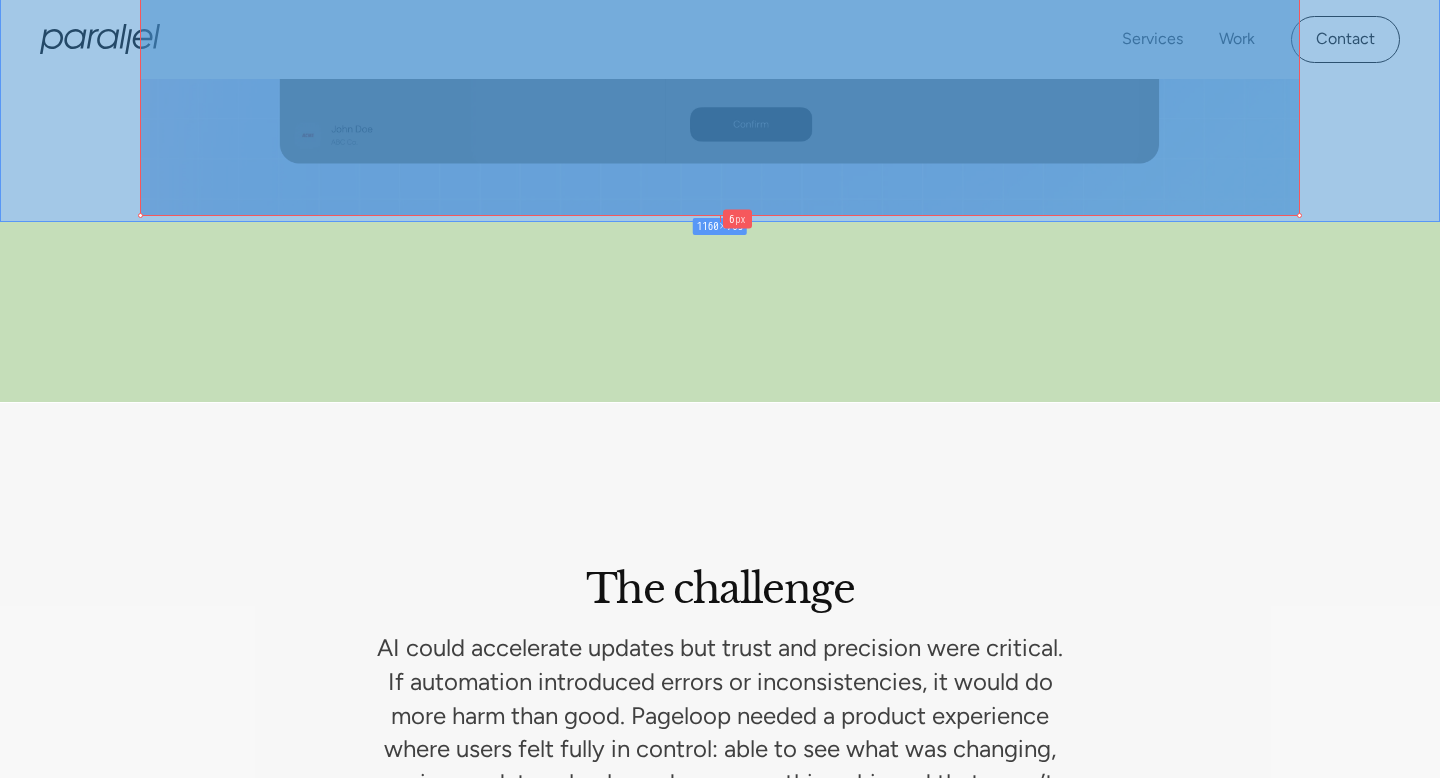 click at bounding box center (720, 312) 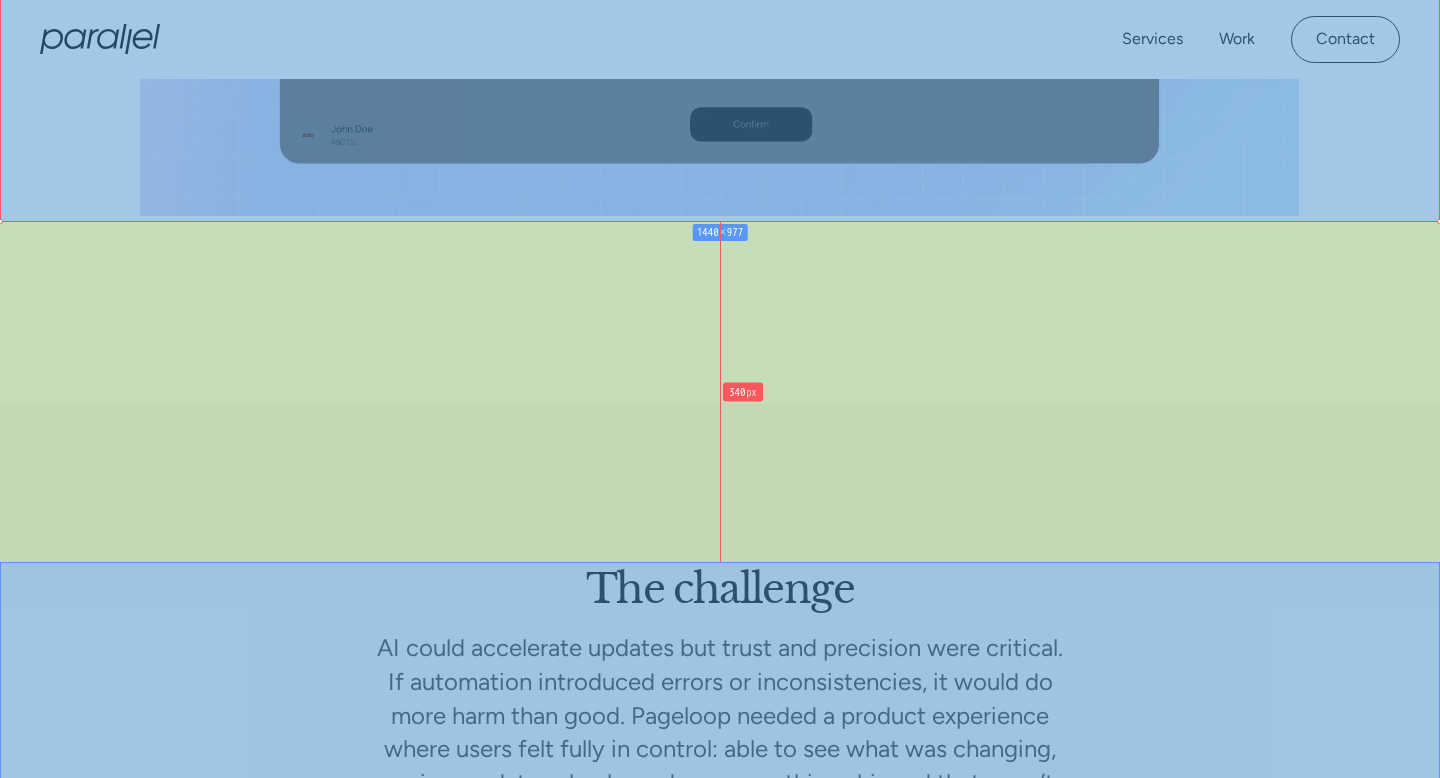click at bounding box center (720, 482) 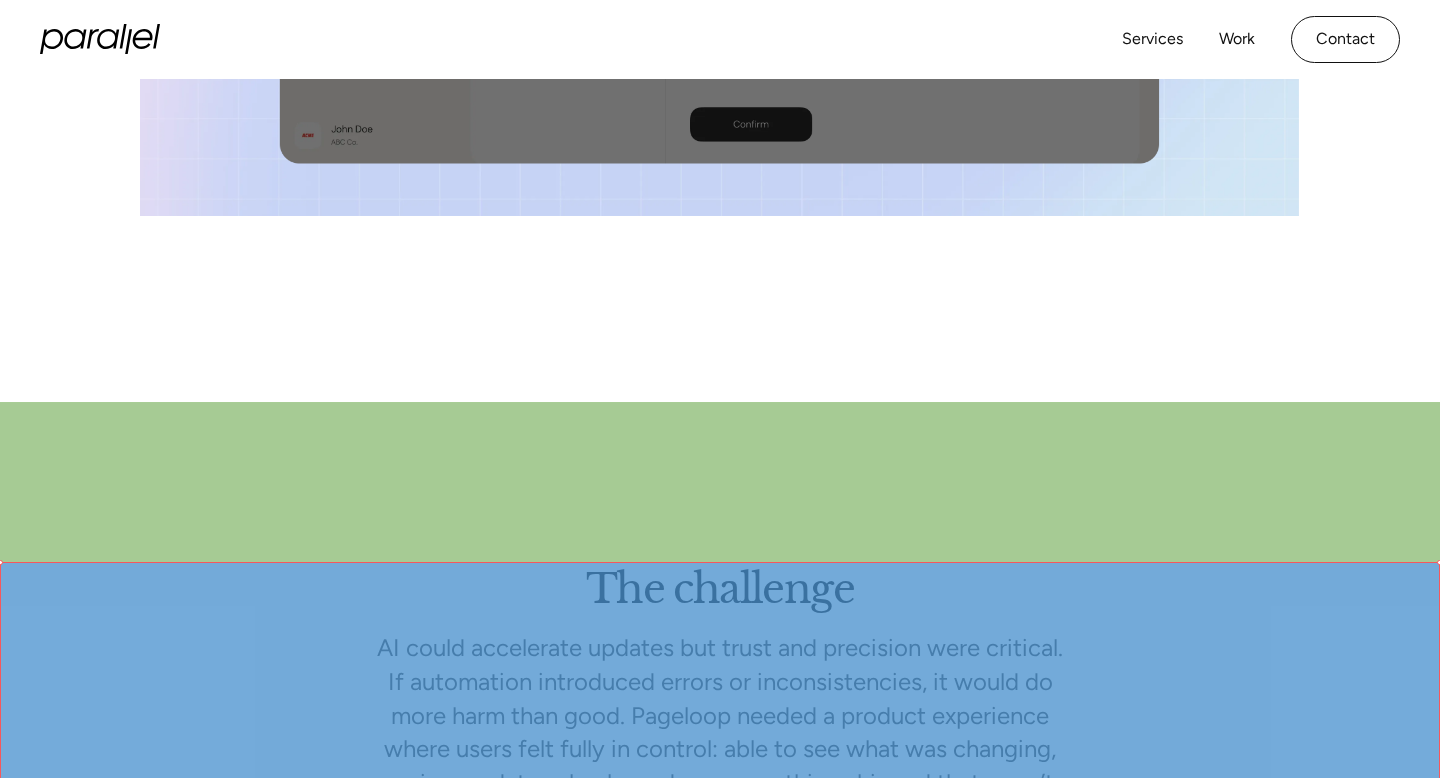 click at bounding box center (720, 482) 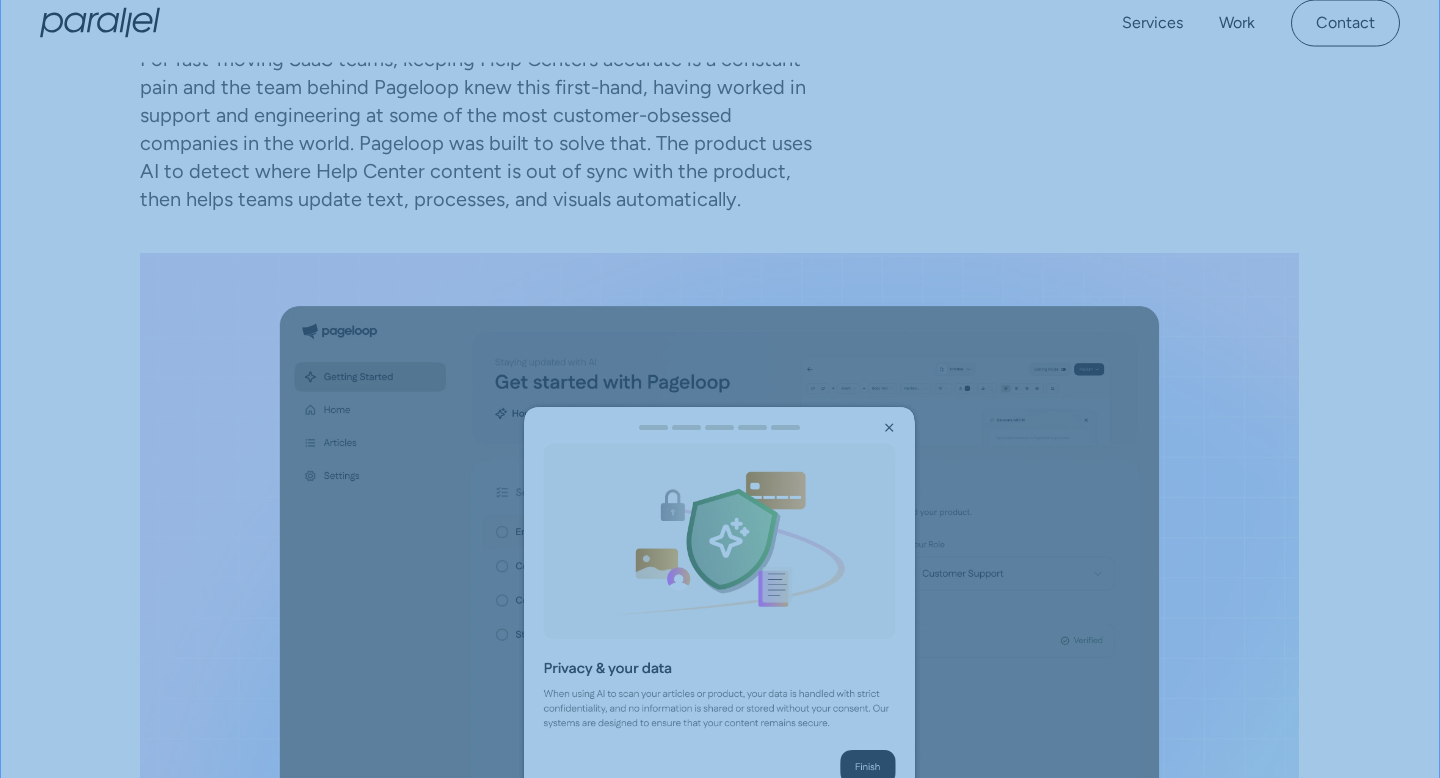 scroll, scrollTop: 1785, scrollLeft: 0, axis: vertical 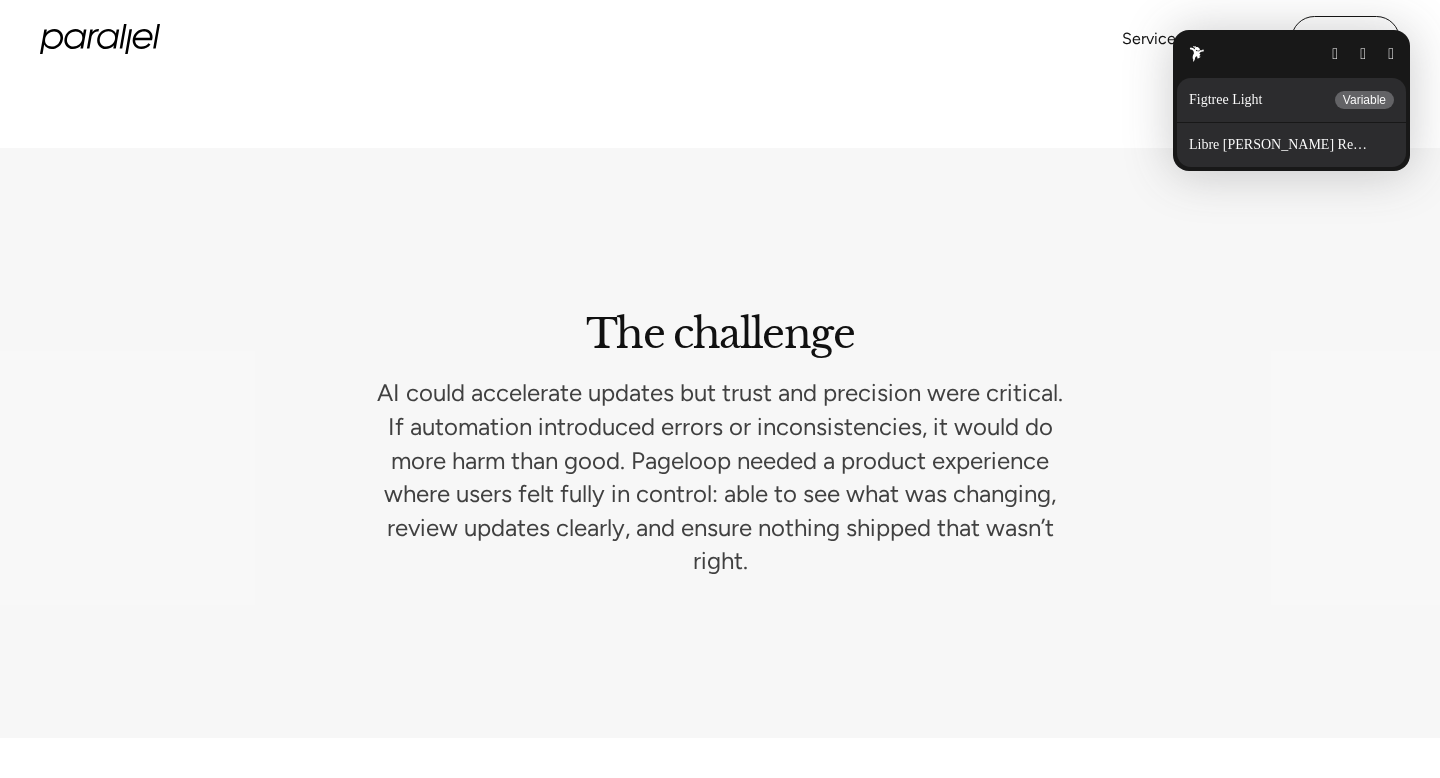 click at bounding box center (1391, 54) 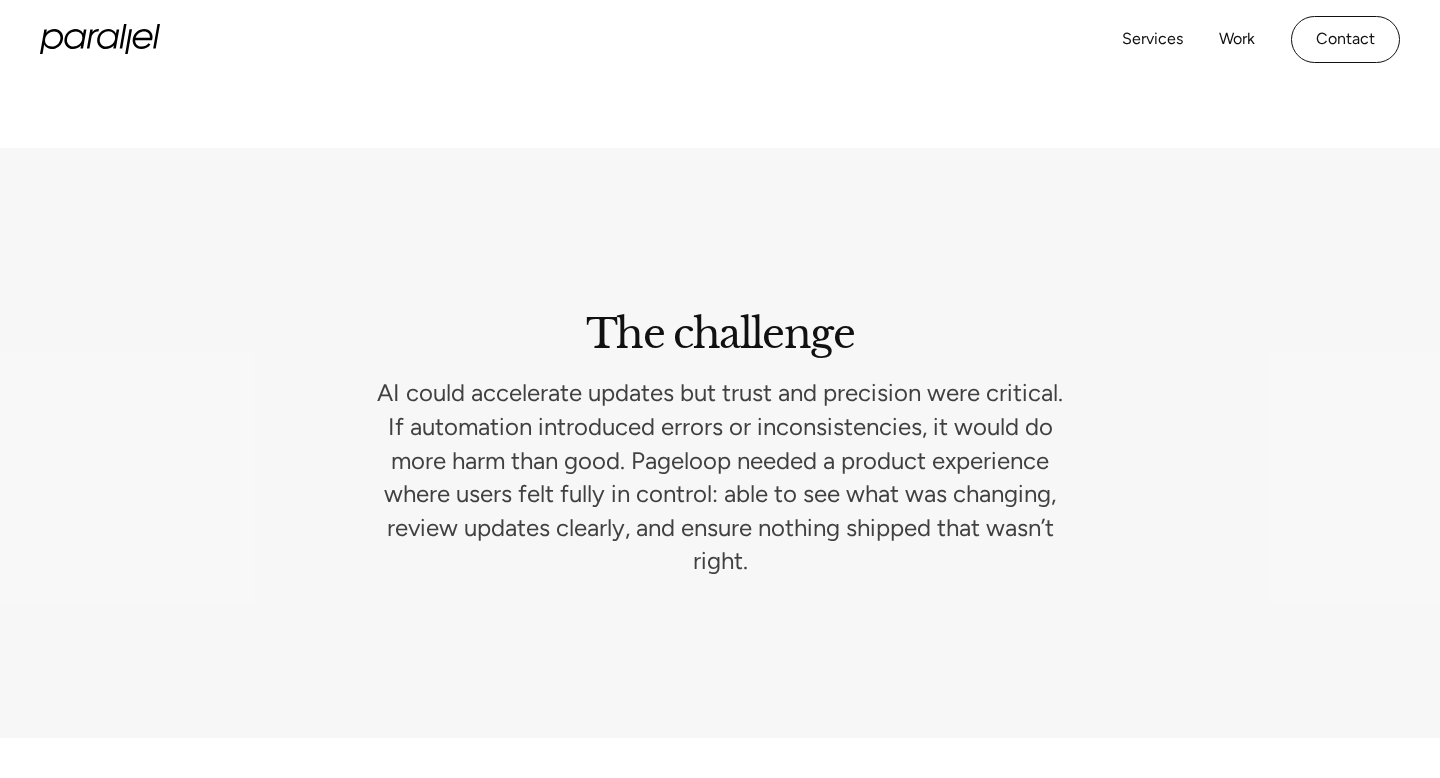 click at bounding box center (720, 389) 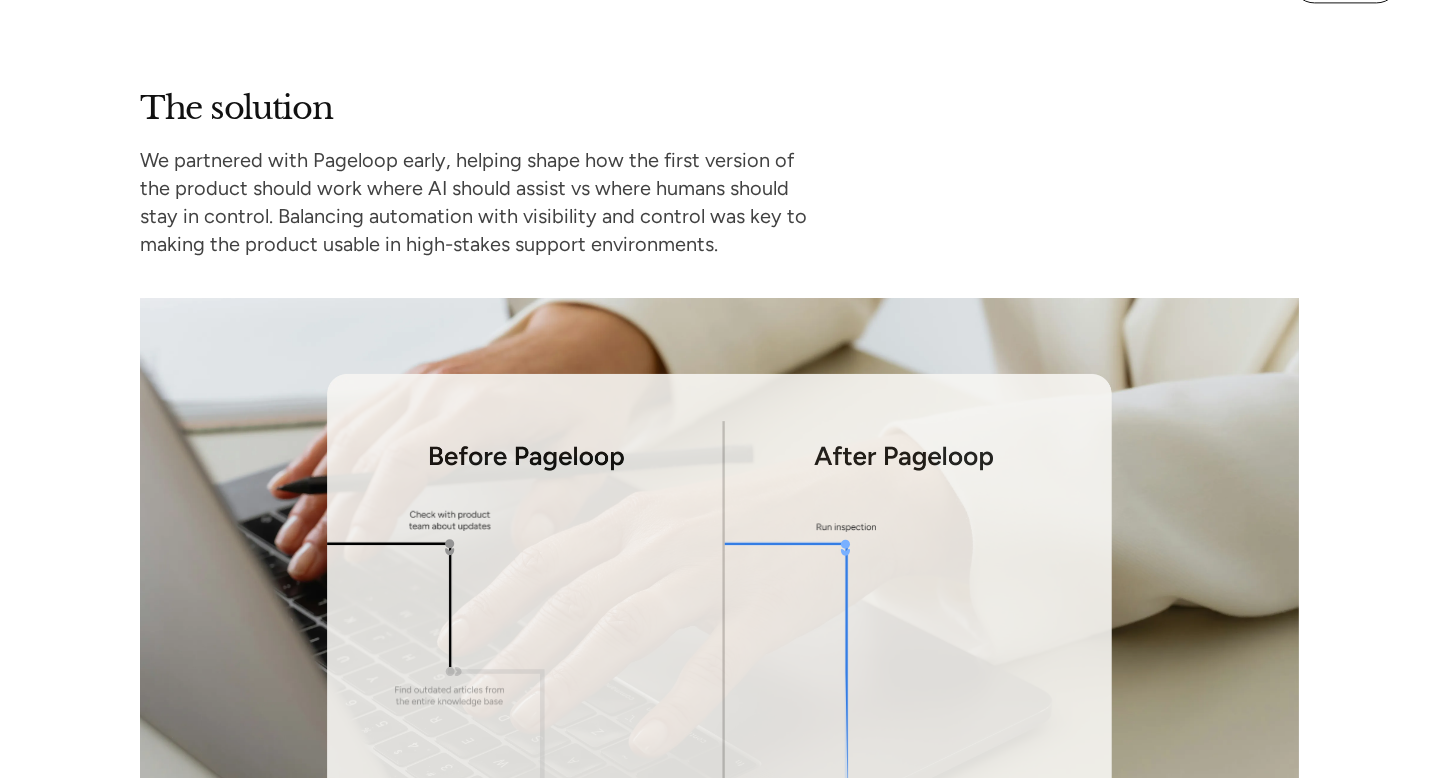 scroll, scrollTop: 3526, scrollLeft: 0, axis: vertical 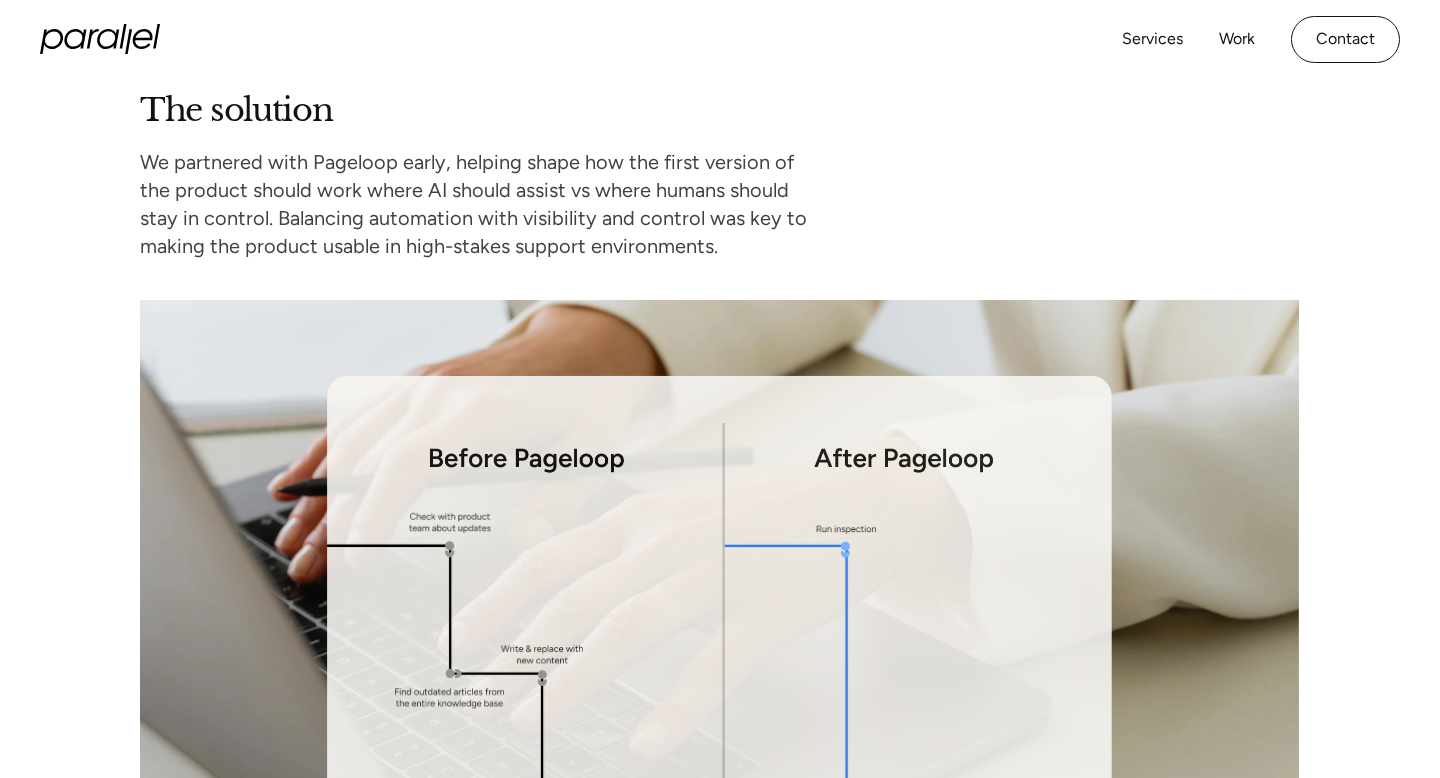 click at bounding box center (720, 389) 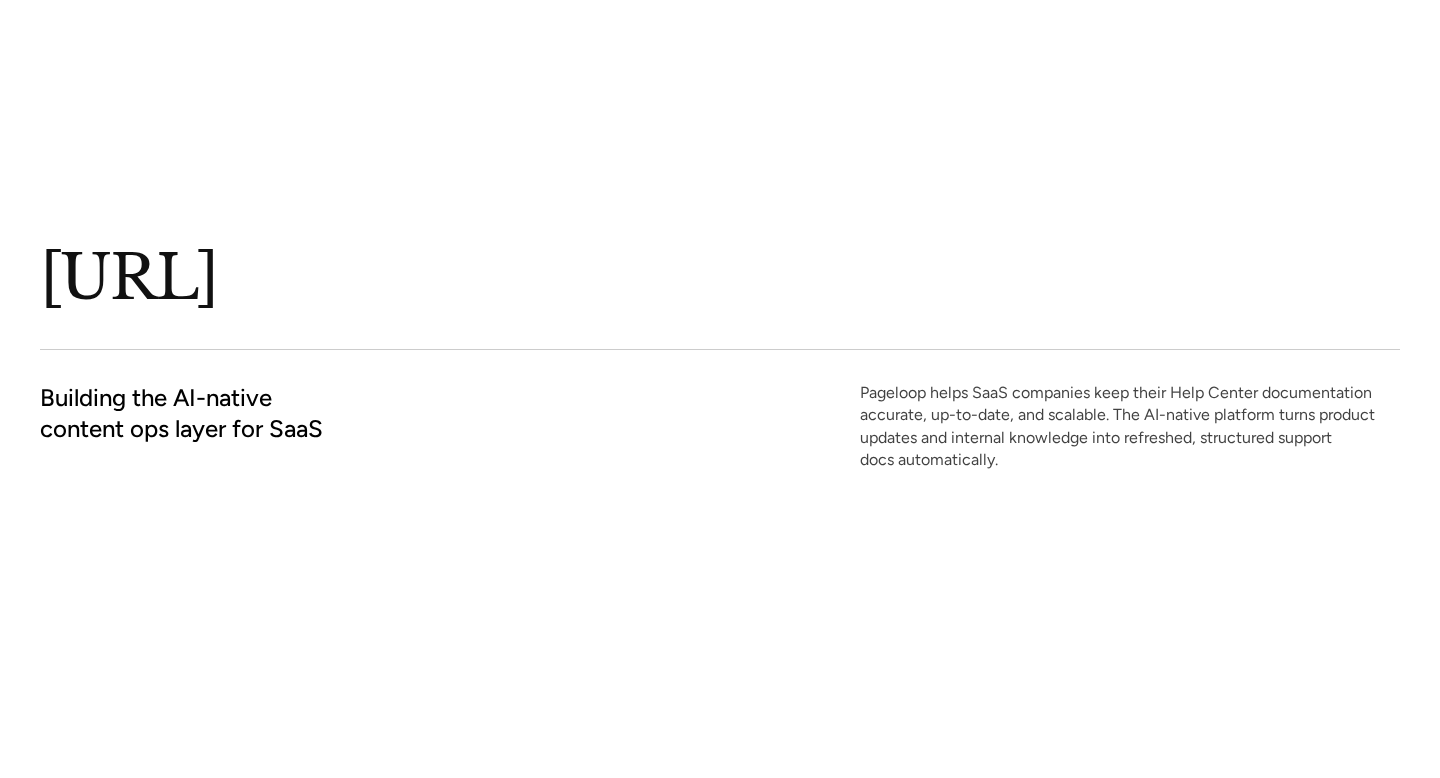 scroll, scrollTop: 3349, scrollLeft: 0, axis: vertical 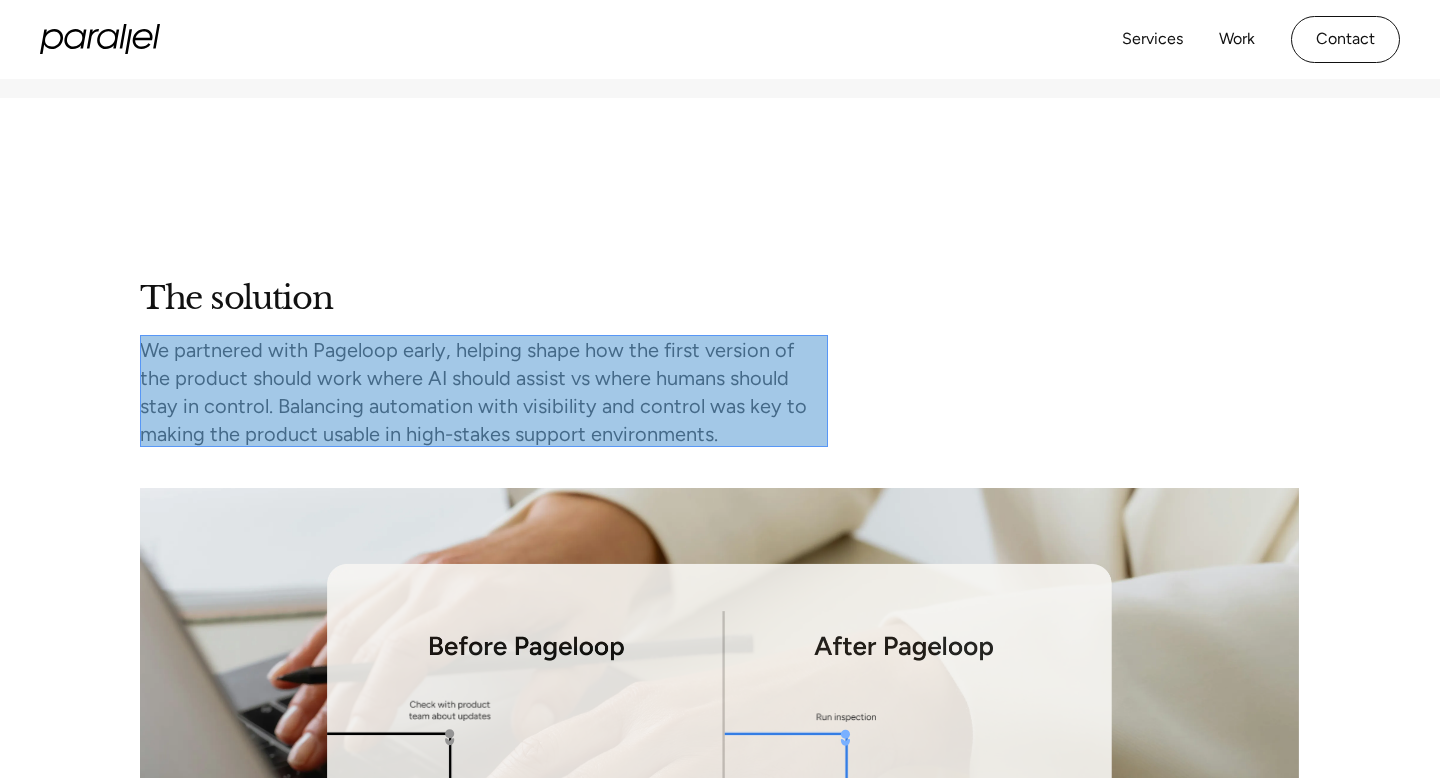 click at bounding box center [484, 391] 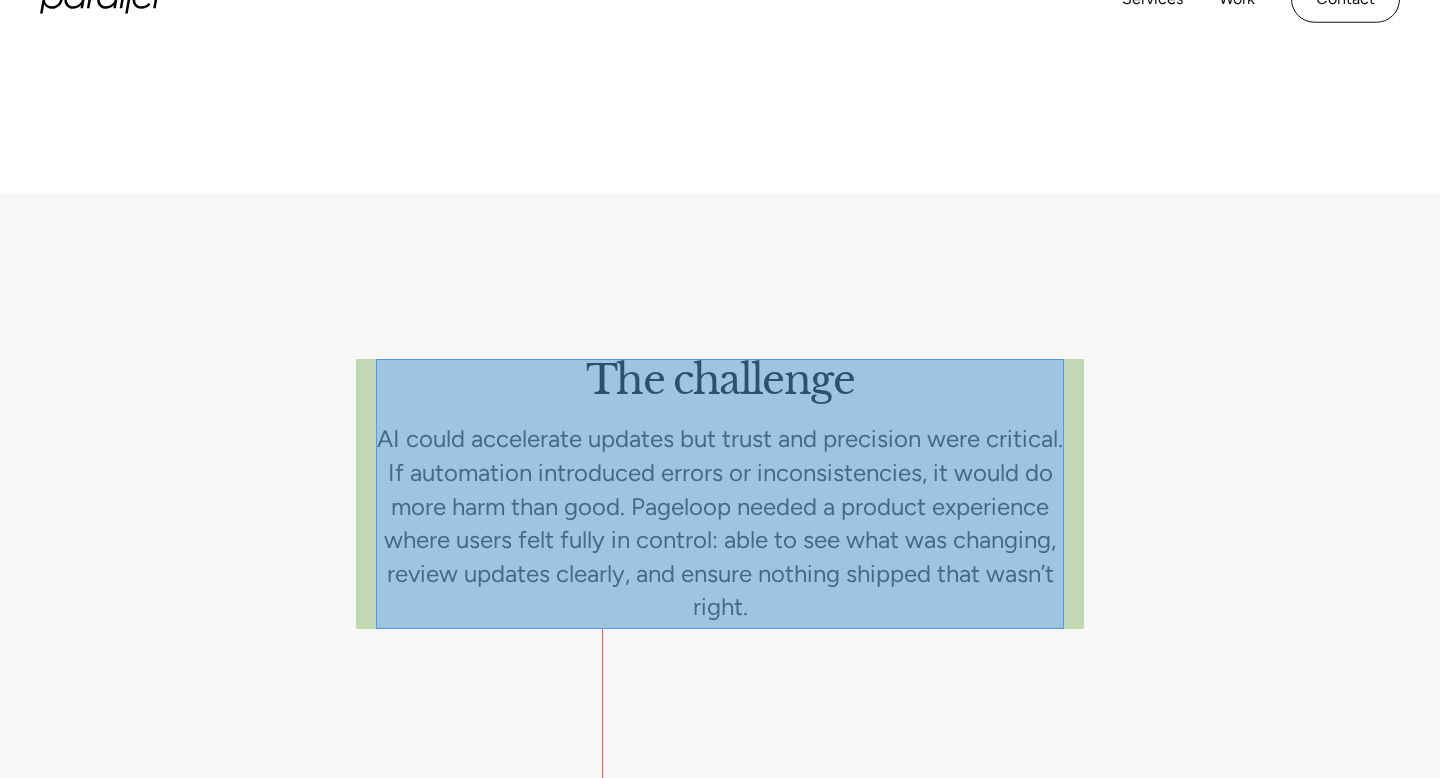 scroll, scrollTop: 2654, scrollLeft: 0, axis: vertical 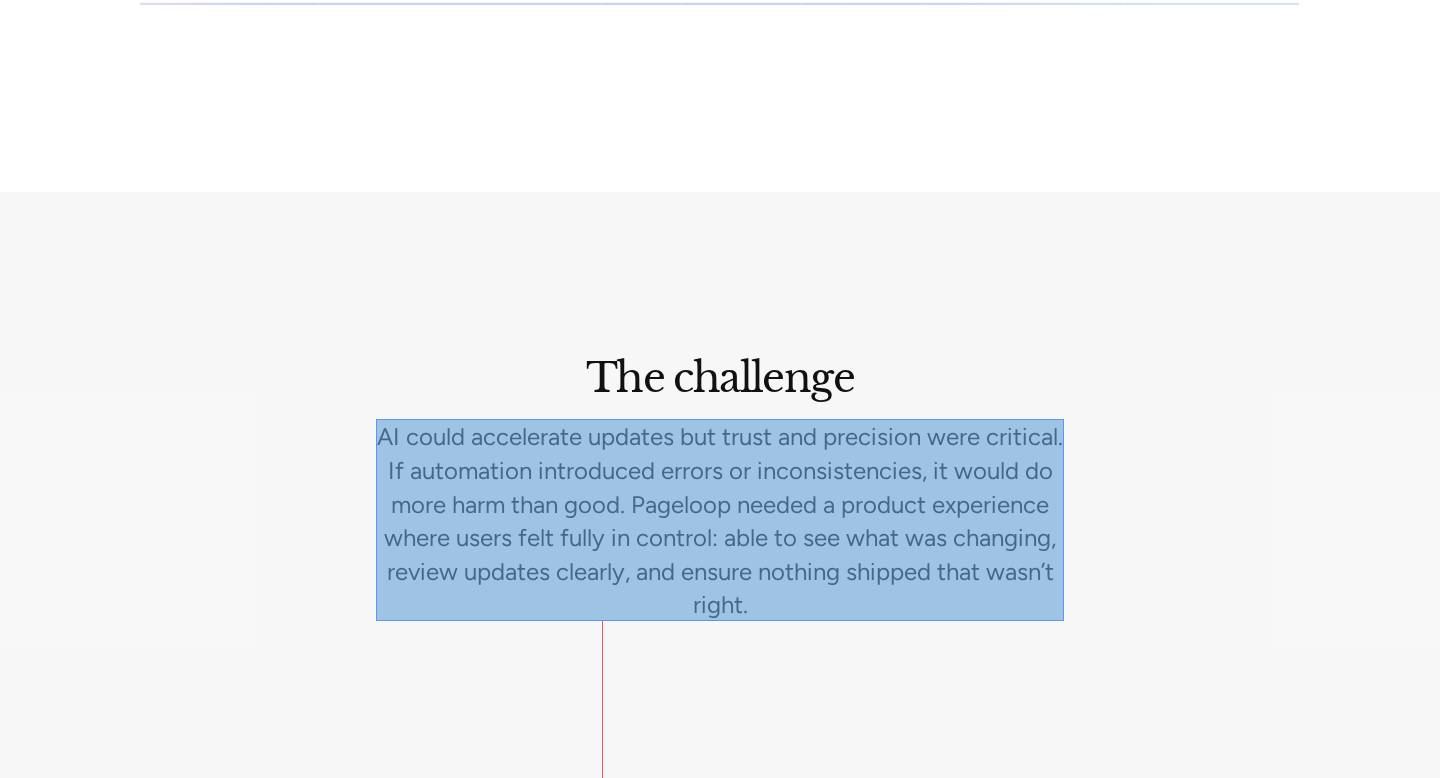 click at bounding box center [720, 520] 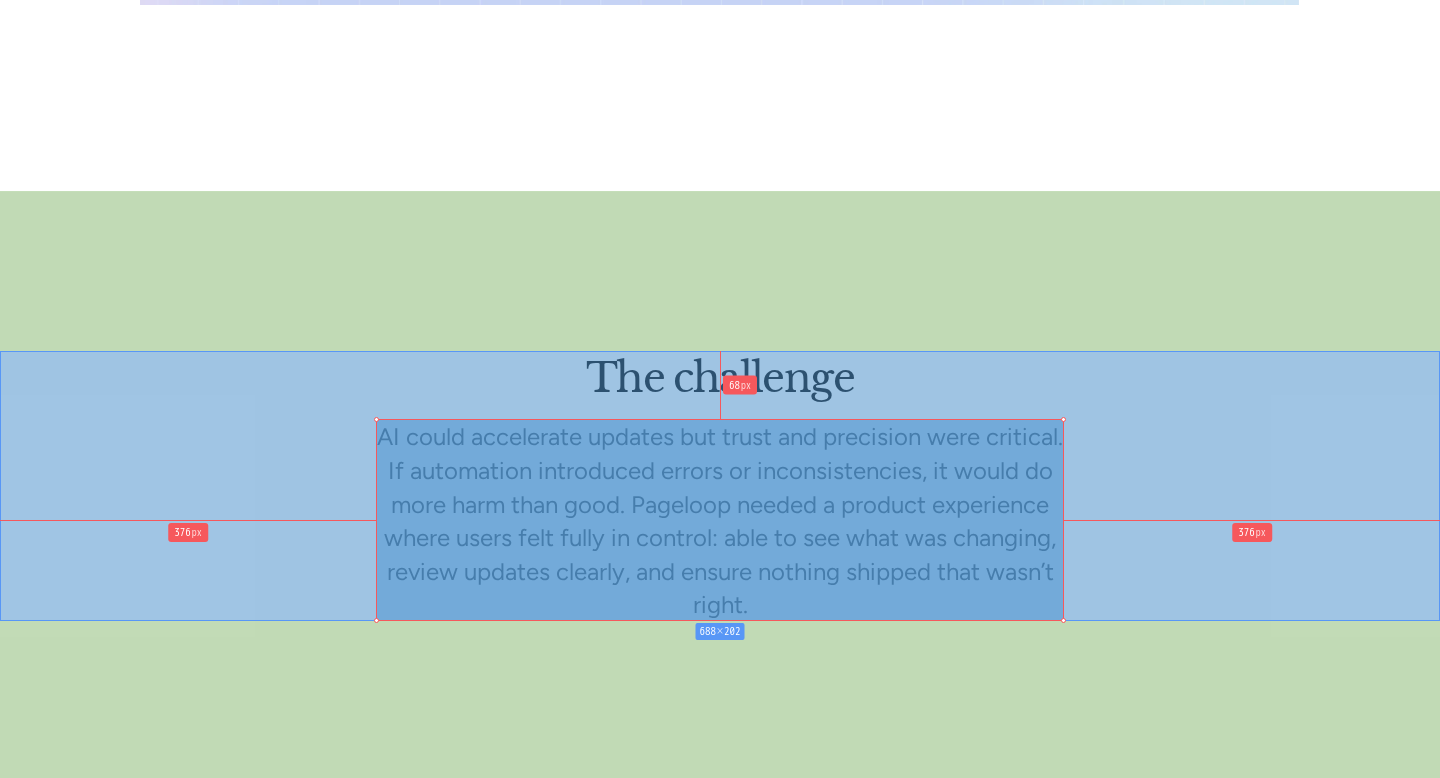 click at bounding box center (720, 271) 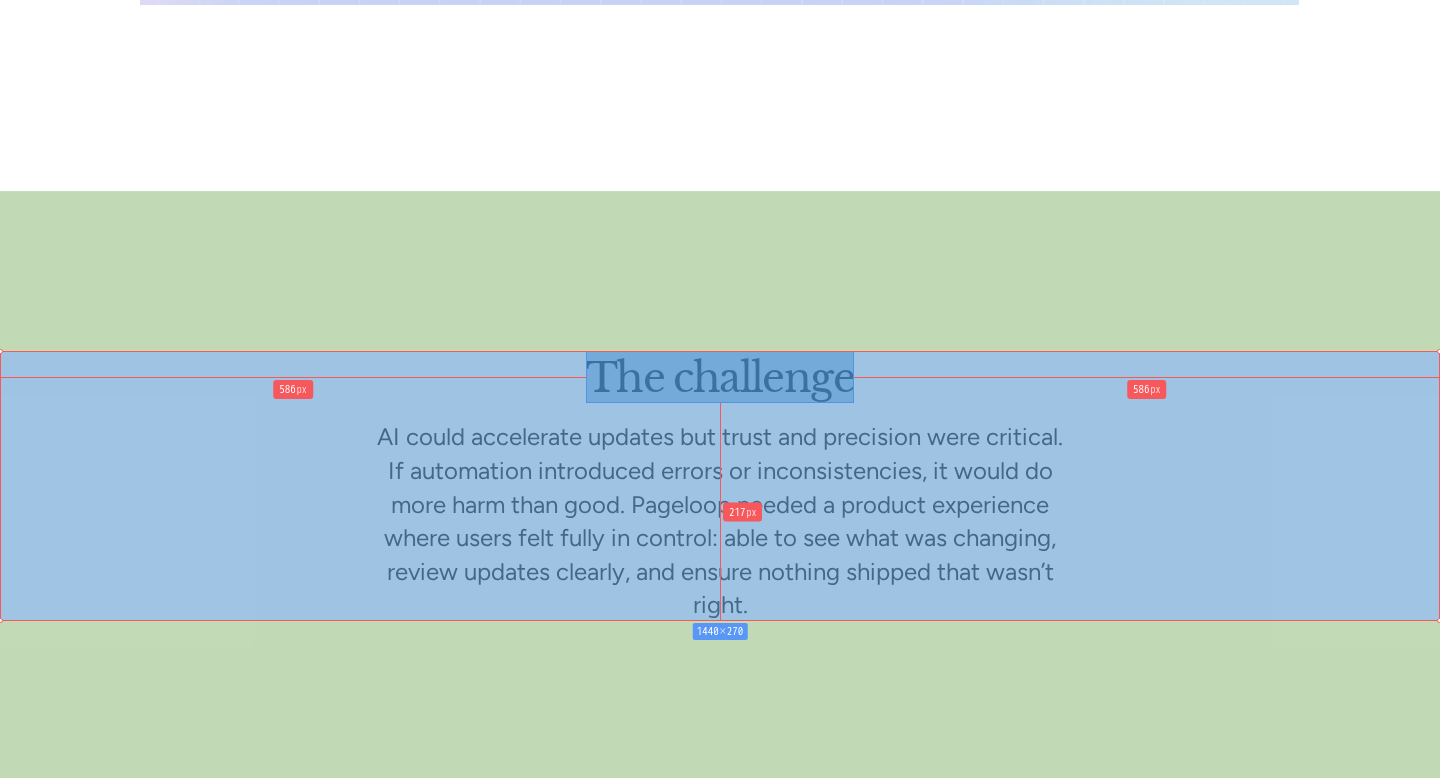 click on "1440 × 270" at bounding box center [720, 486] 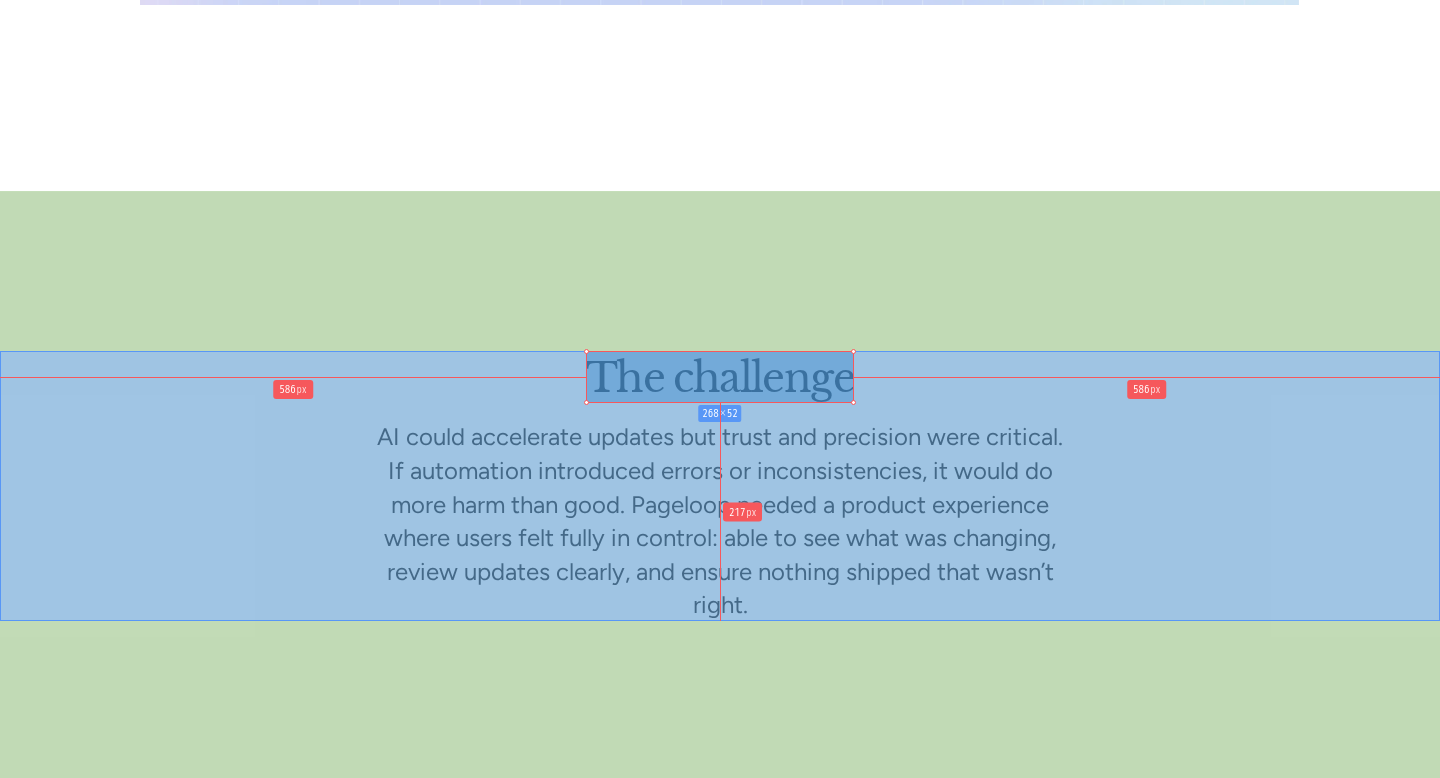 click at bounding box center (720, 271) 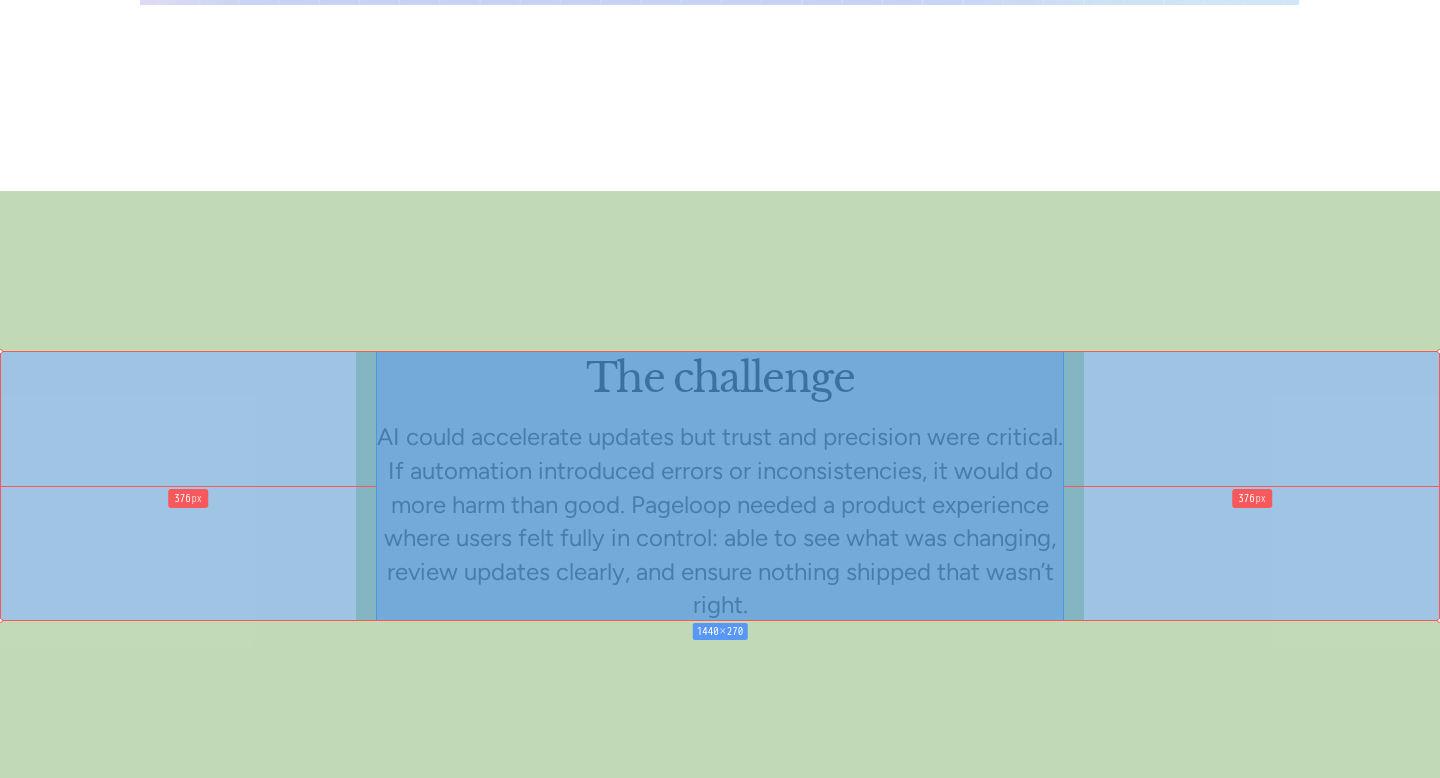 click on "1440 × 270" at bounding box center [720, 486] 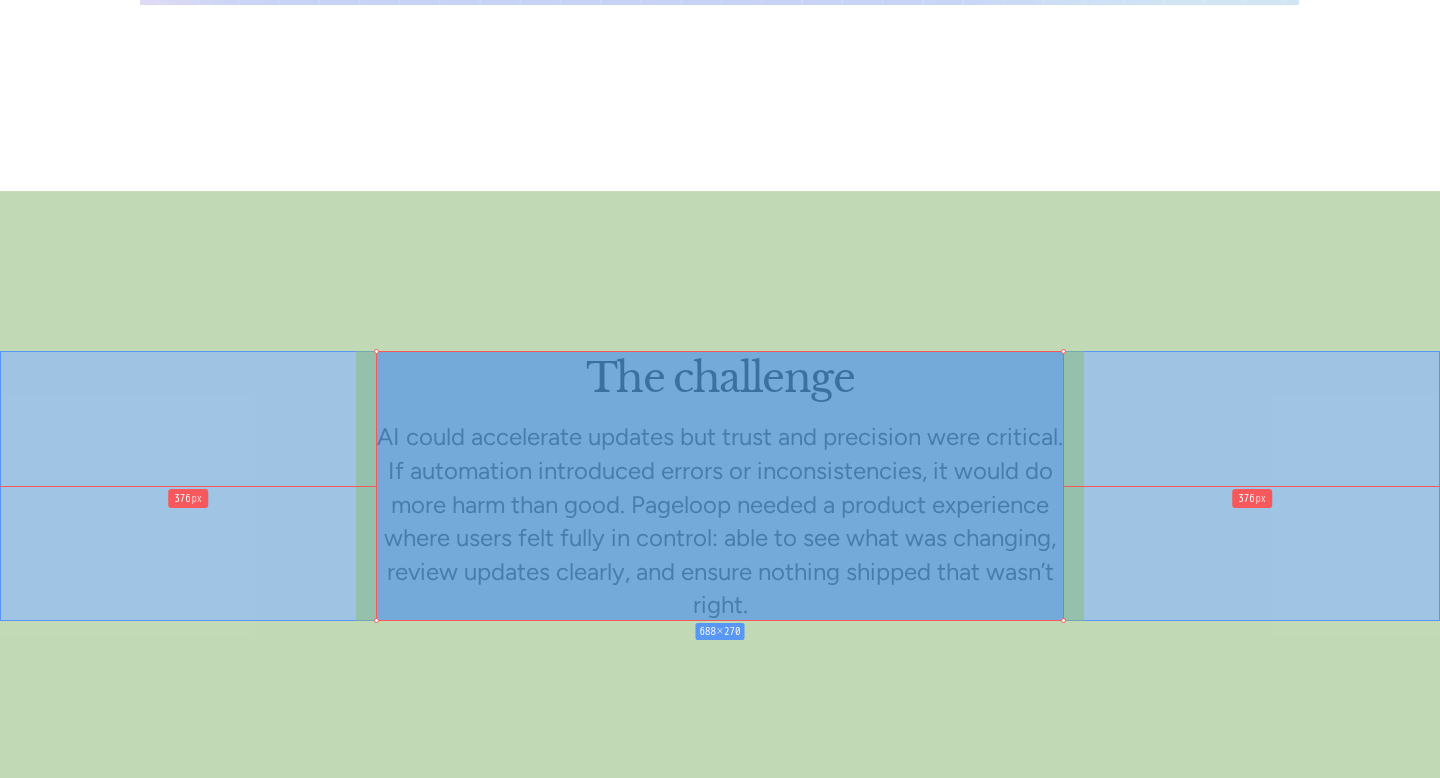 click at bounding box center (720, 271) 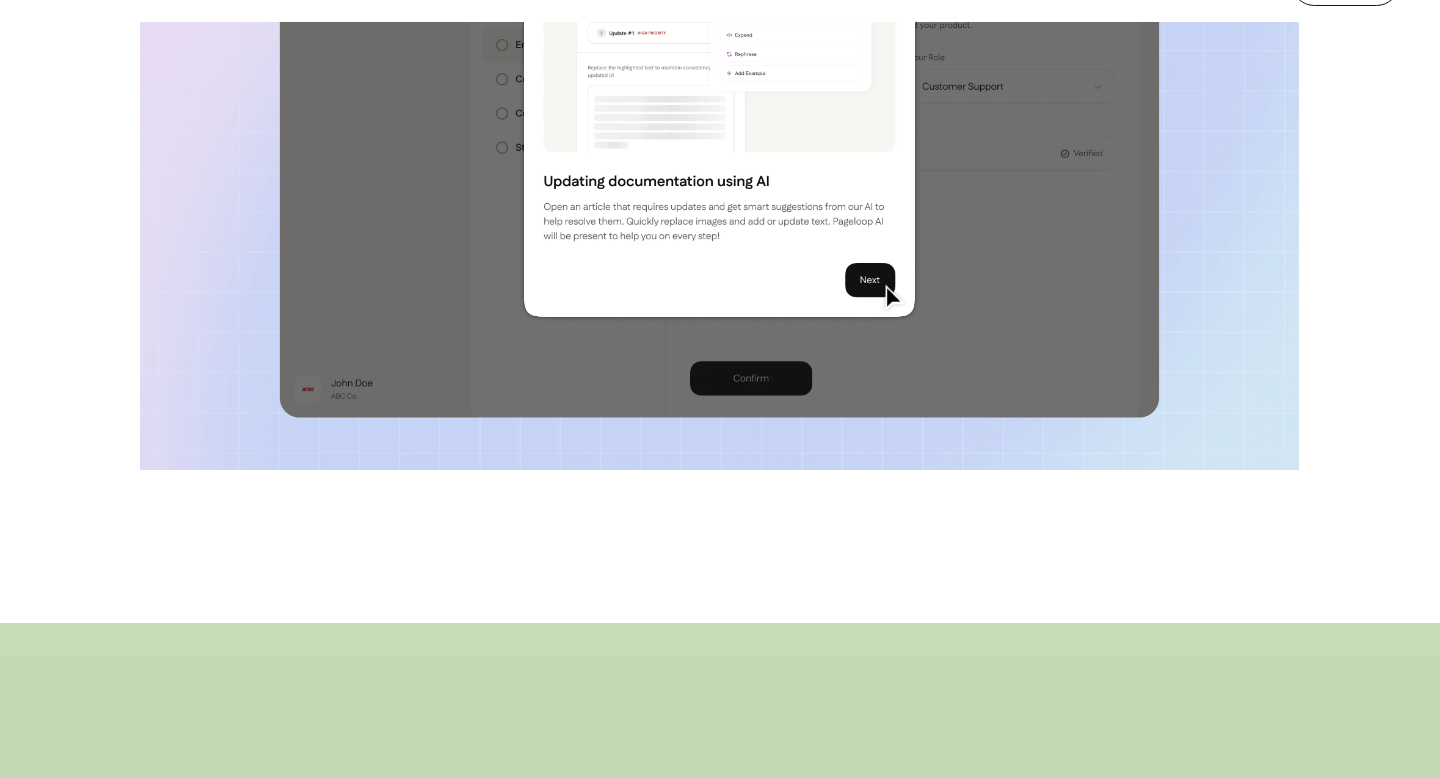 scroll, scrollTop: 2282, scrollLeft: 0, axis: vertical 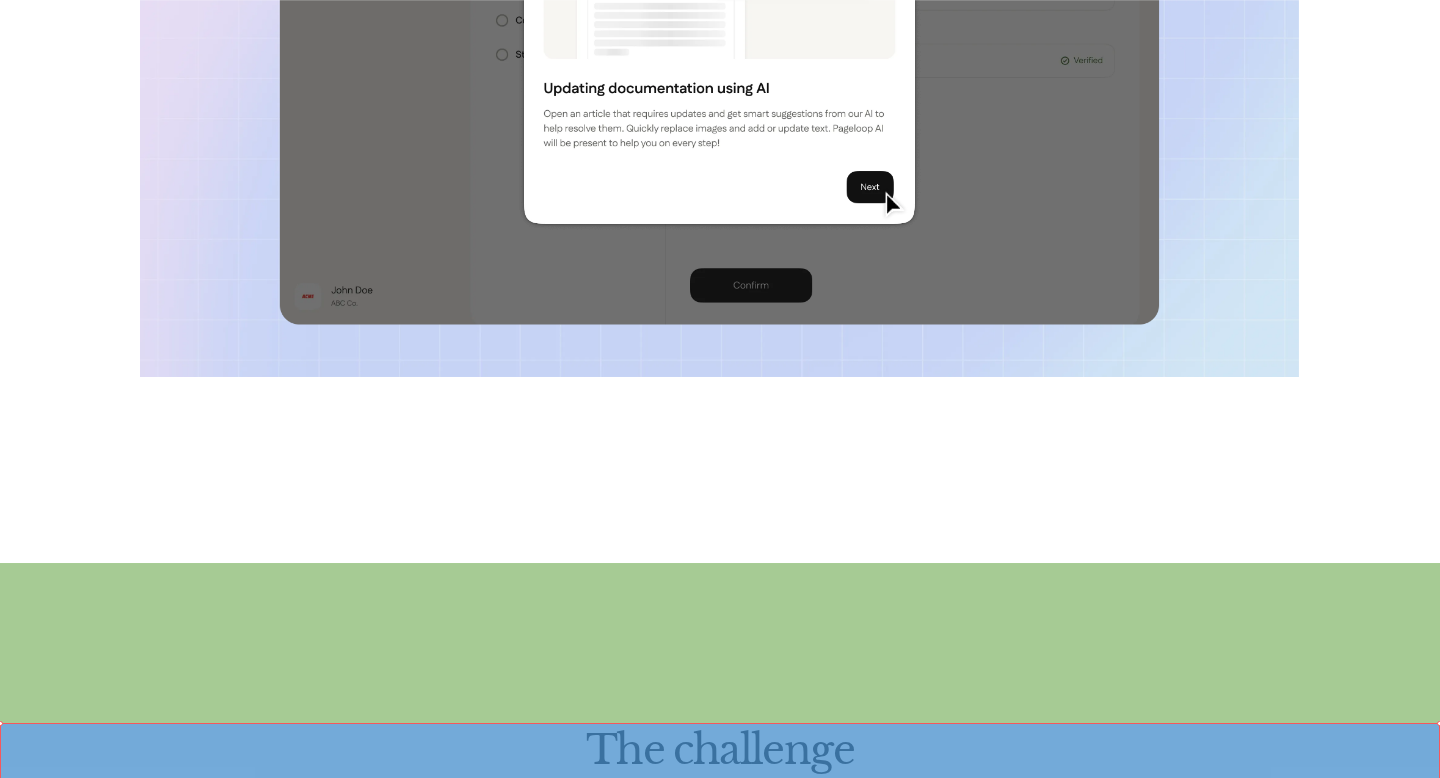 click at bounding box center [720, 643] 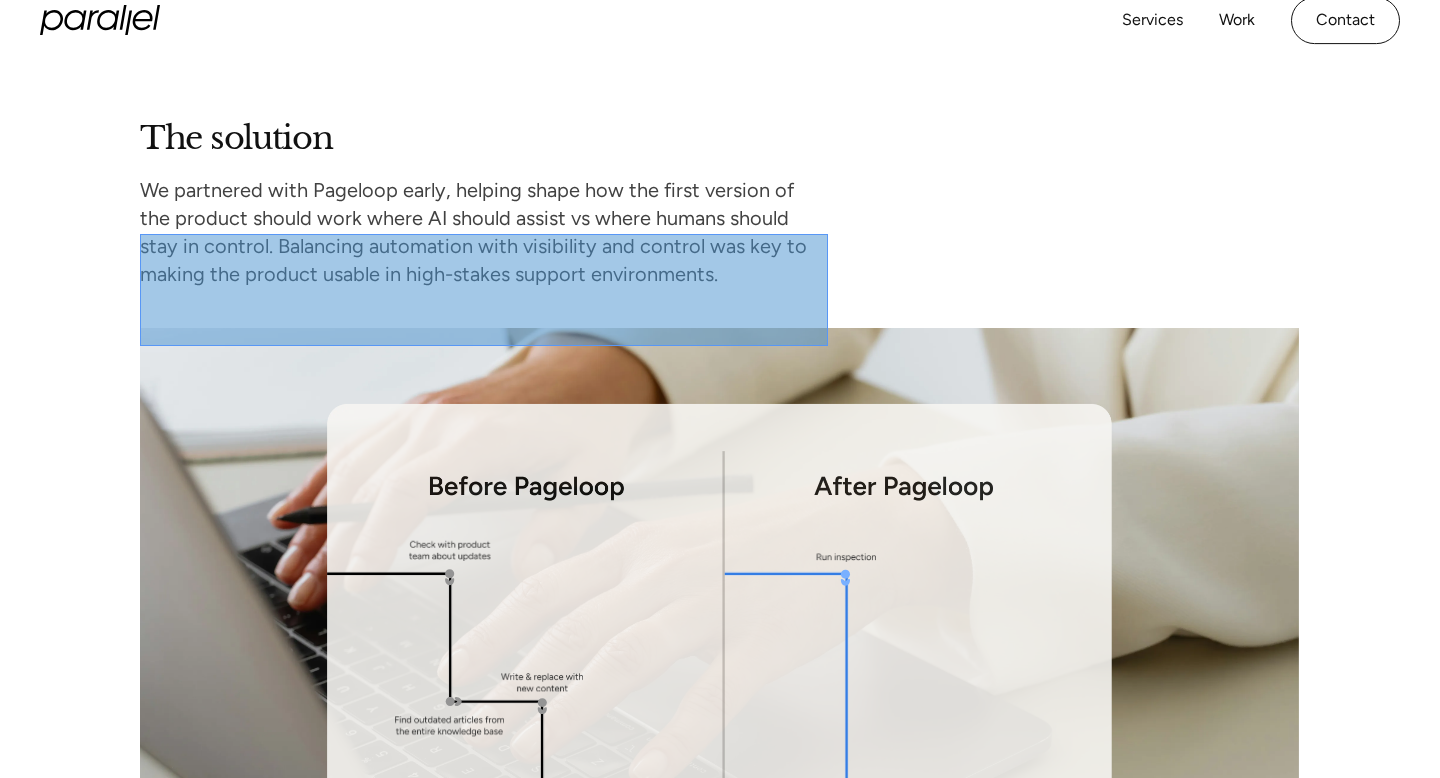 scroll, scrollTop: 3401, scrollLeft: 0, axis: vertical 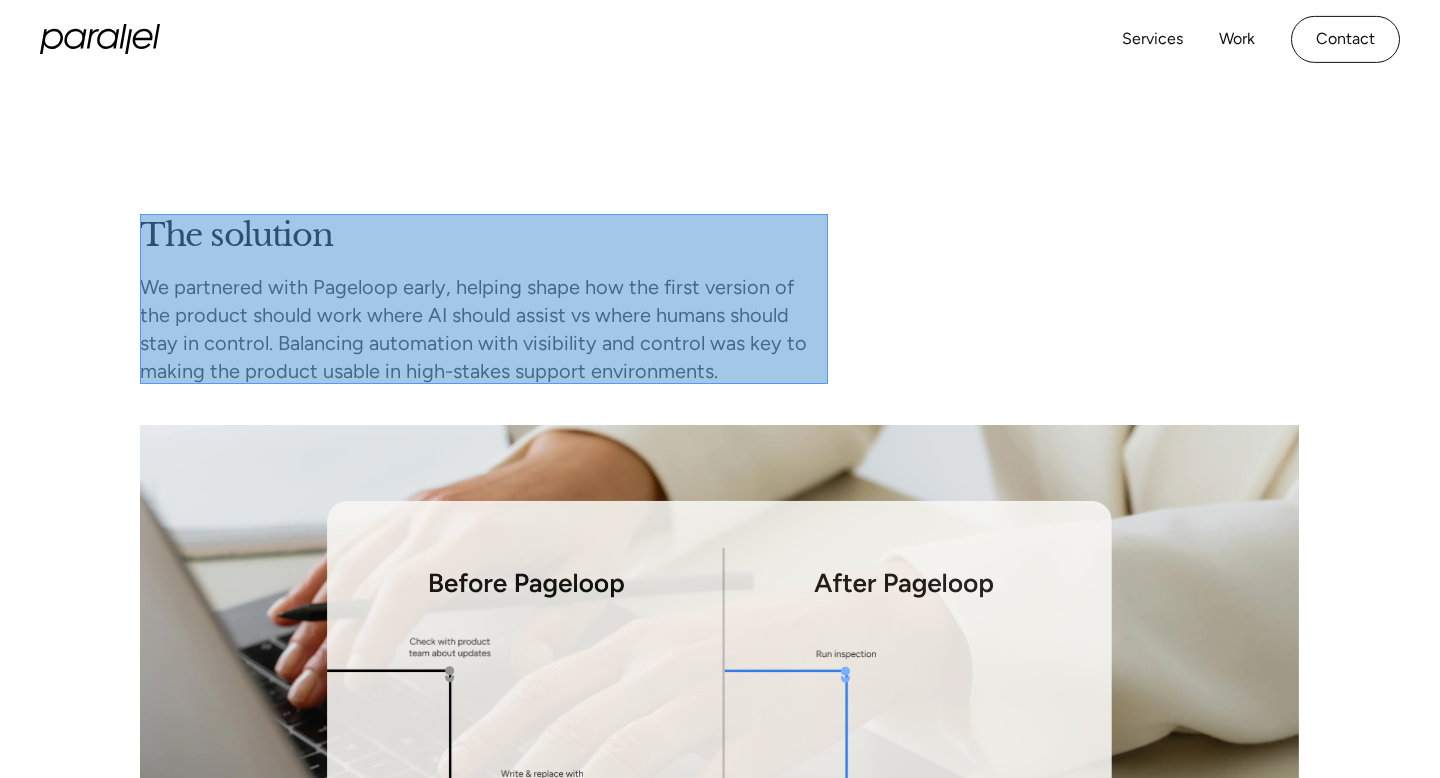 click at bounding box center (484, 299) 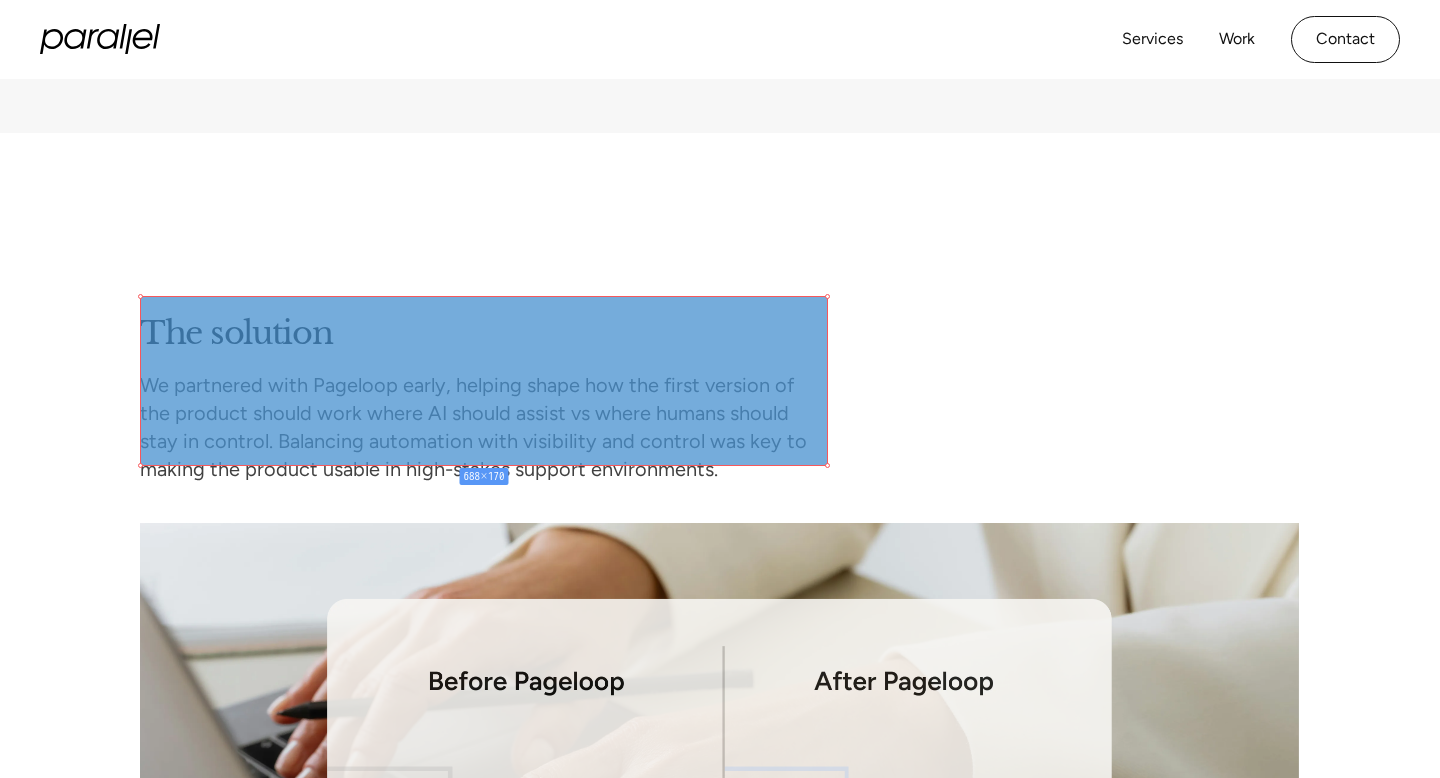 scroll, scrollTop: 3286, scrollLeft: 0, axis: vertical 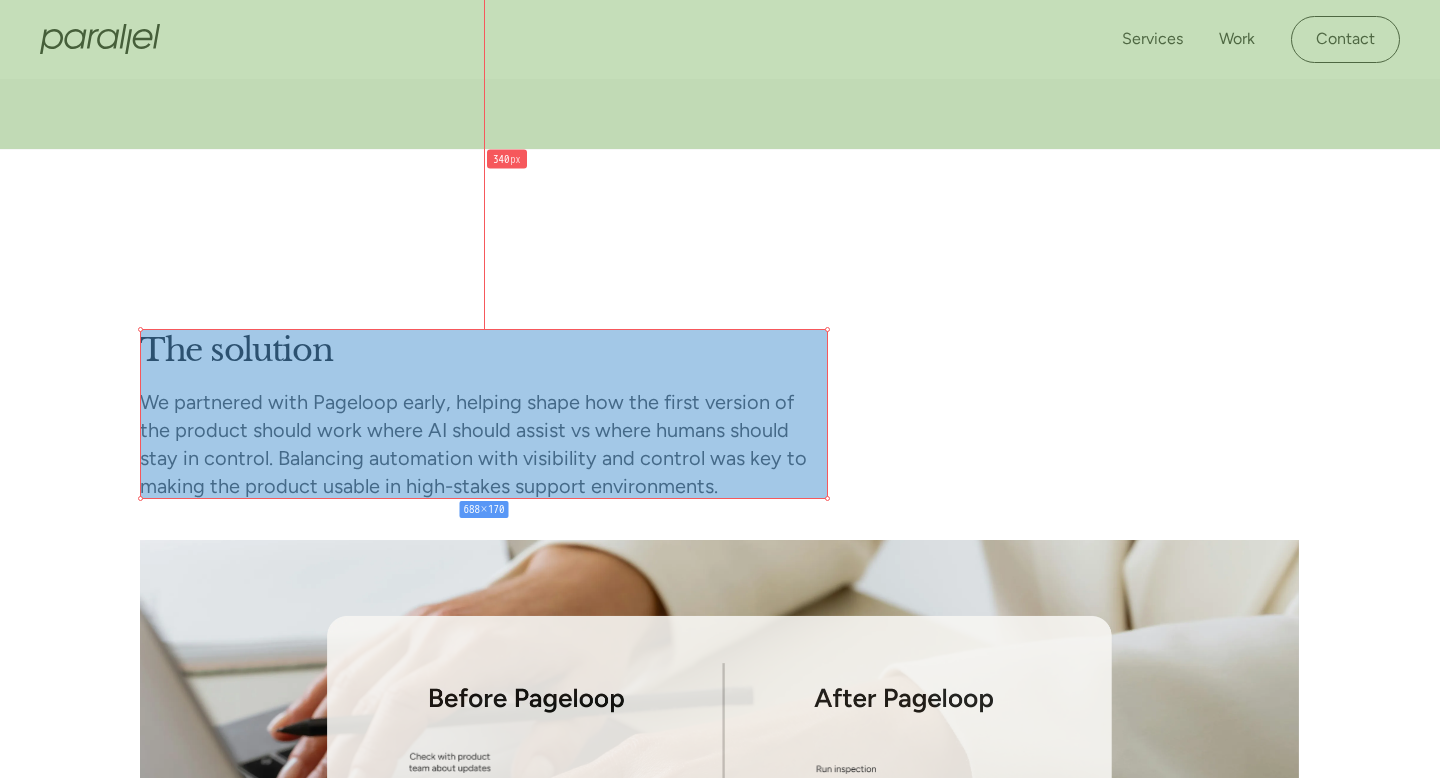 click at bounding box center (720, 69) 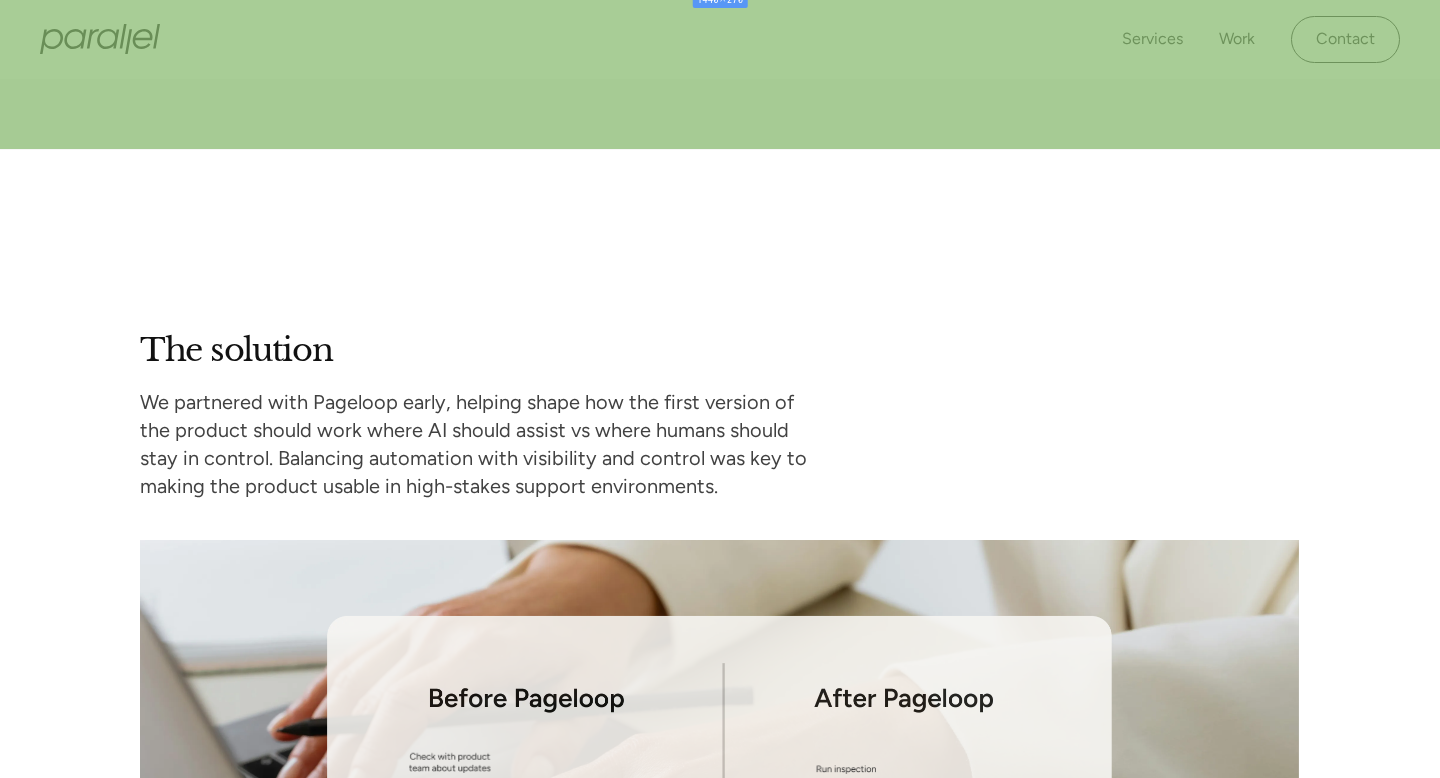 scroll, scrollTop: 3250, scrollLeft: 0, axis: vertical 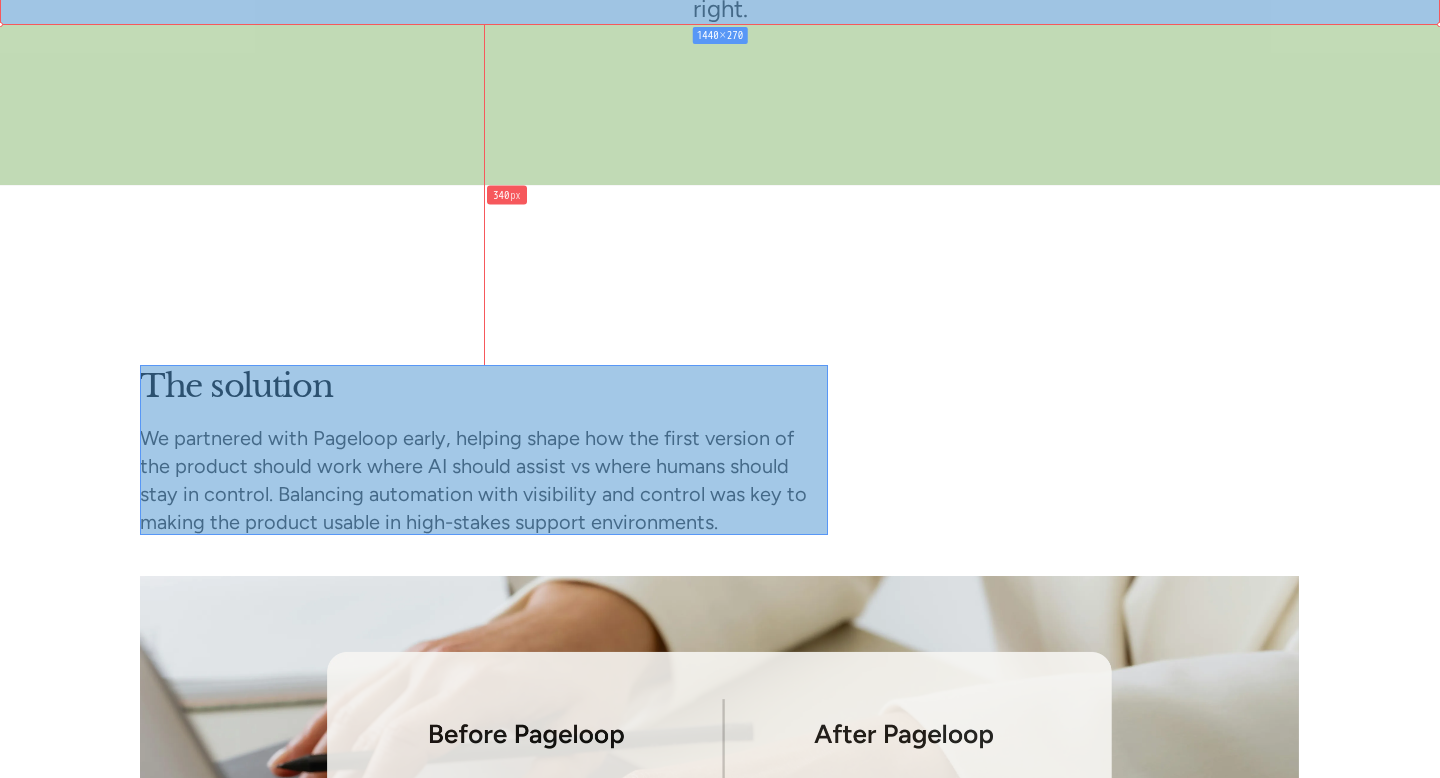 click at bounding box center [484, 450] 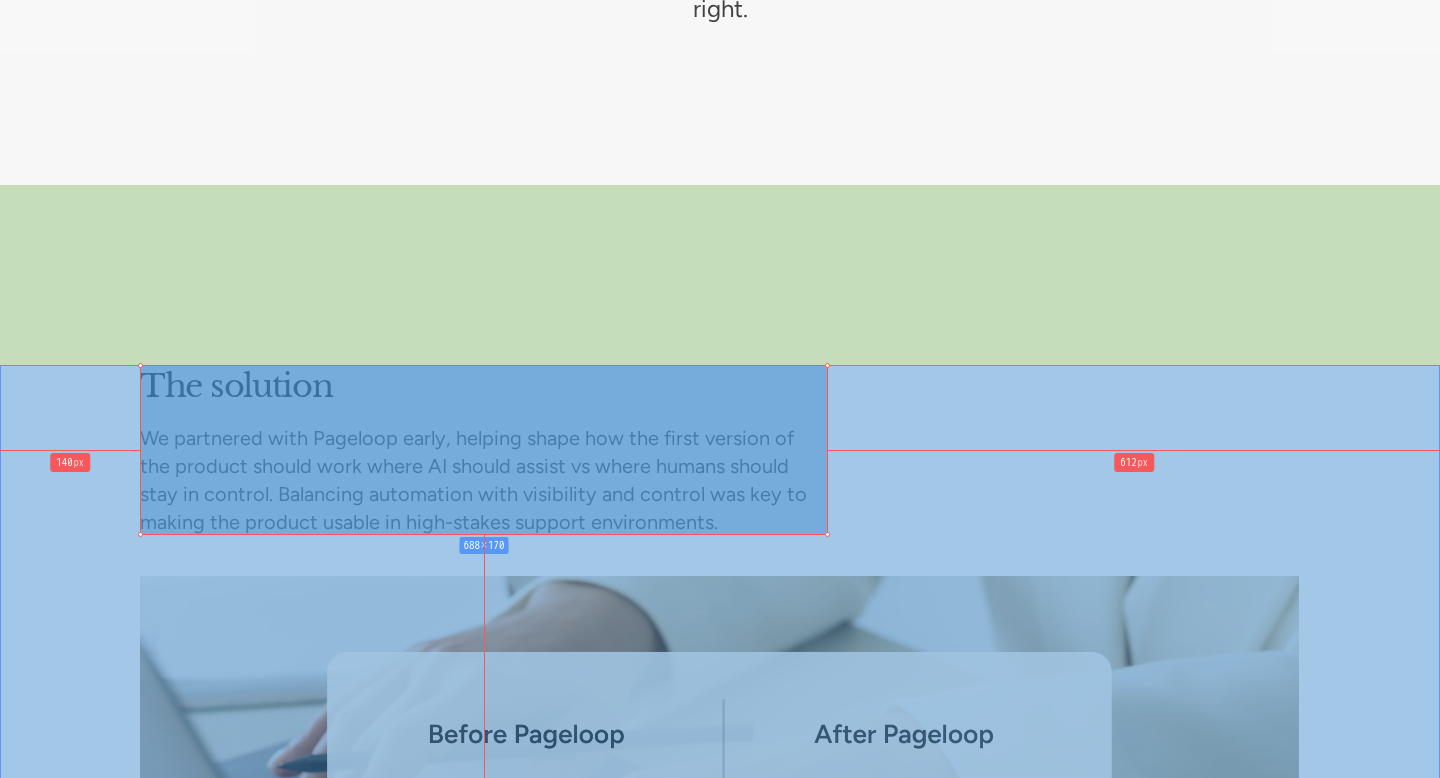 click at bounding box center [720, 275] 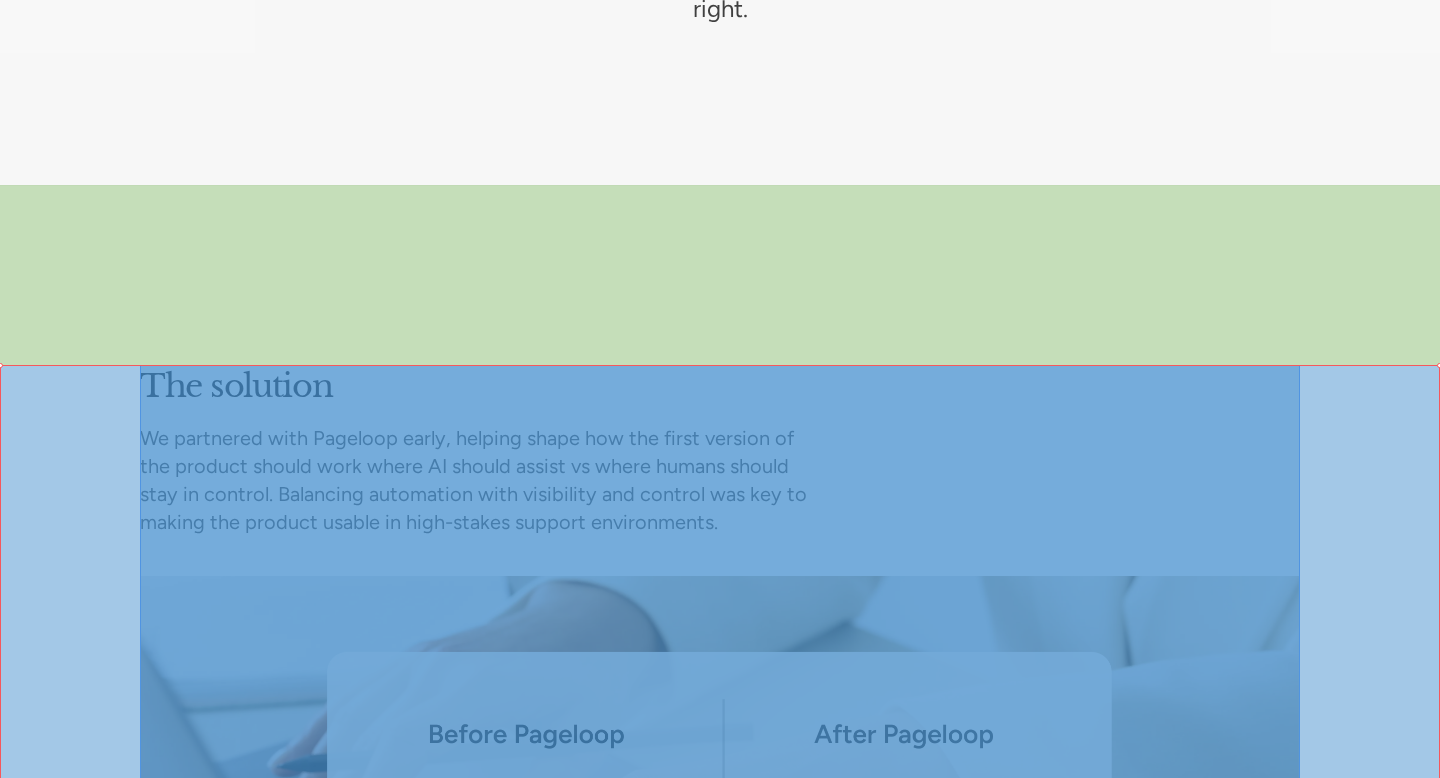 click on "1440 × 896" at bounding box center (720, 813) 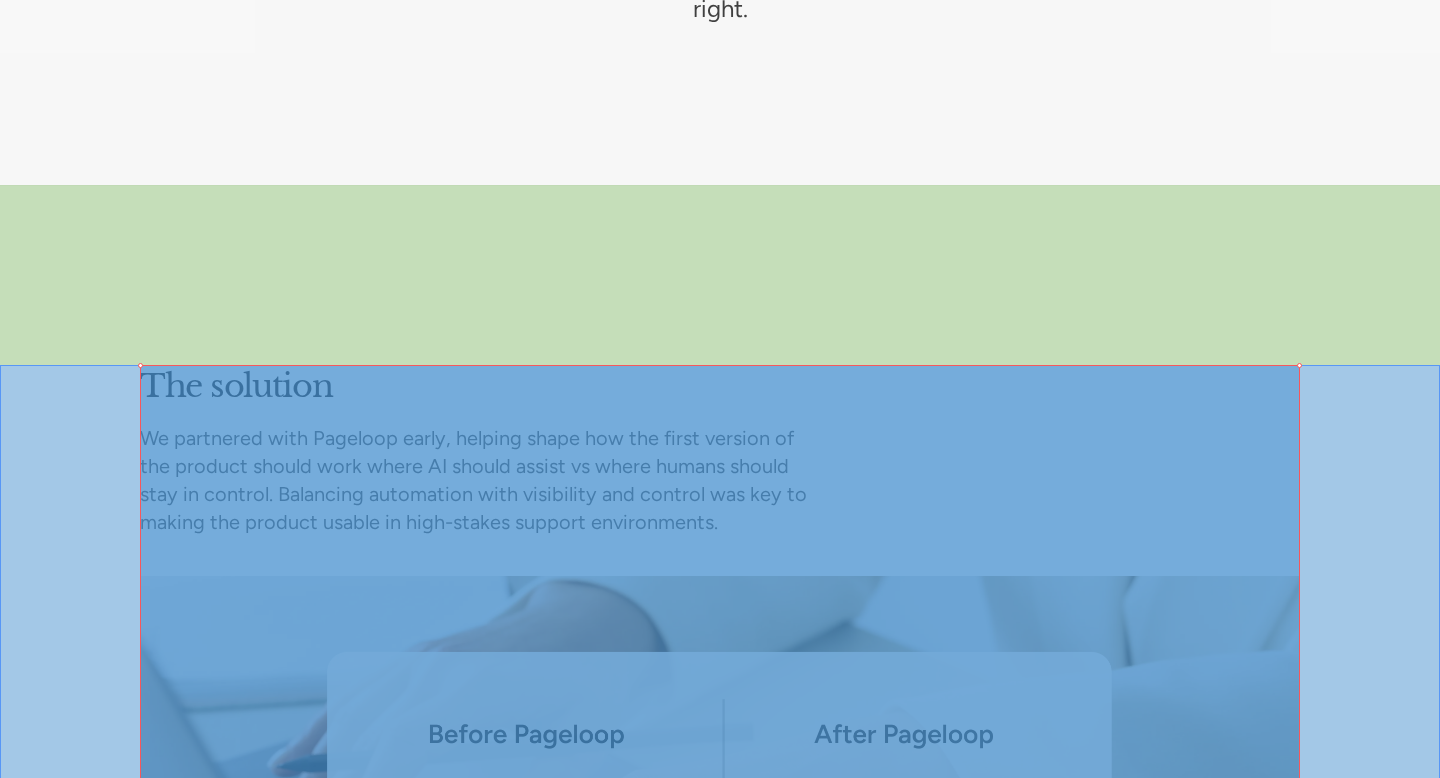 click at bounding box center [720, 275] 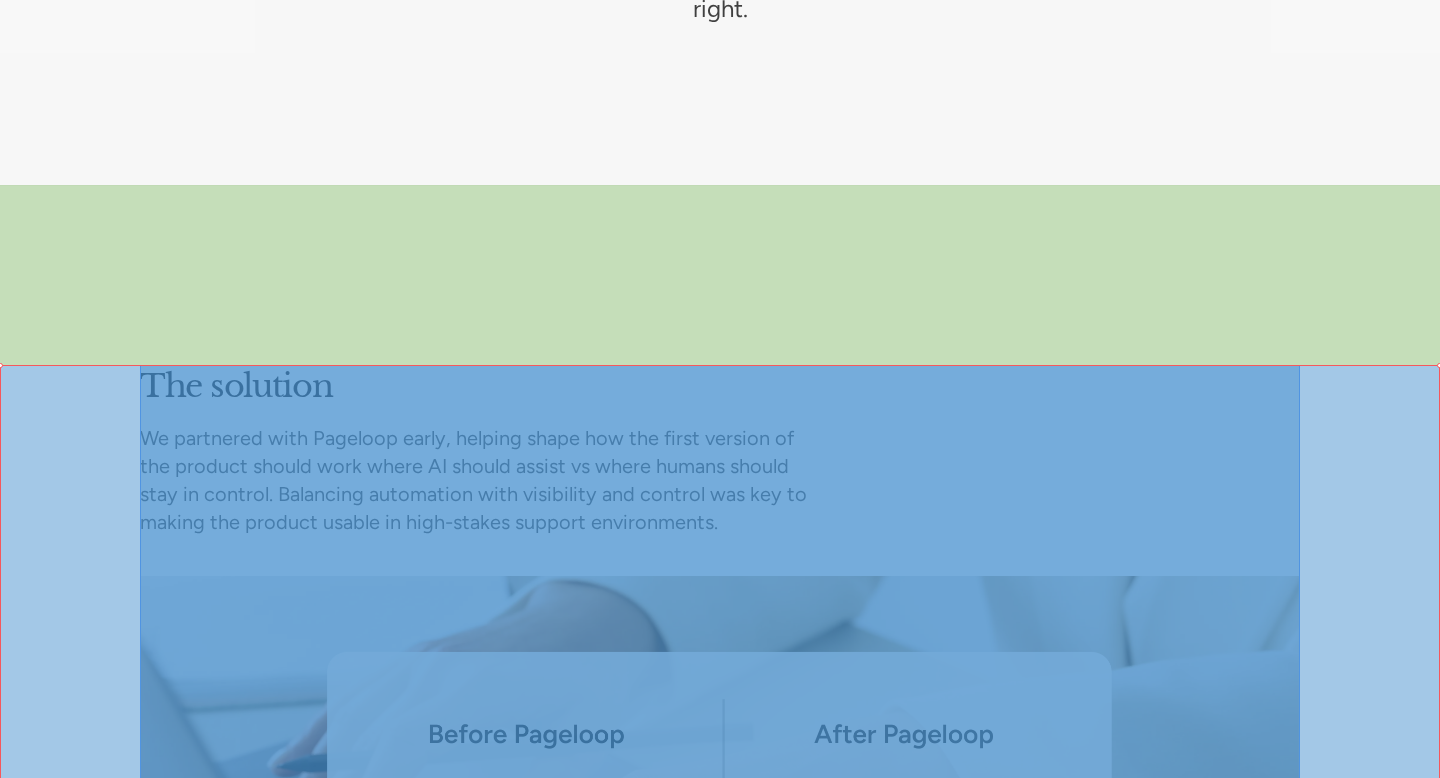 click on "1440 × 896" at bounding box center (720, 813) 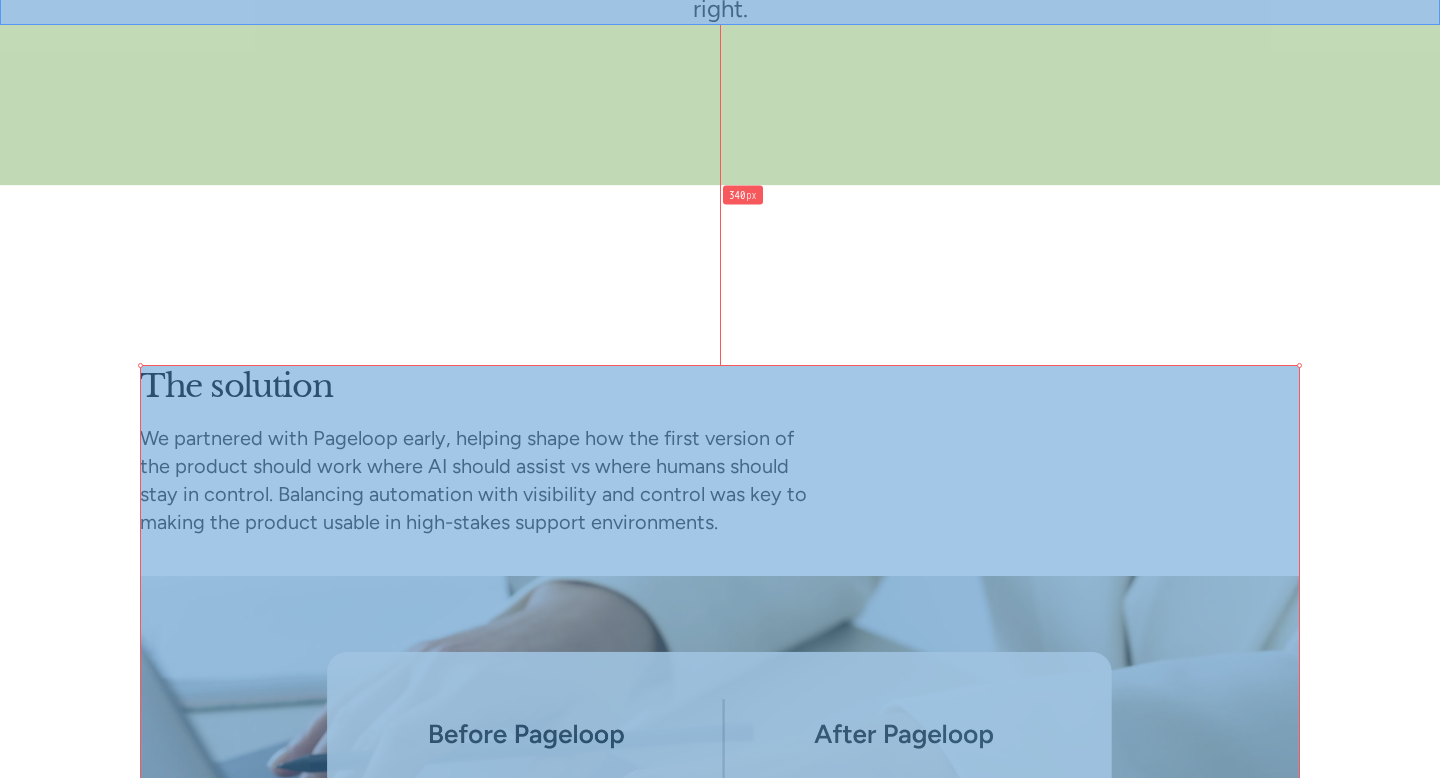 click at bounding box center [720, 105] 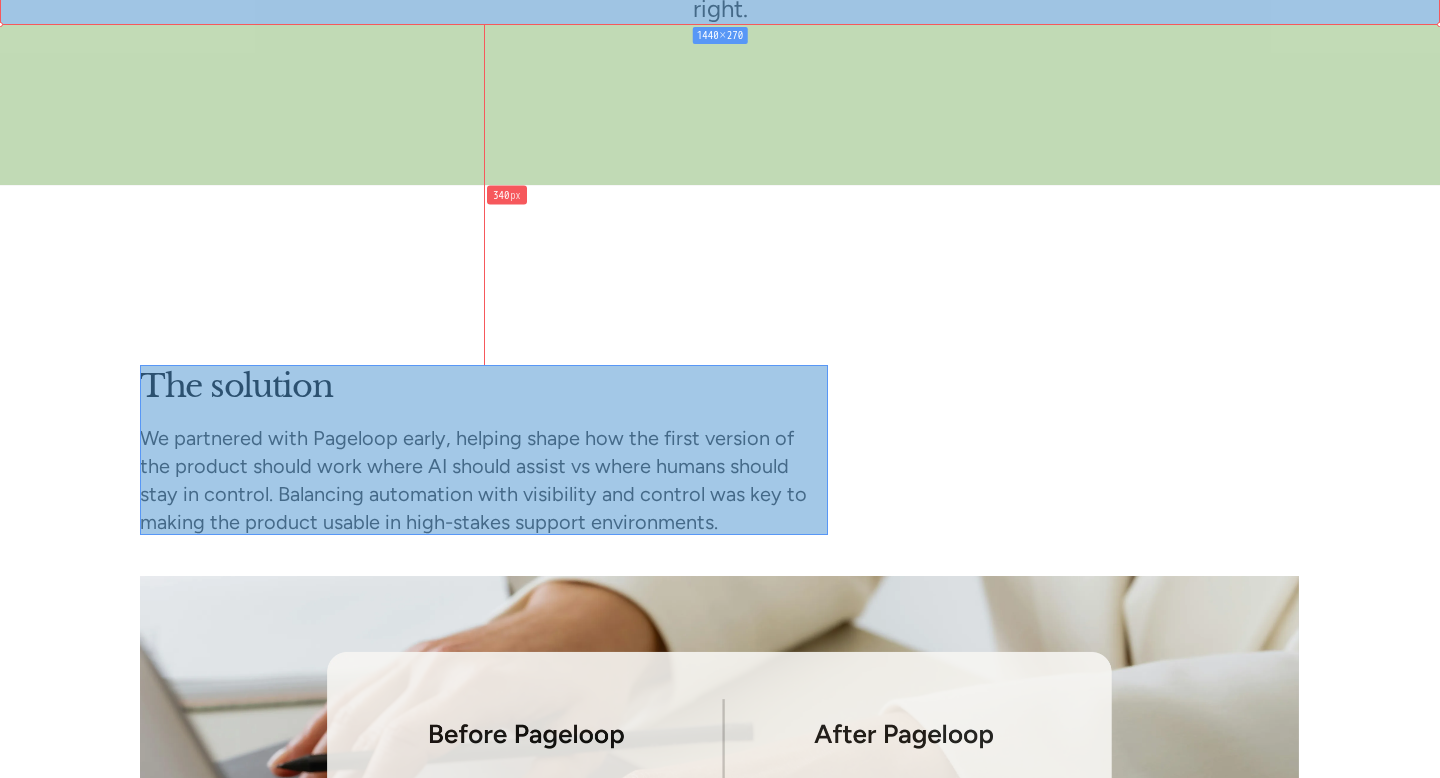 click at bounding box center [484, 450] 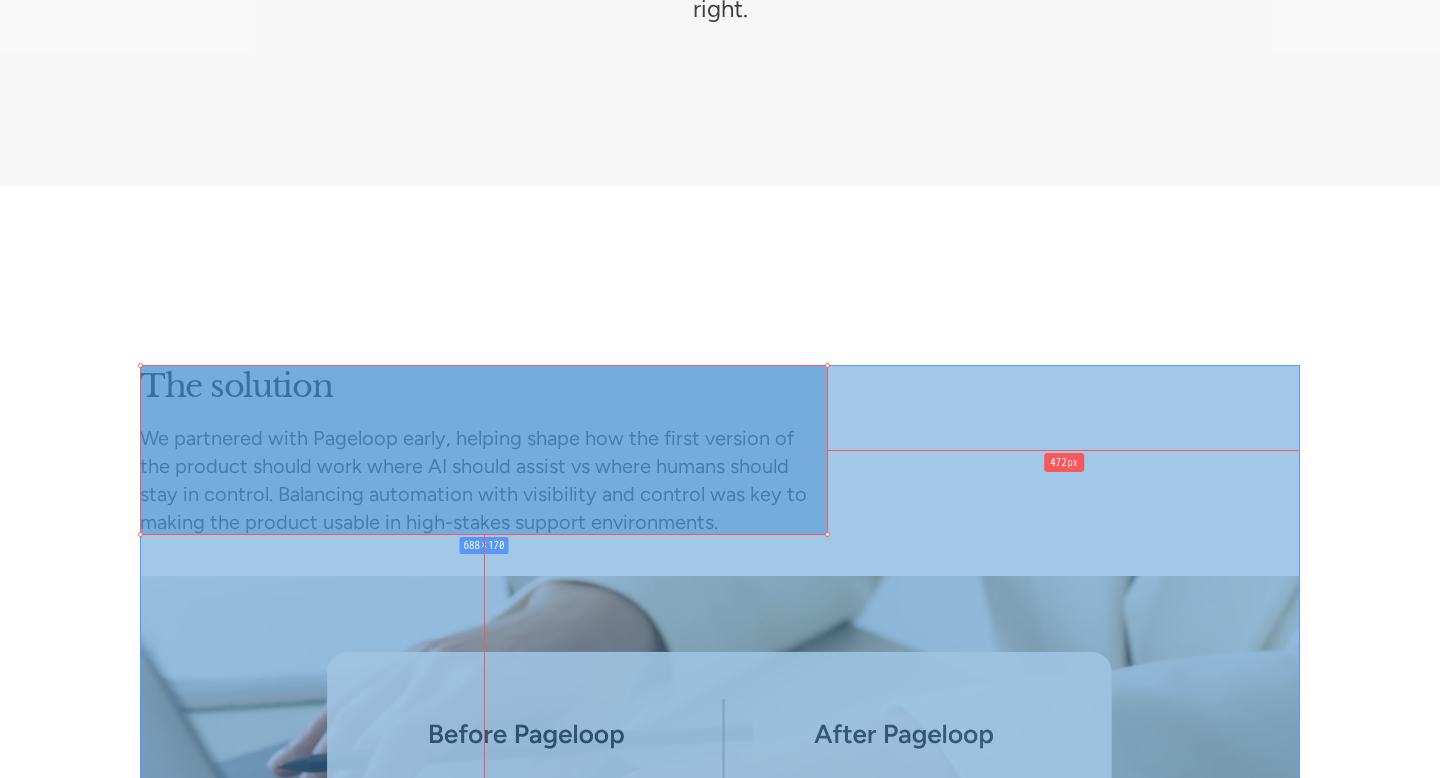 click at bounding box center [720, 813] 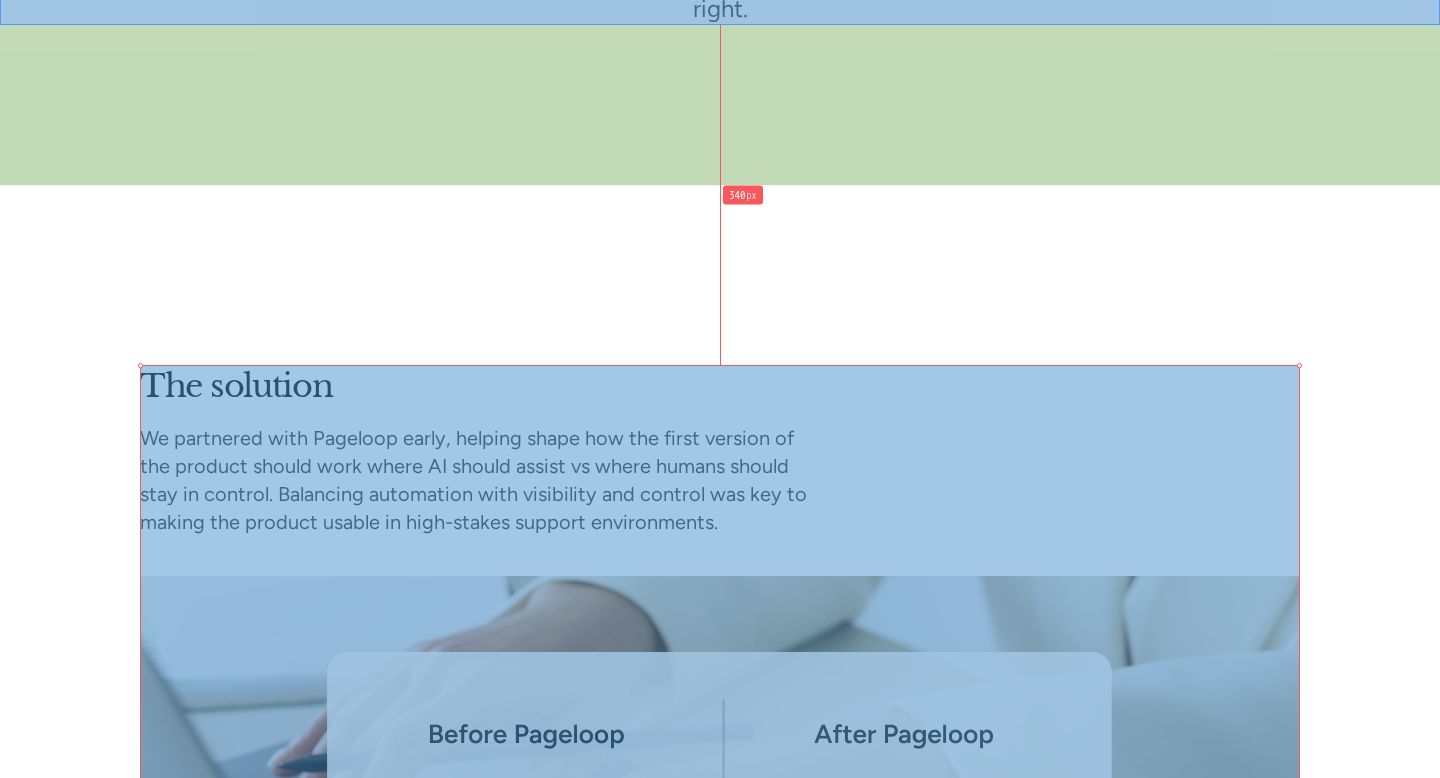 click at bounding box center (720, 105) 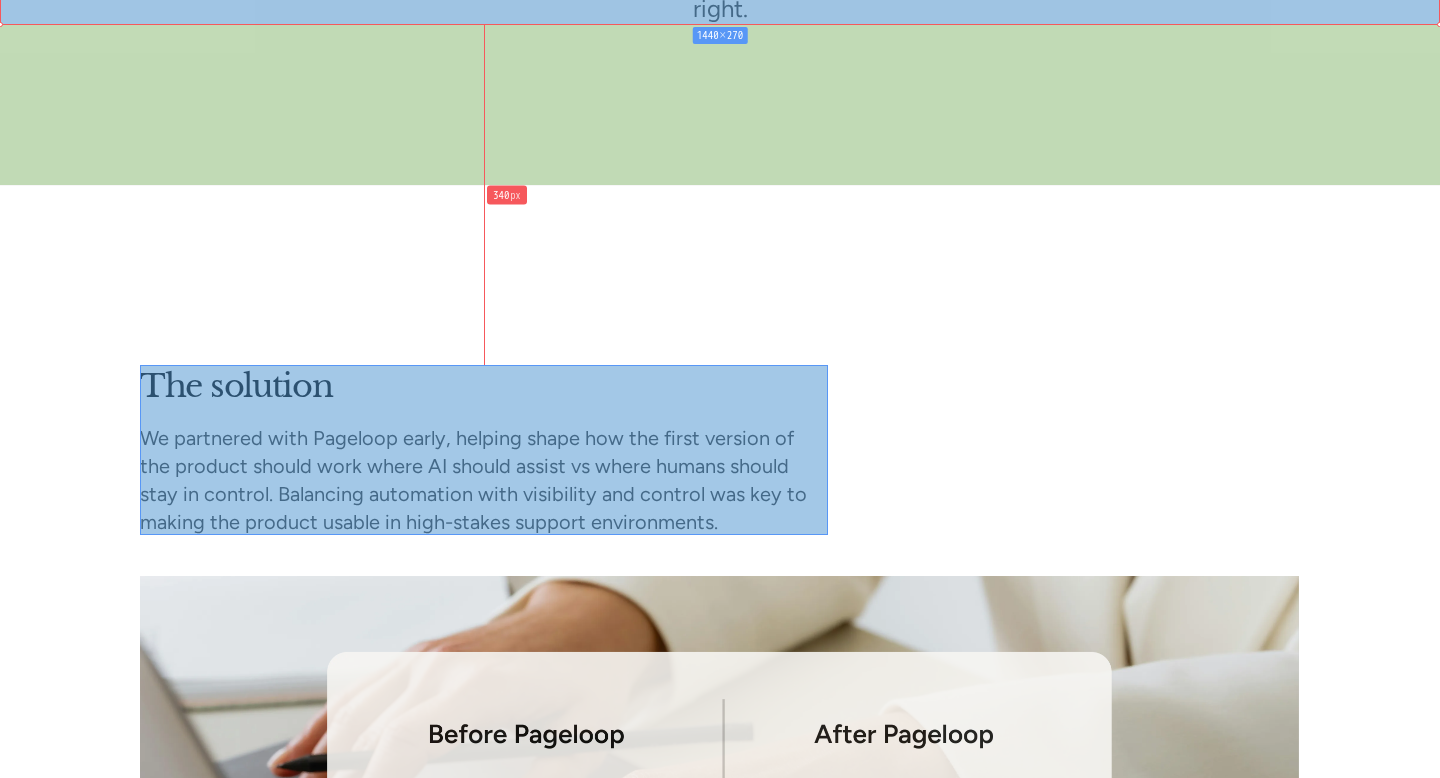 click at bounding box center (484, 450) 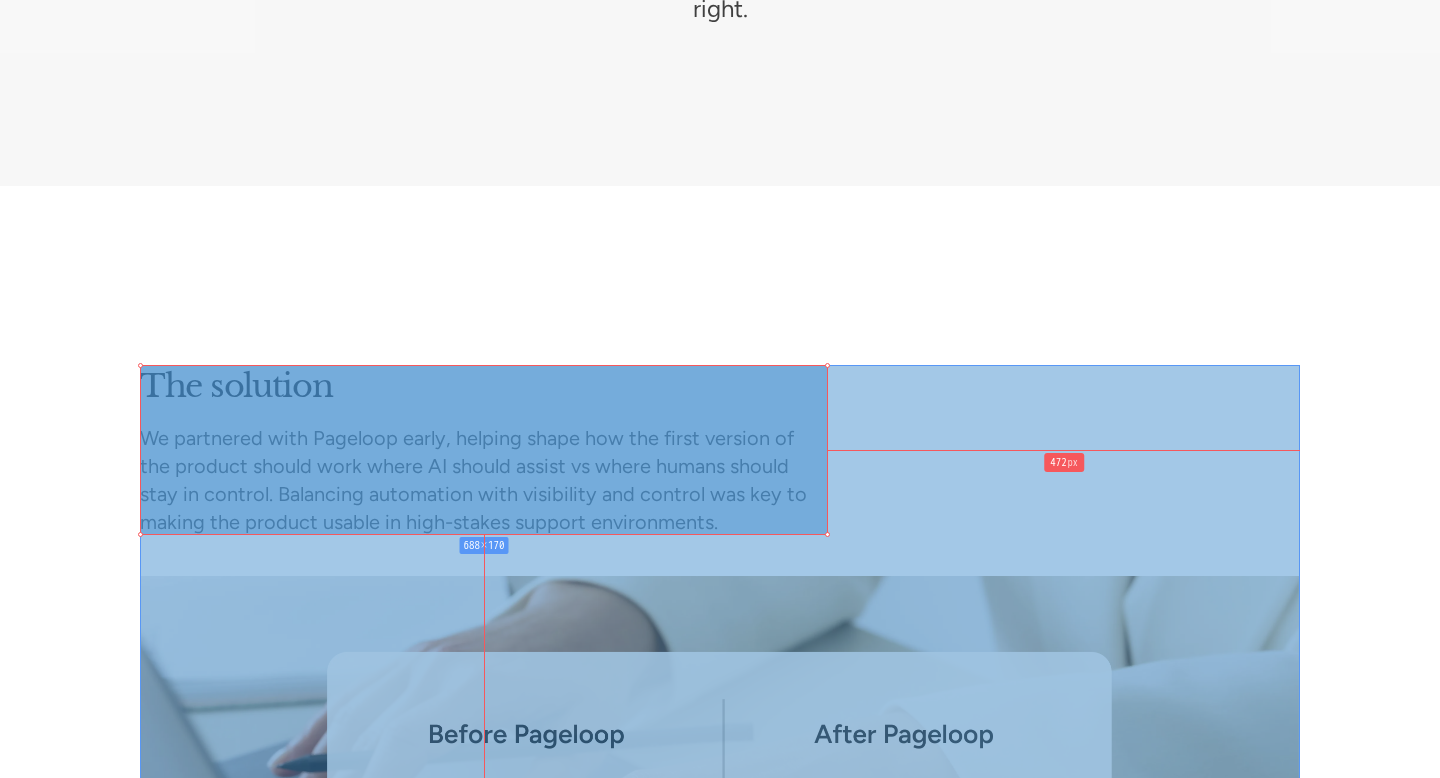 click at bounding box center (720, 813) 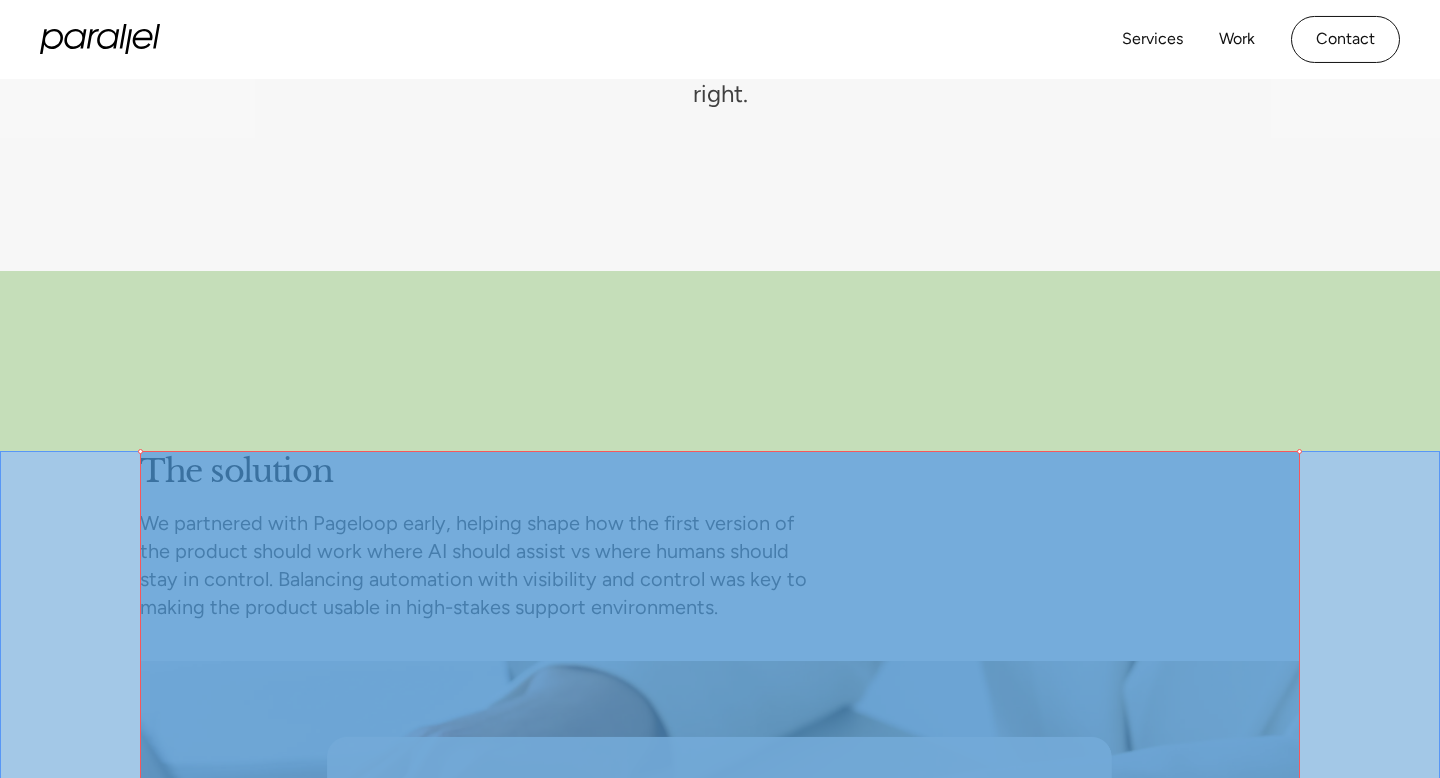 scroll, scrollTop: 3164, scrollLeft: 0, axis: vertical 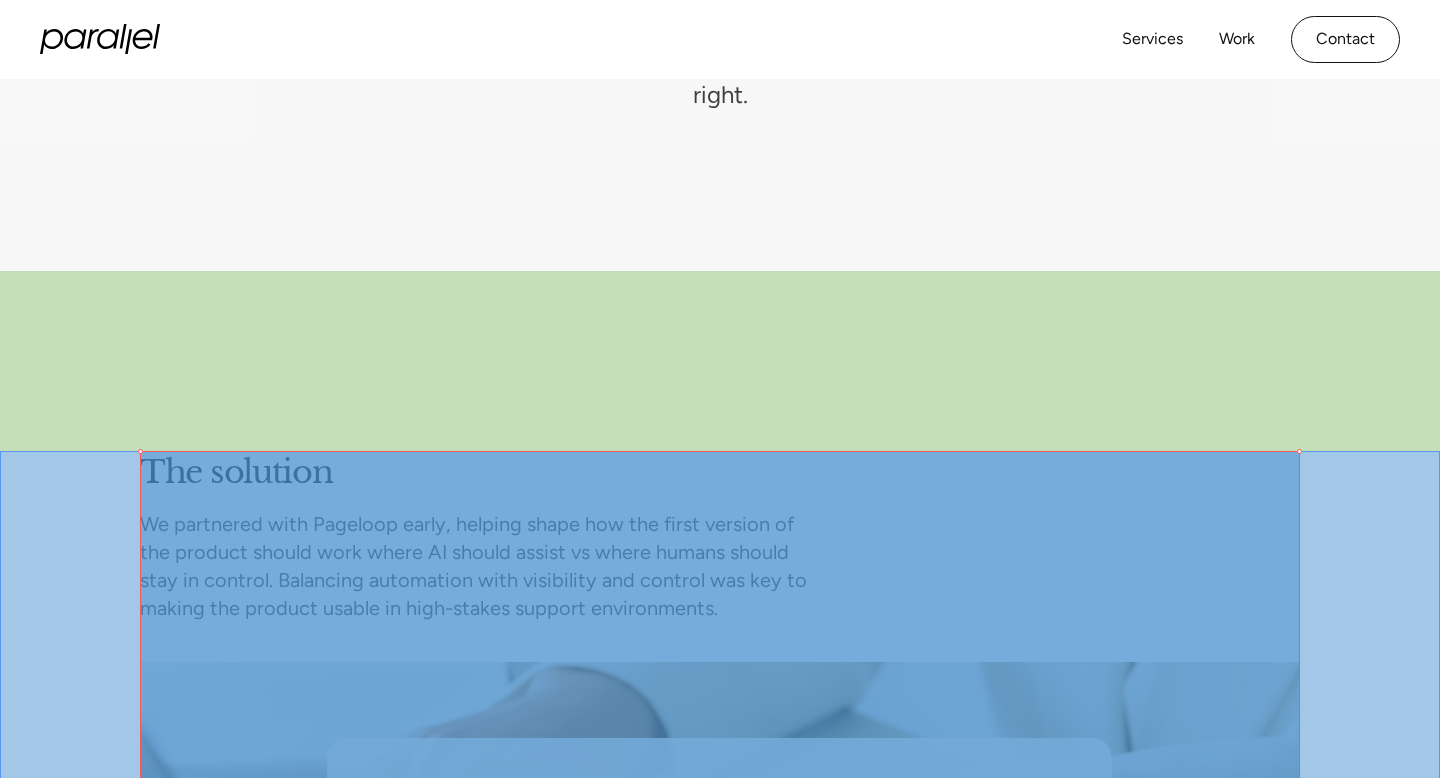 click at bounding box center (720, 361) 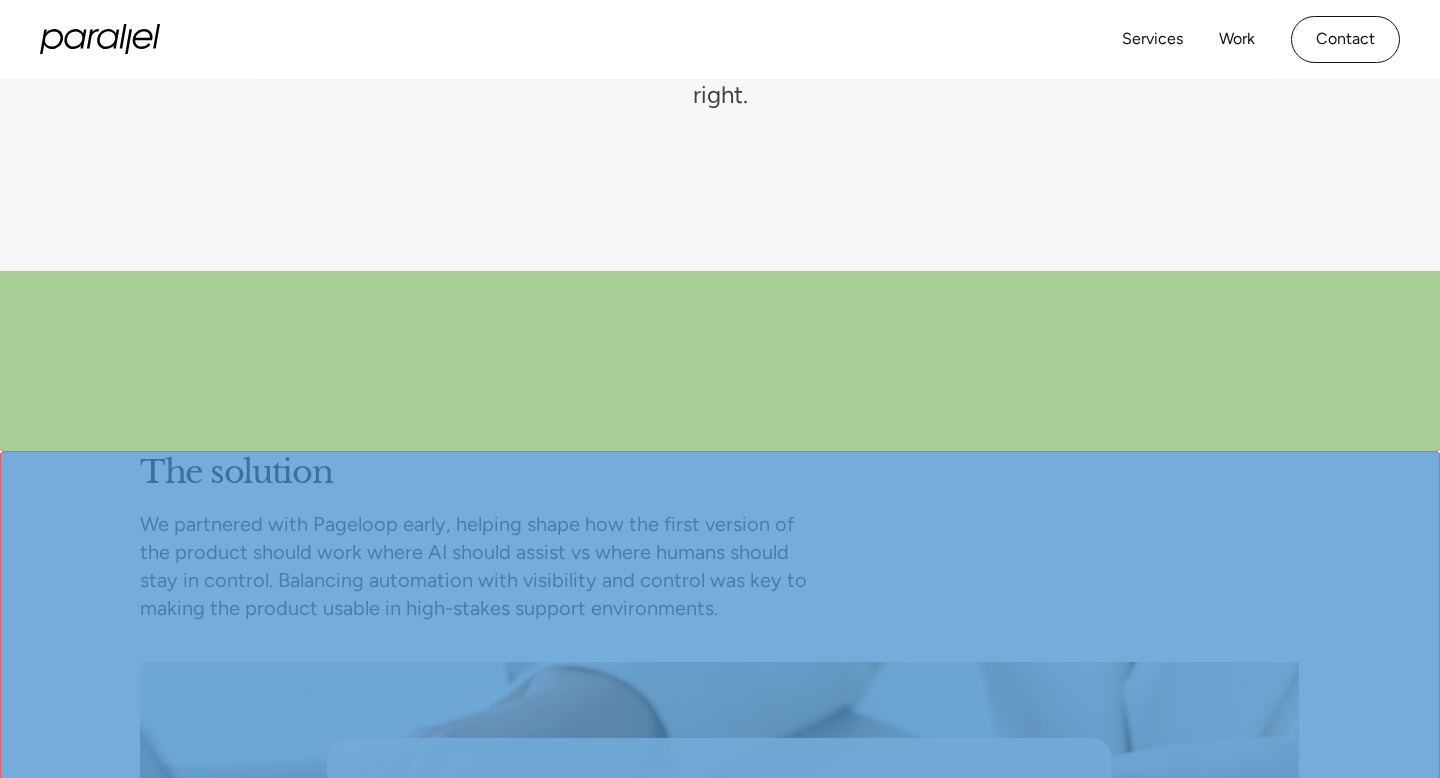 click at bounding box center [720, 361] 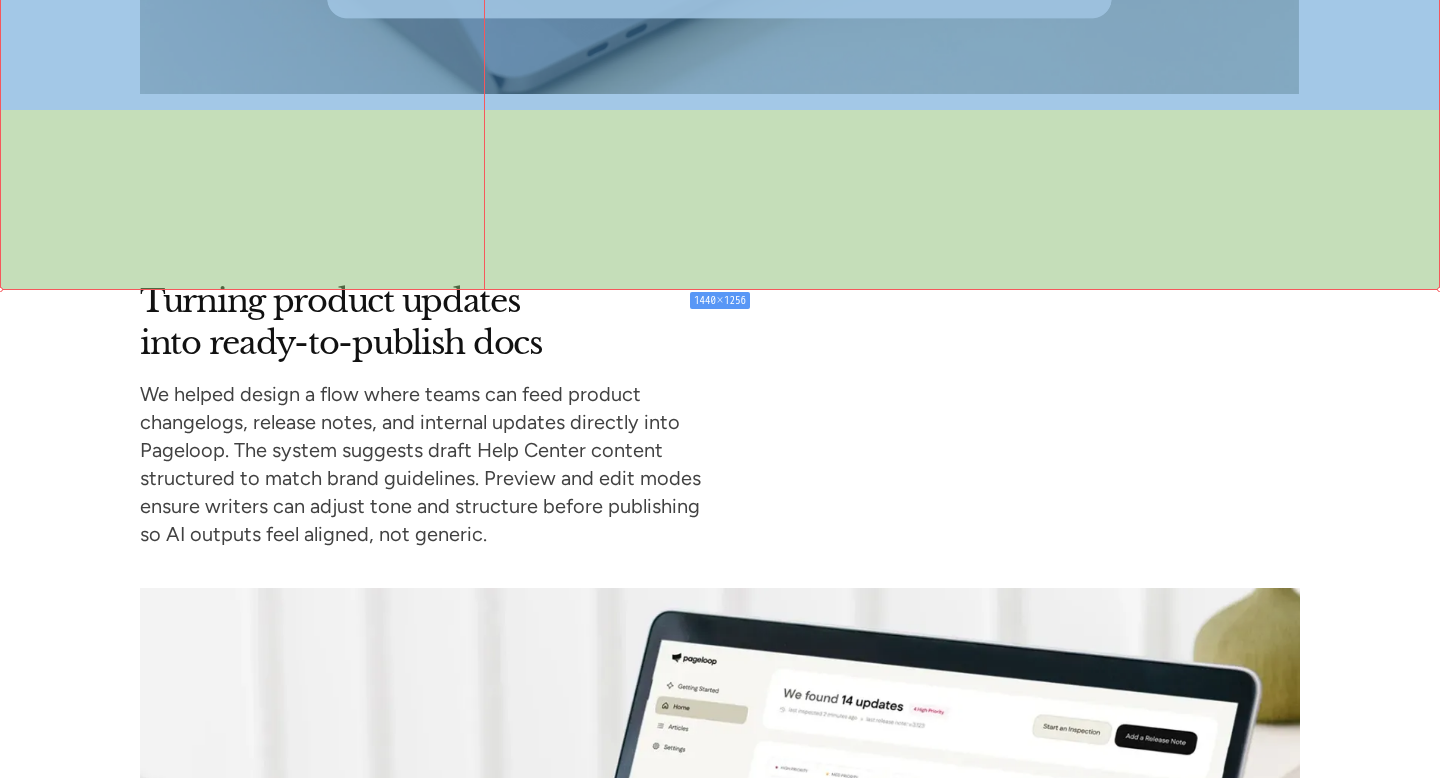 scroll, scrollTop: 4414, scrollLeft: 0, axis: vertical 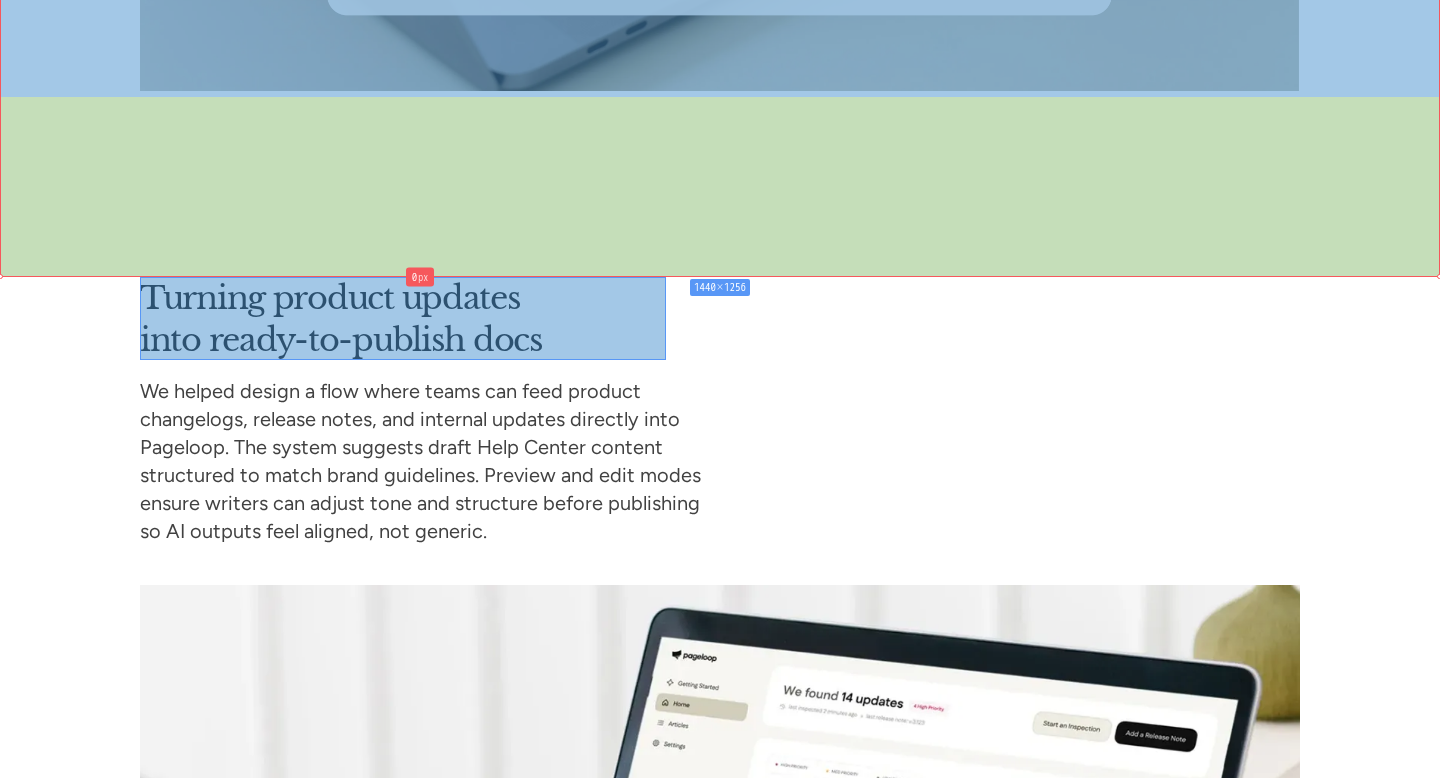 click at bounding box center [403, 318] 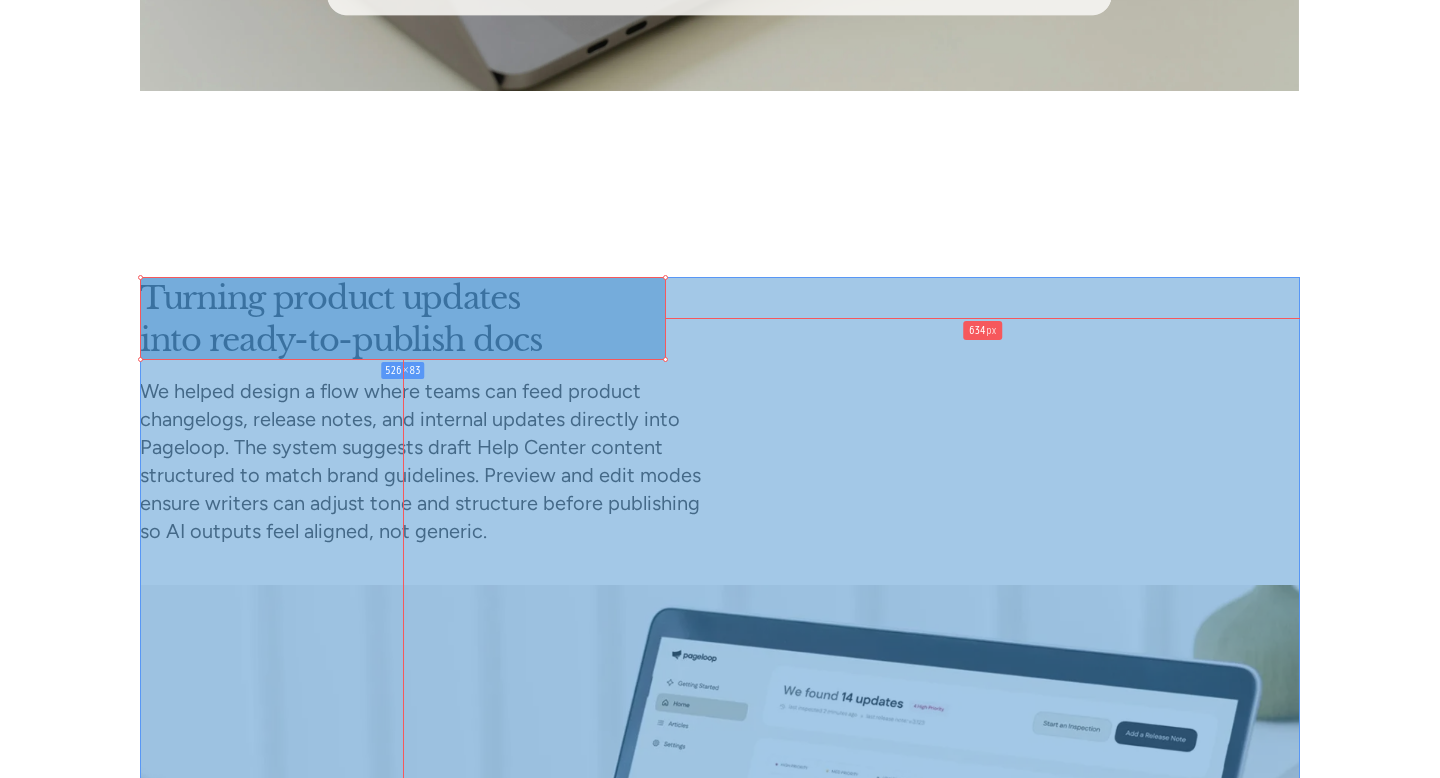 click at bounding box center (720, 978) 